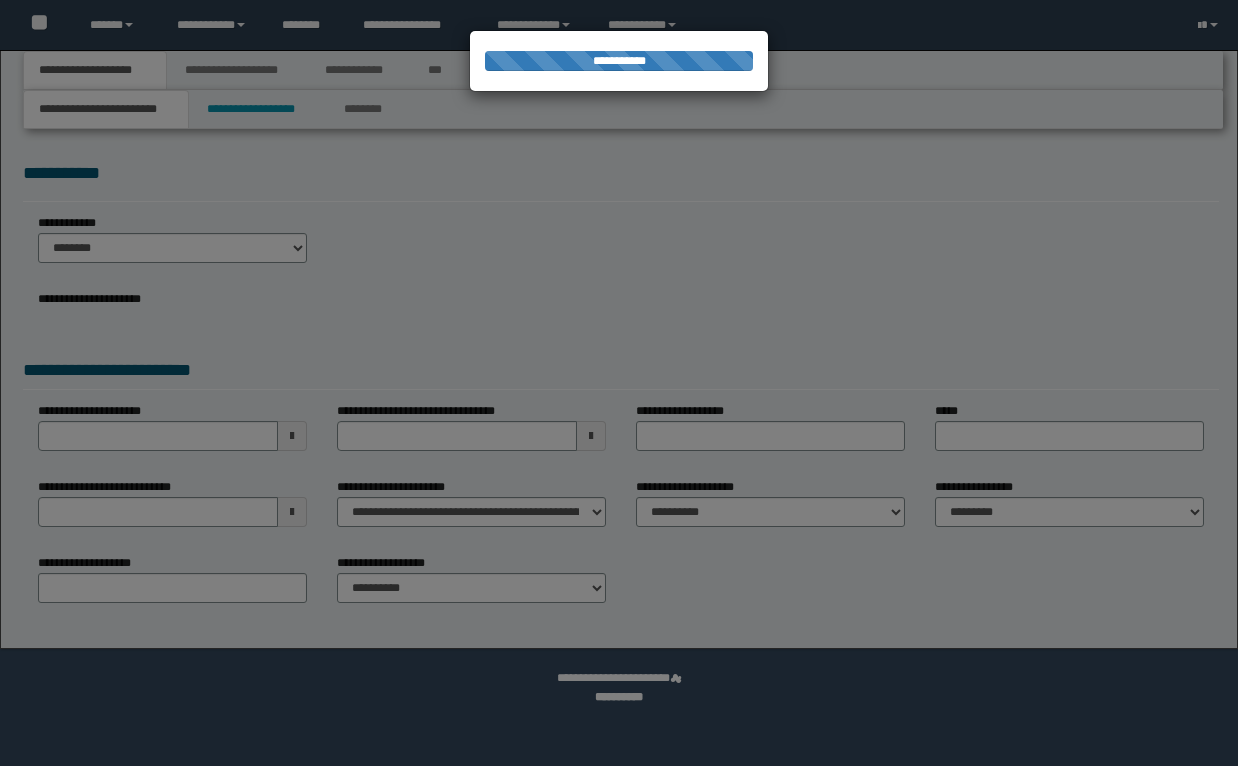 scroll, scrollTop: 0, scrollLeft: 0, axis: both 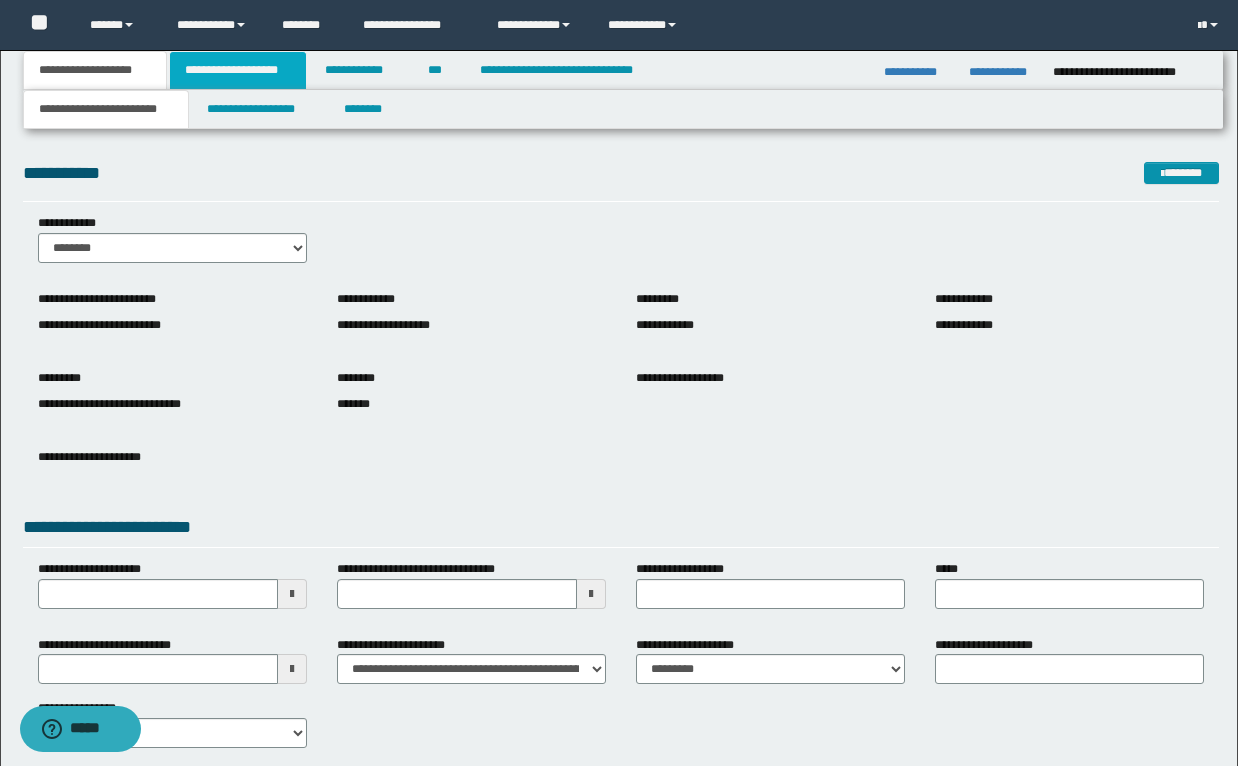 click on "**********" at bounding box center (238, 70) 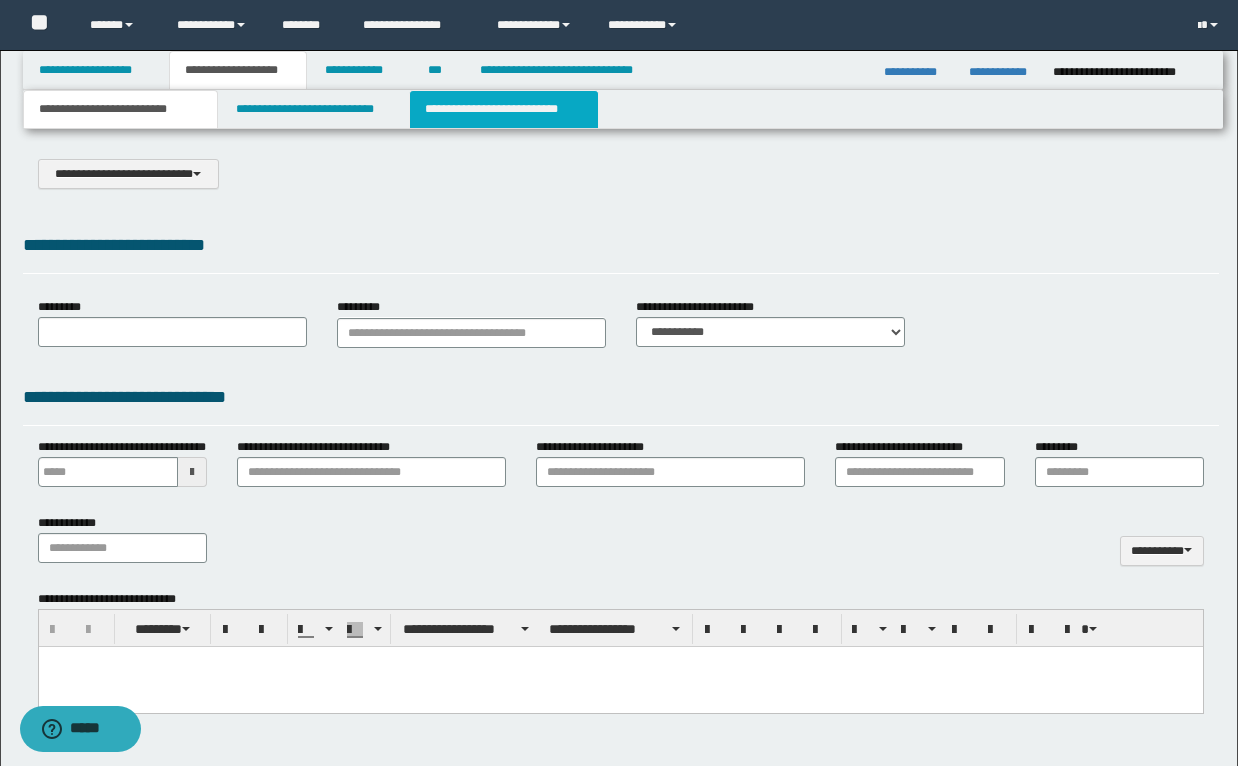 select on "*" 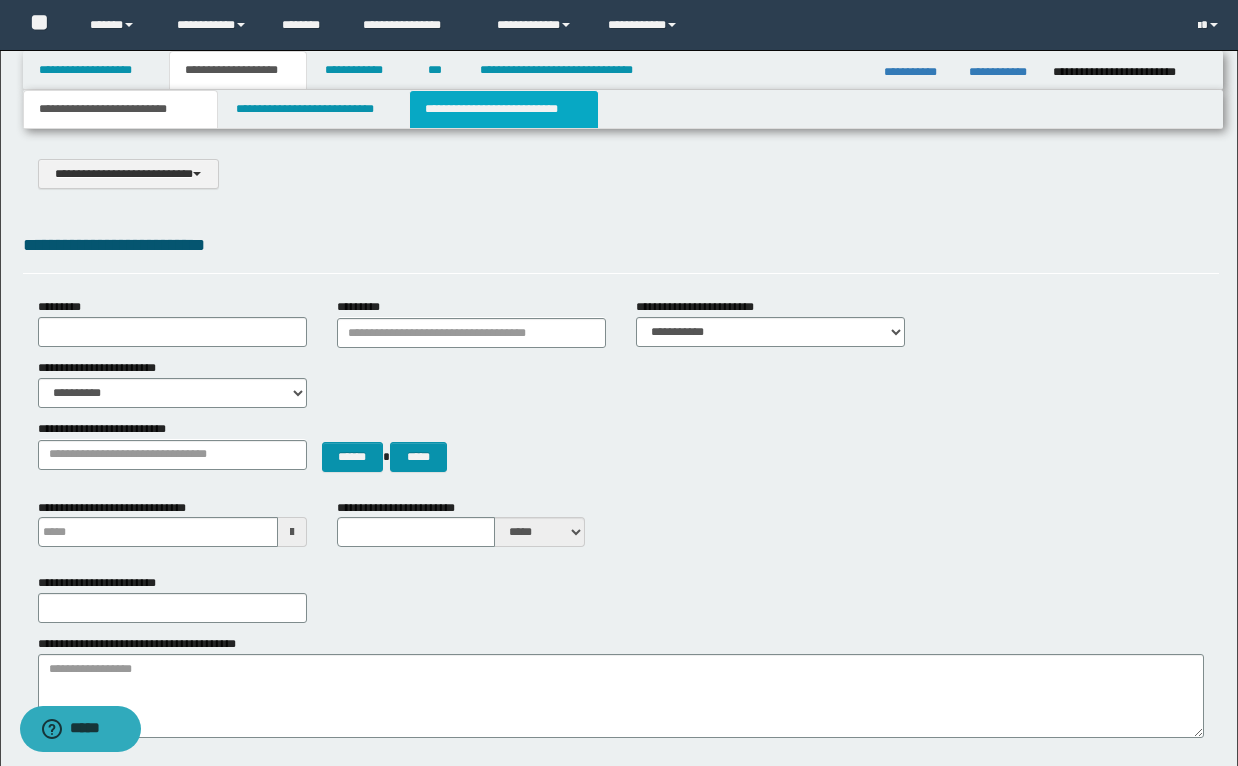 click on "**********" at bounding box center (504, 109) 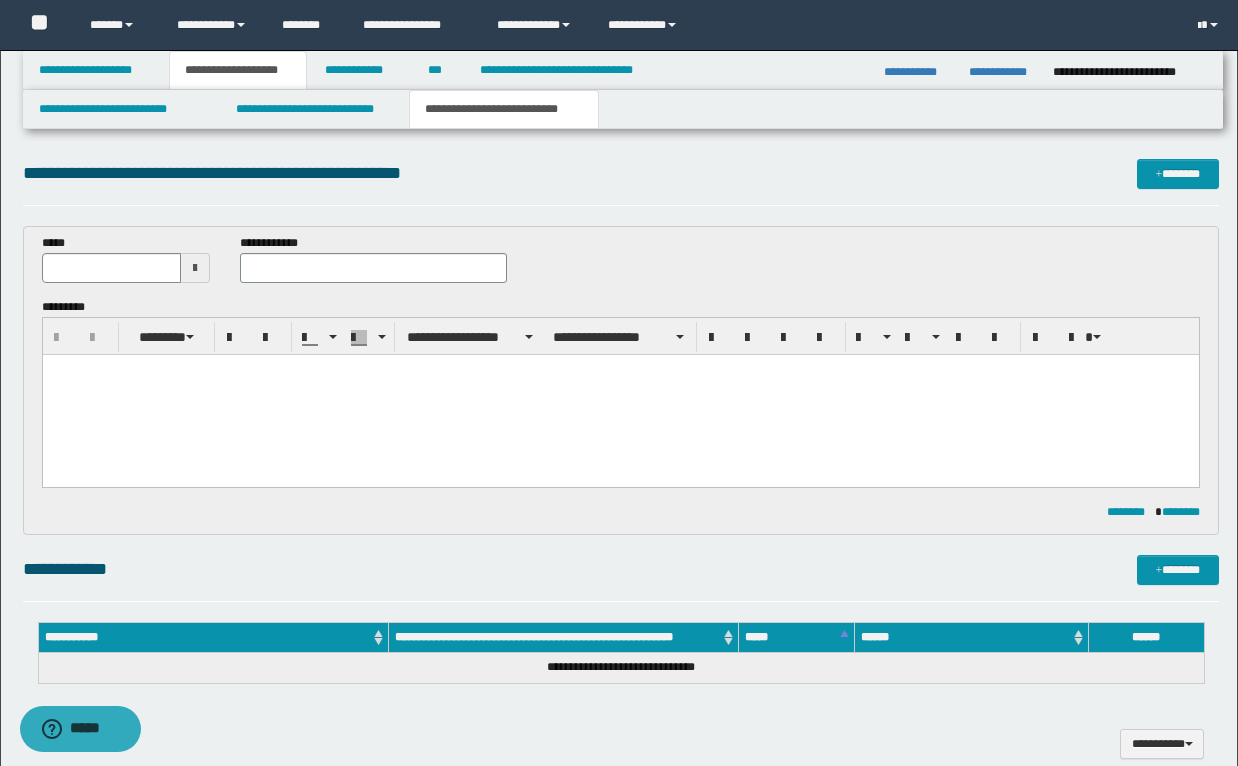 scroll, scrollTop: 0, scrollLeft: 0, axis: both 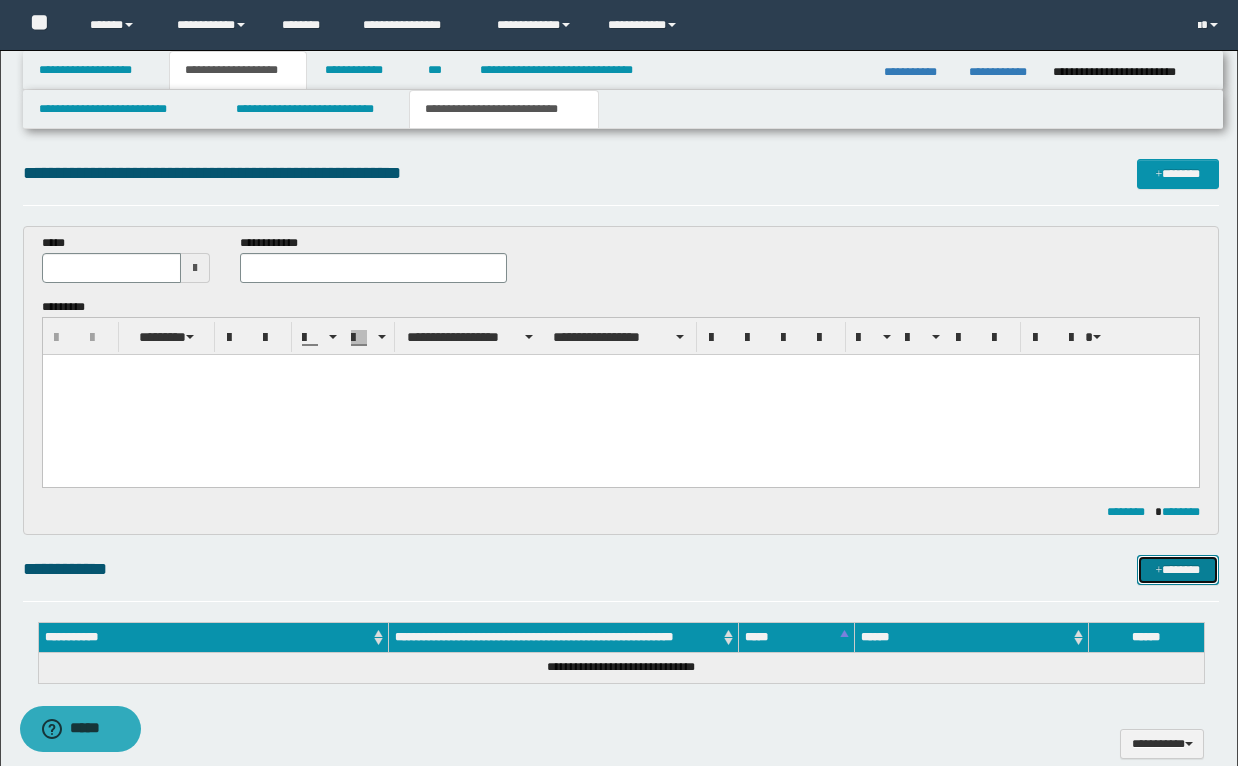 click on "*******" at bounding box center [1178, 570] 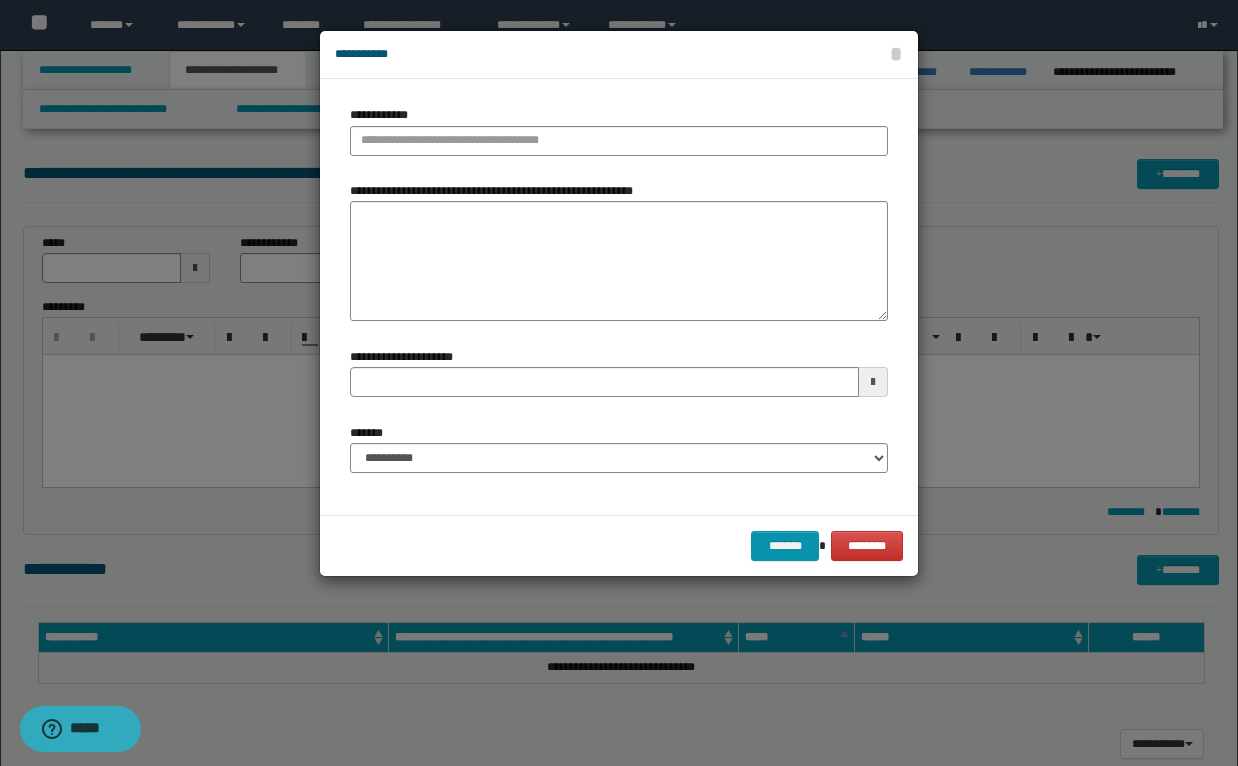 type 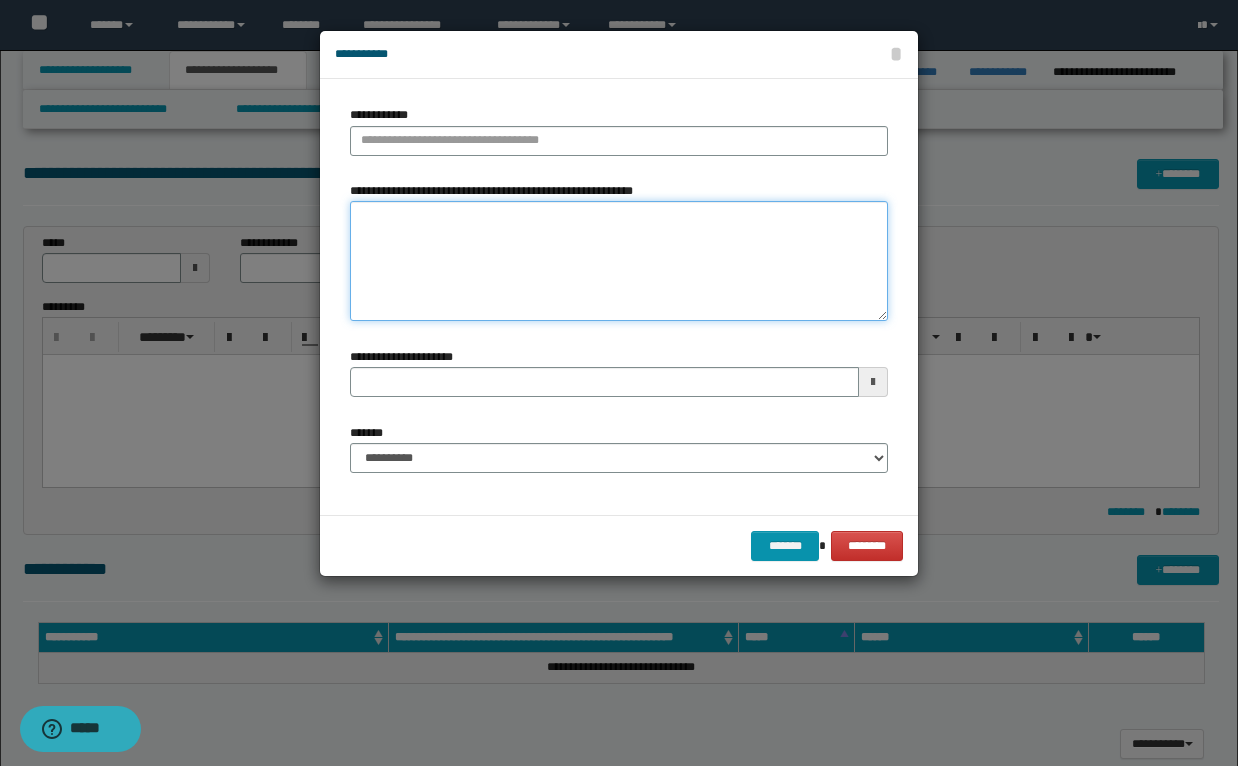 click on "**********" at bounding box center (619, 261) 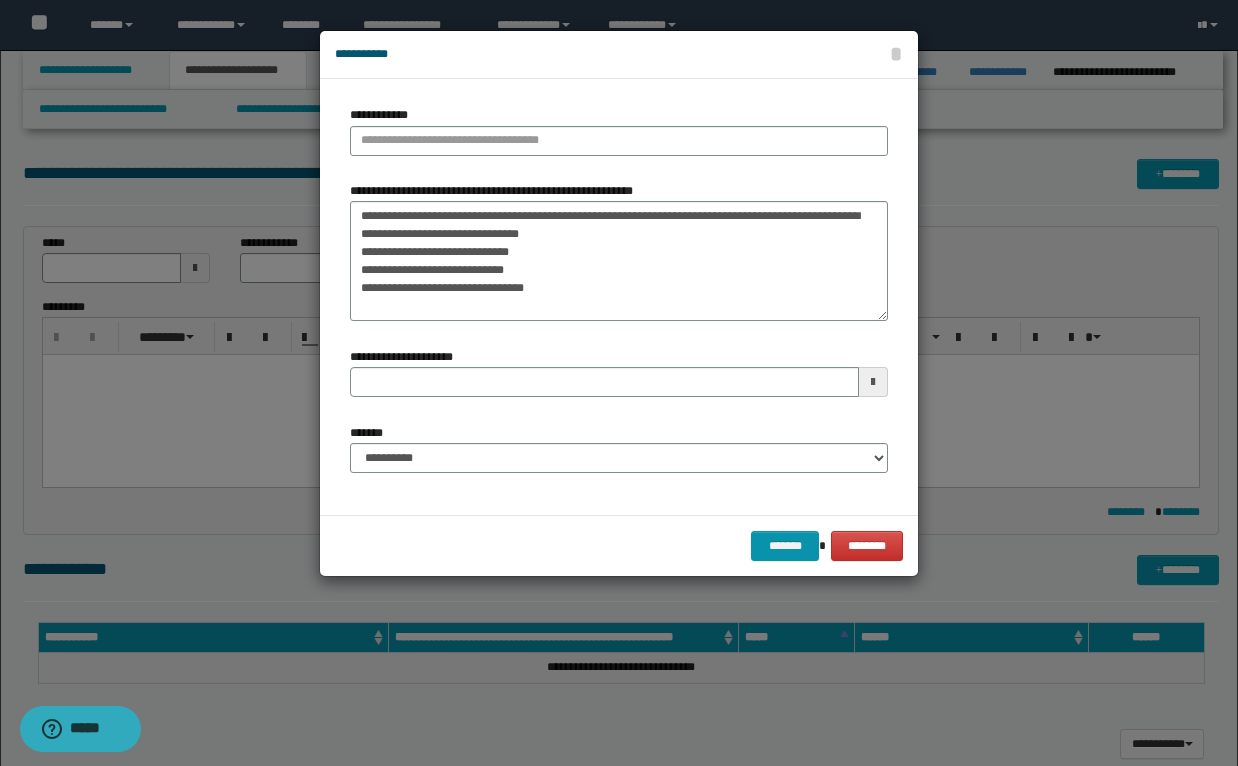 click at bounding box center (619, 383) 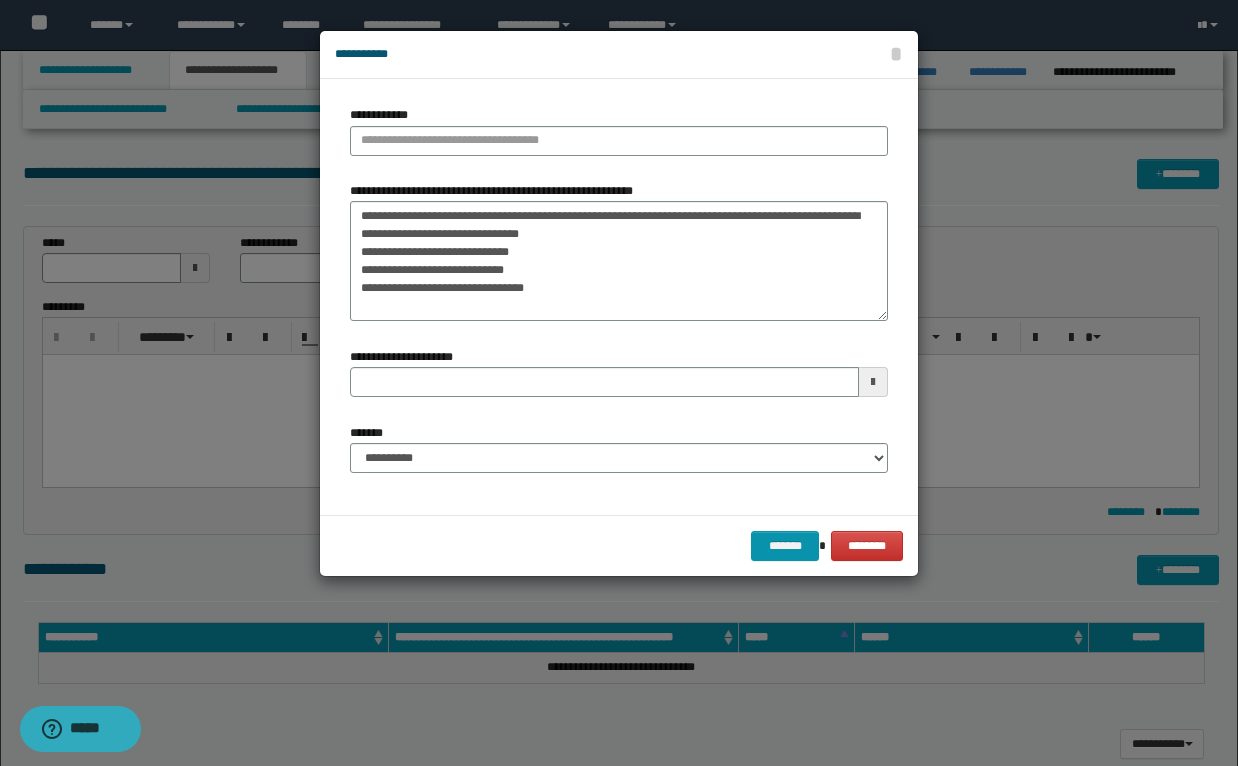click at bounding box center (619, 383) 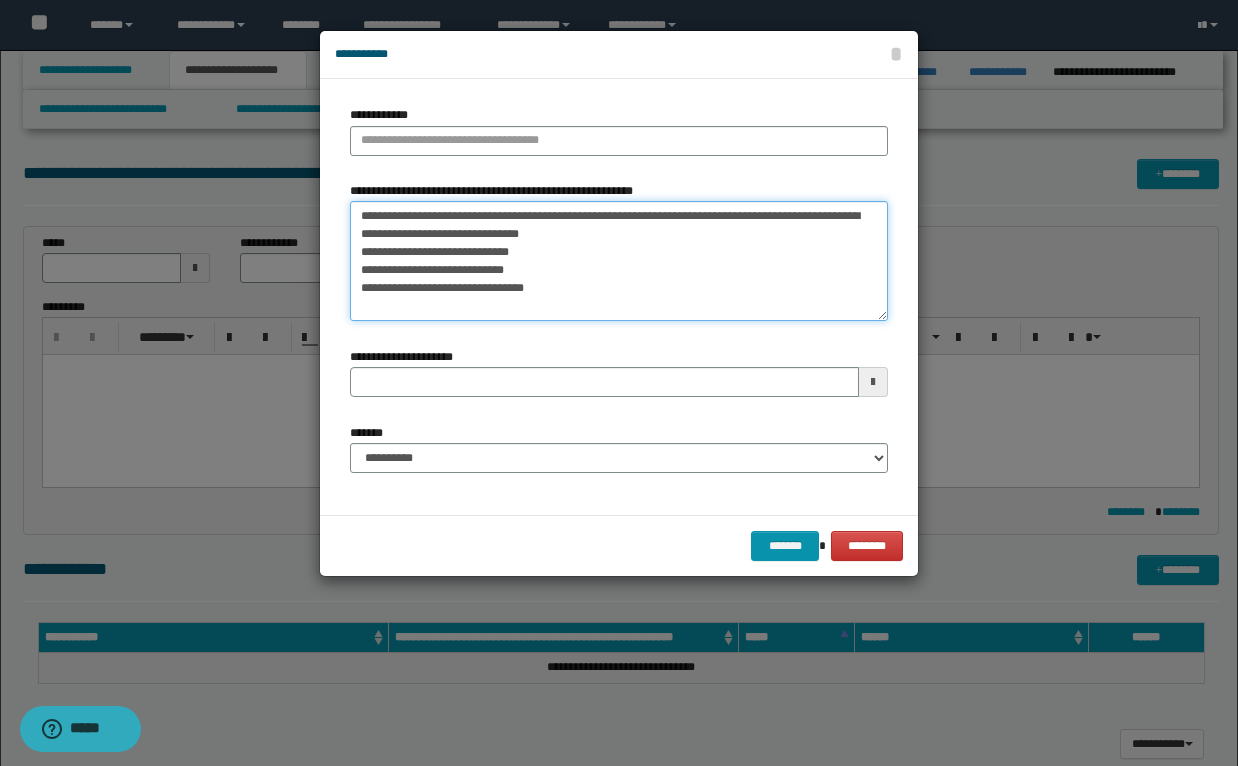 drag, startPoint x: 363, startPoint y: 232, endPoint x: 536, endPoint y: 296, distance: 184.45866 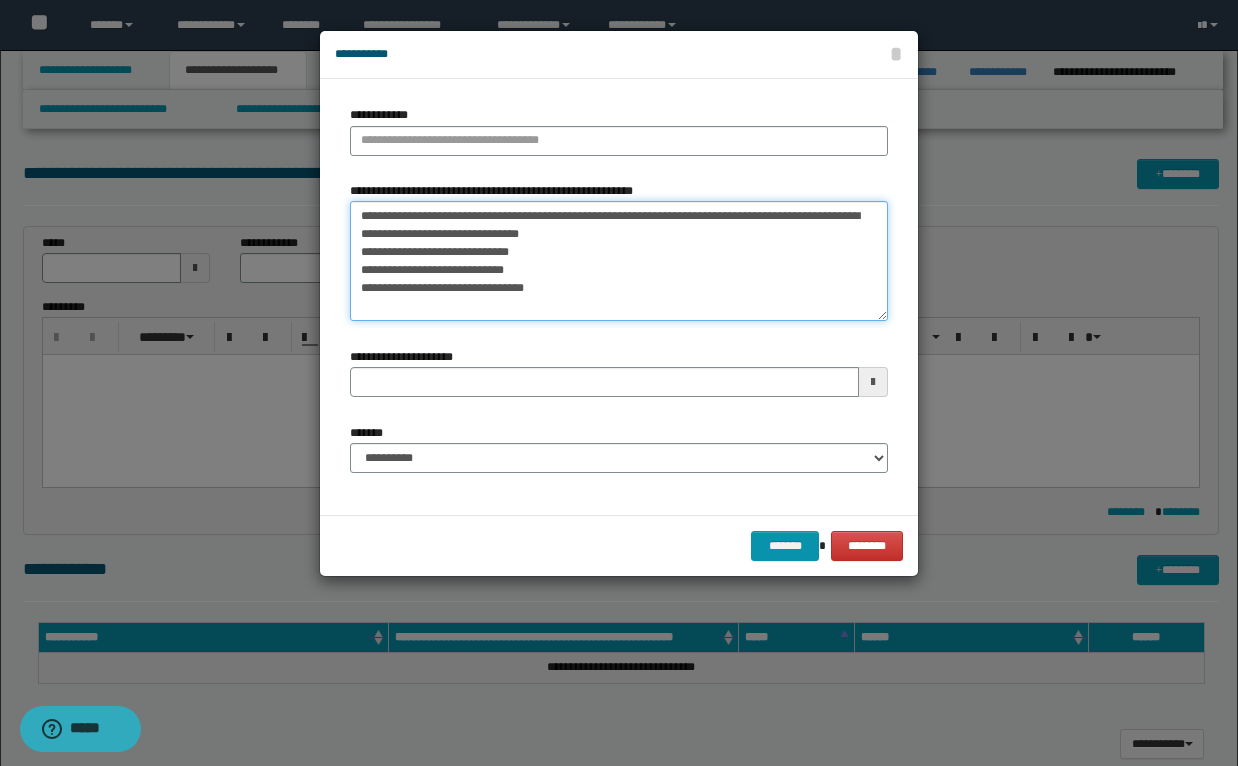click on "**********" at bounding box center (619, 261) 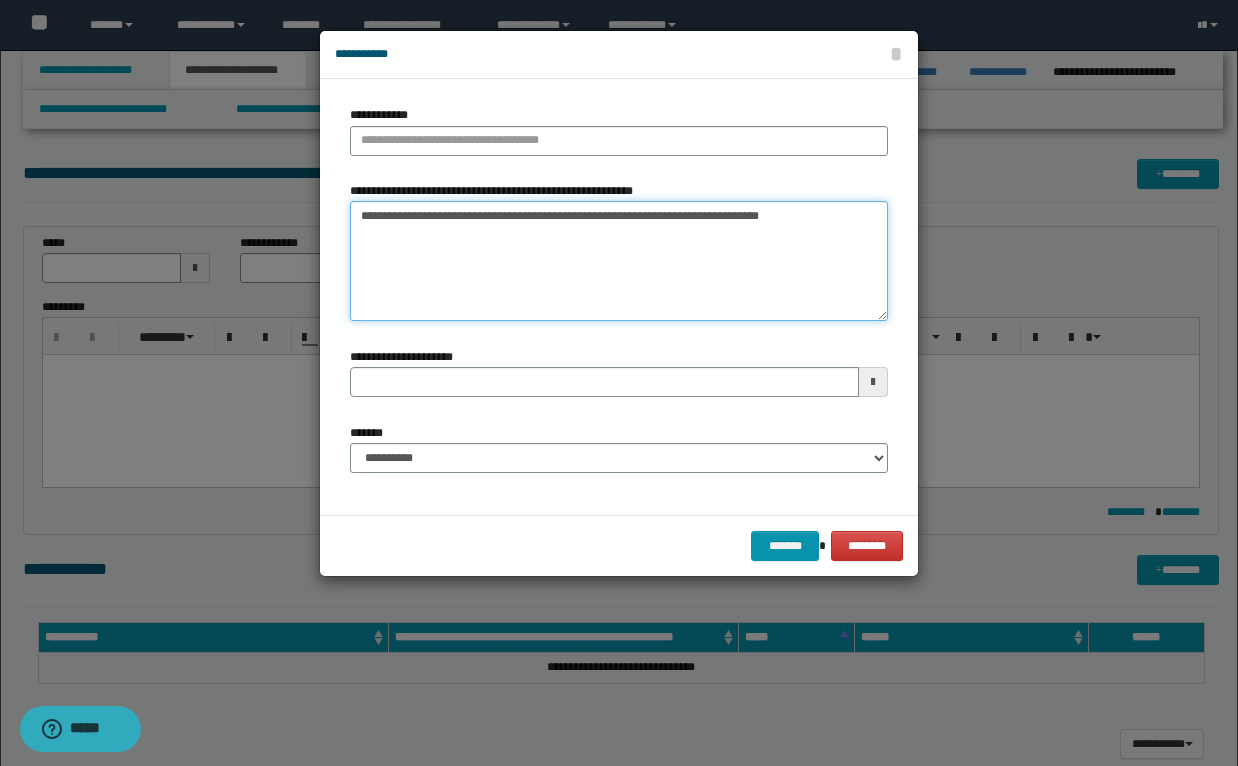 type on "**********" 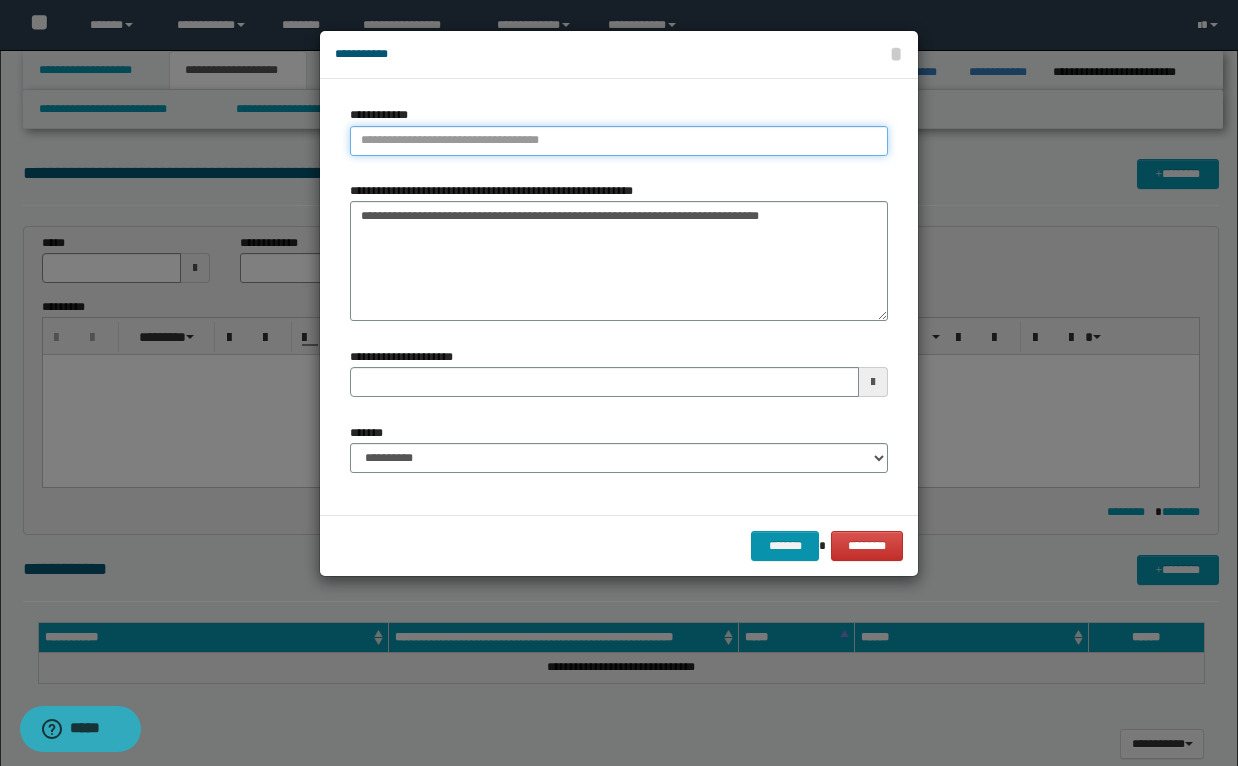 click on "**********" at bounding box center [619, 141] 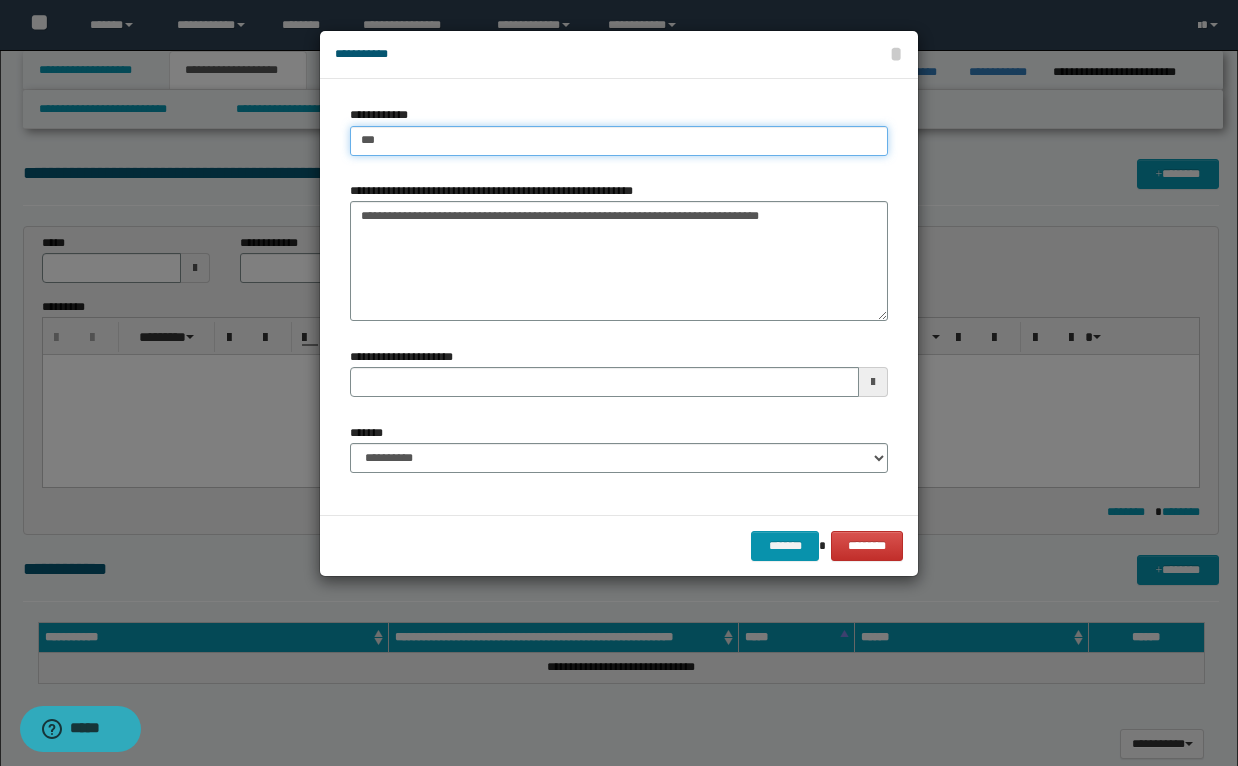 type on "****" 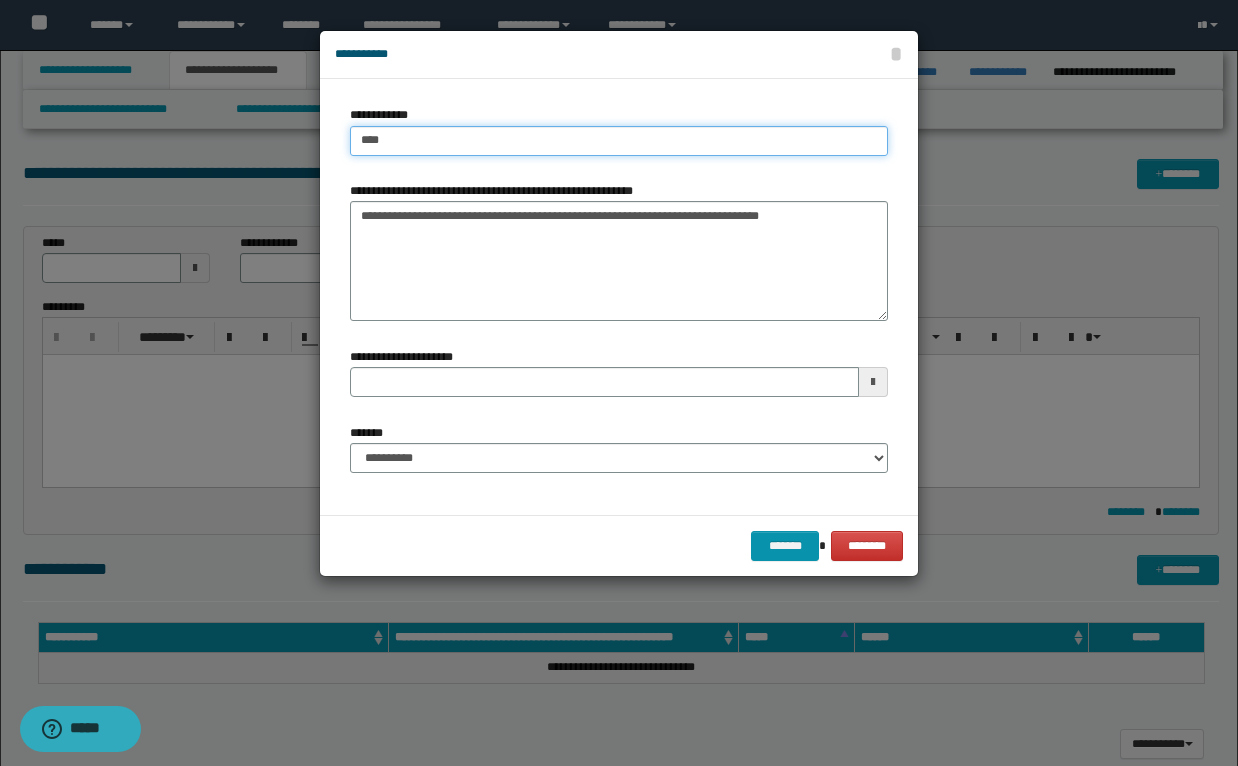type on "****" 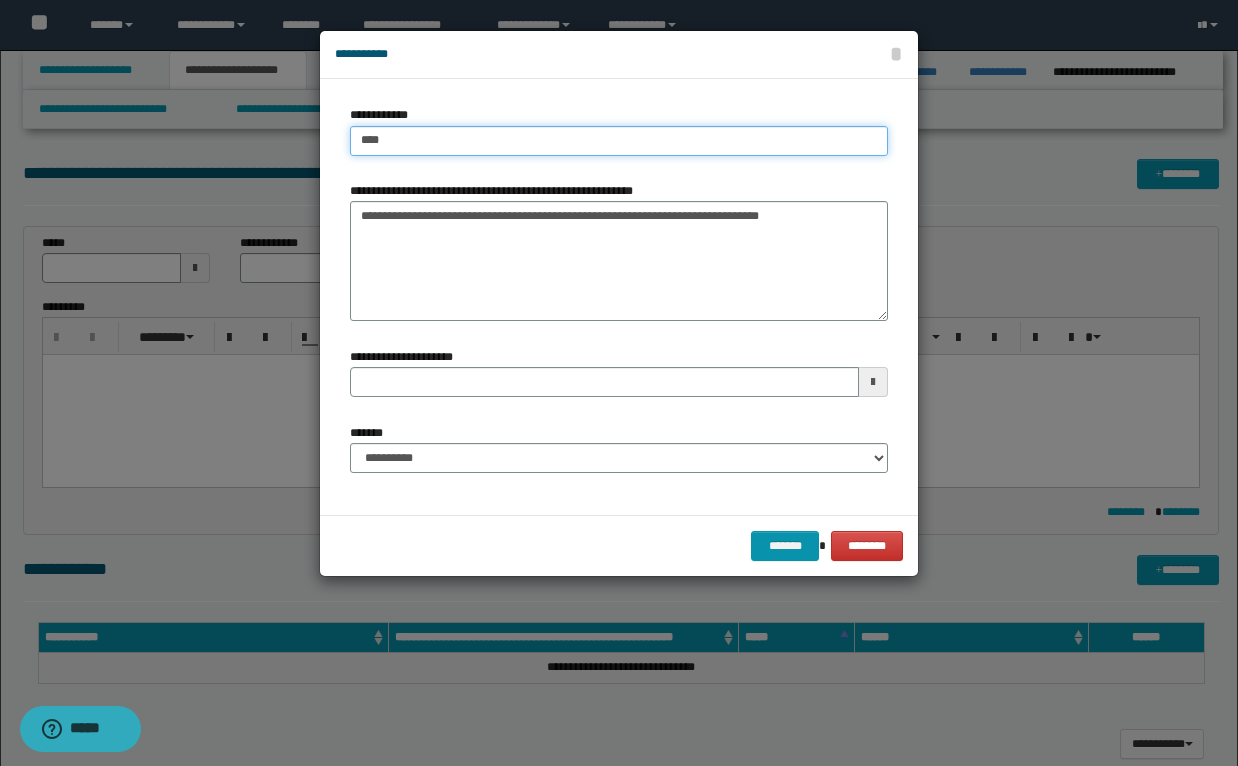 type 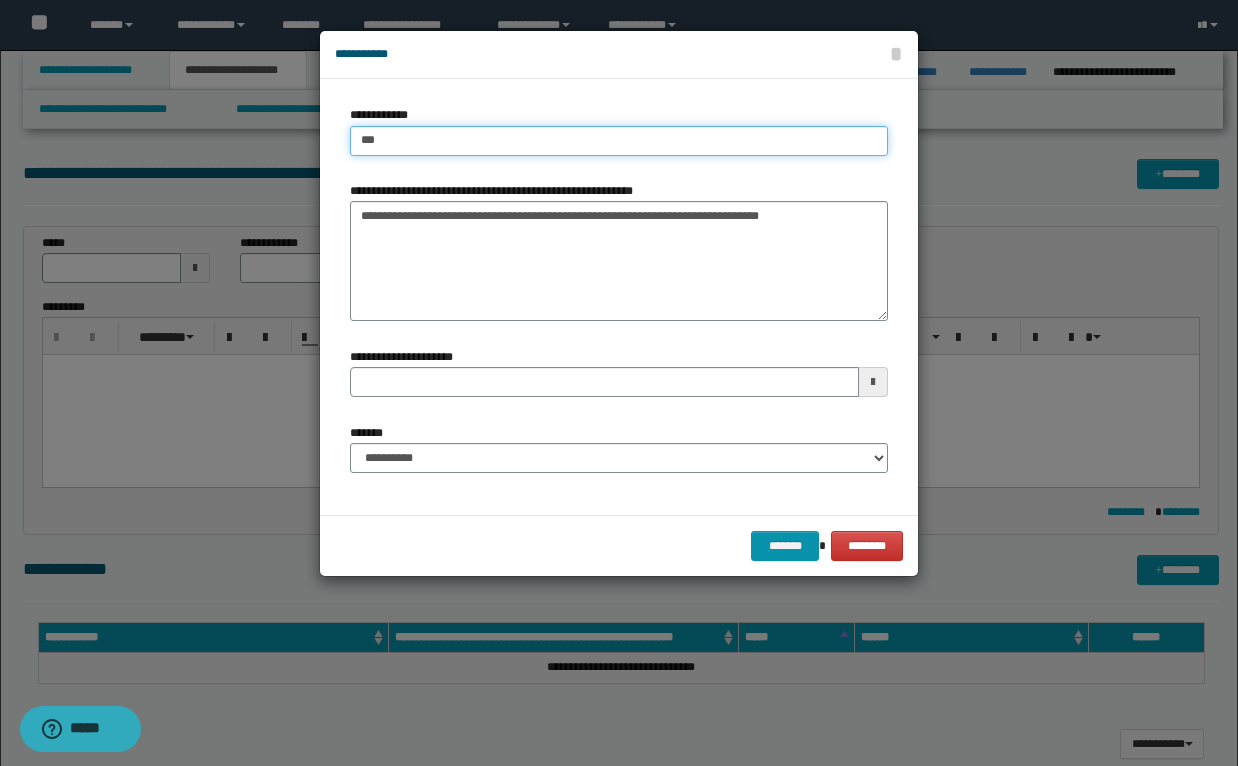 type on "***" 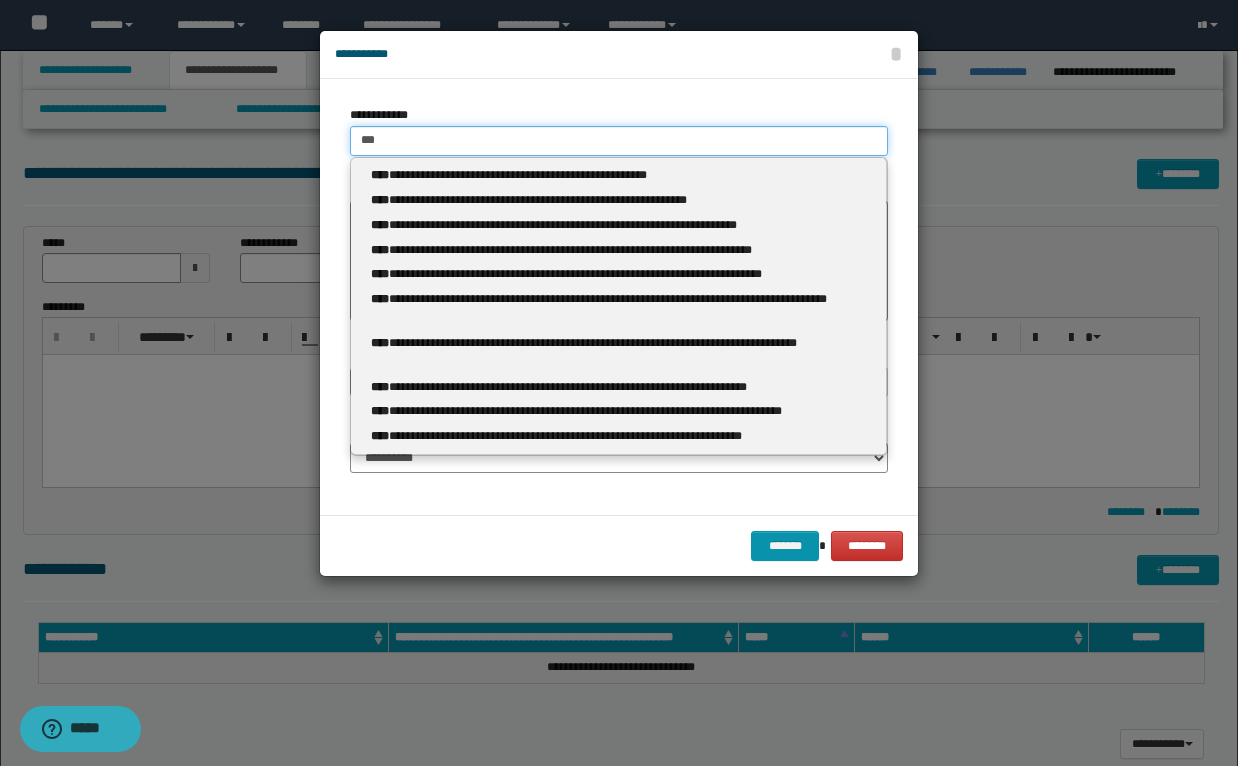 type 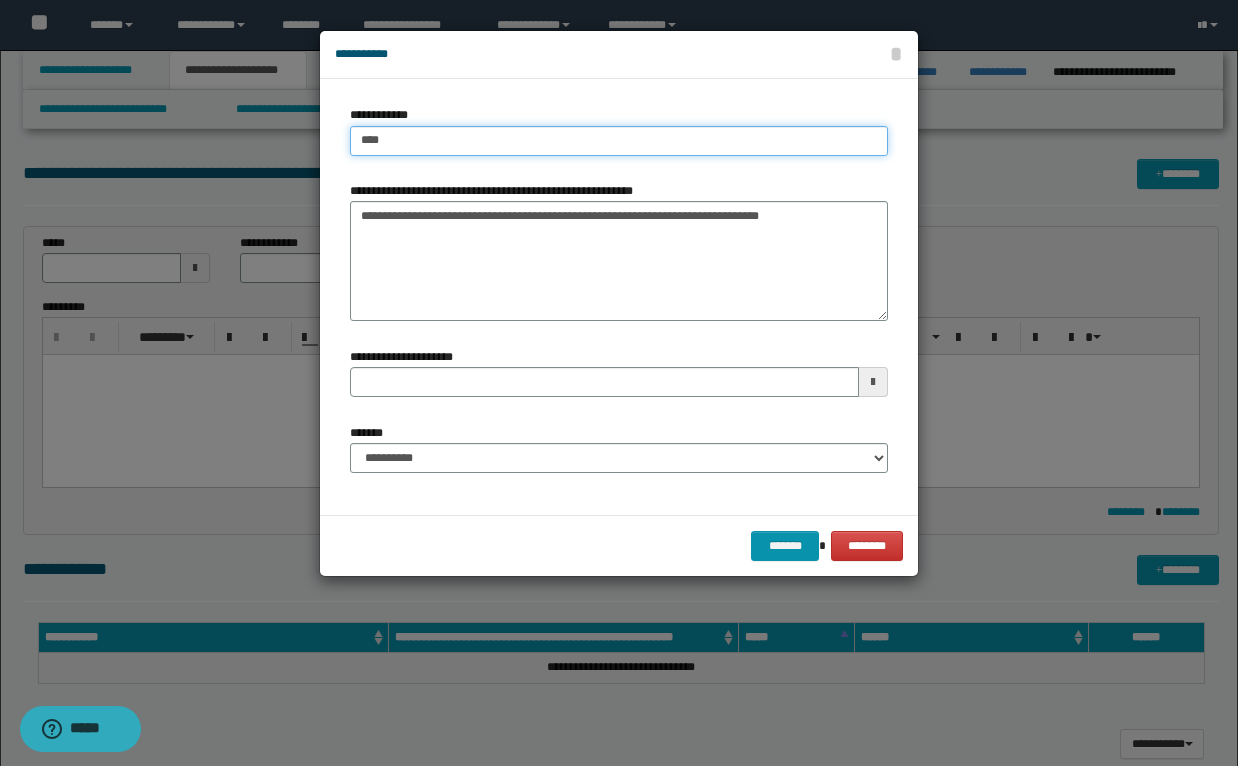 type on "****" 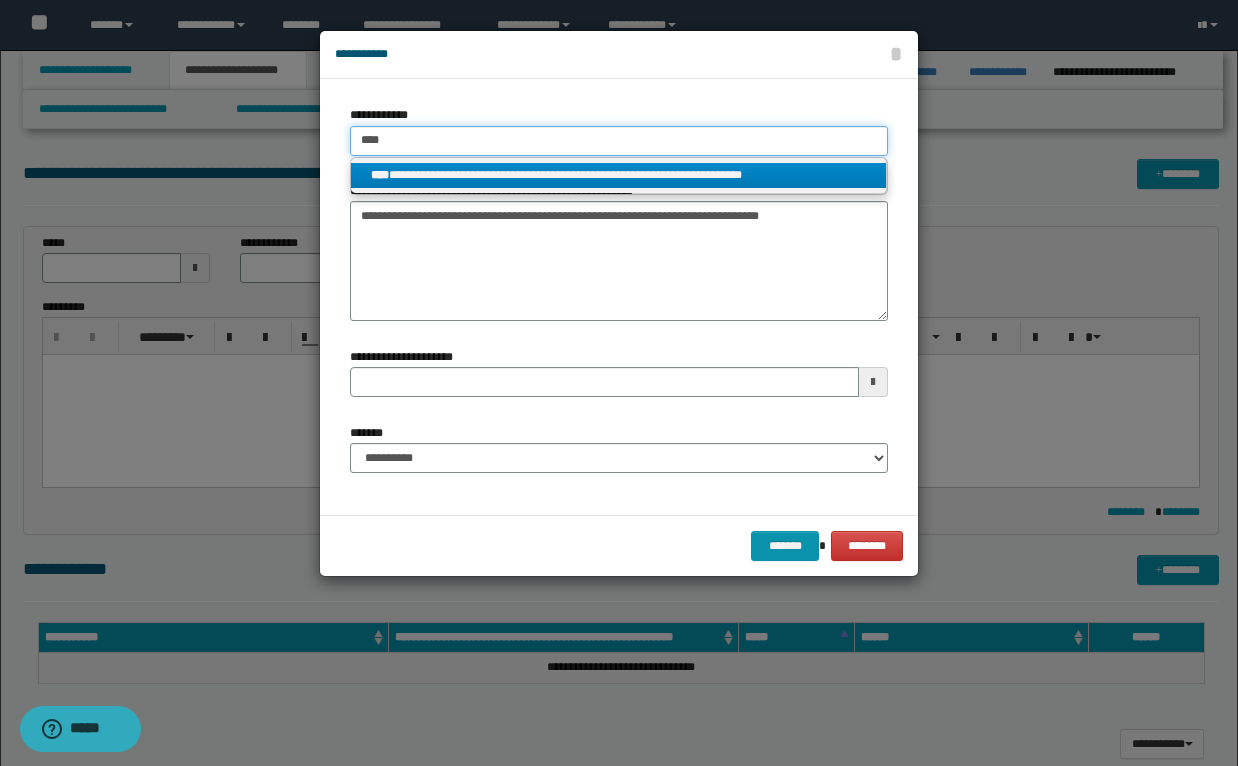 type on "****" 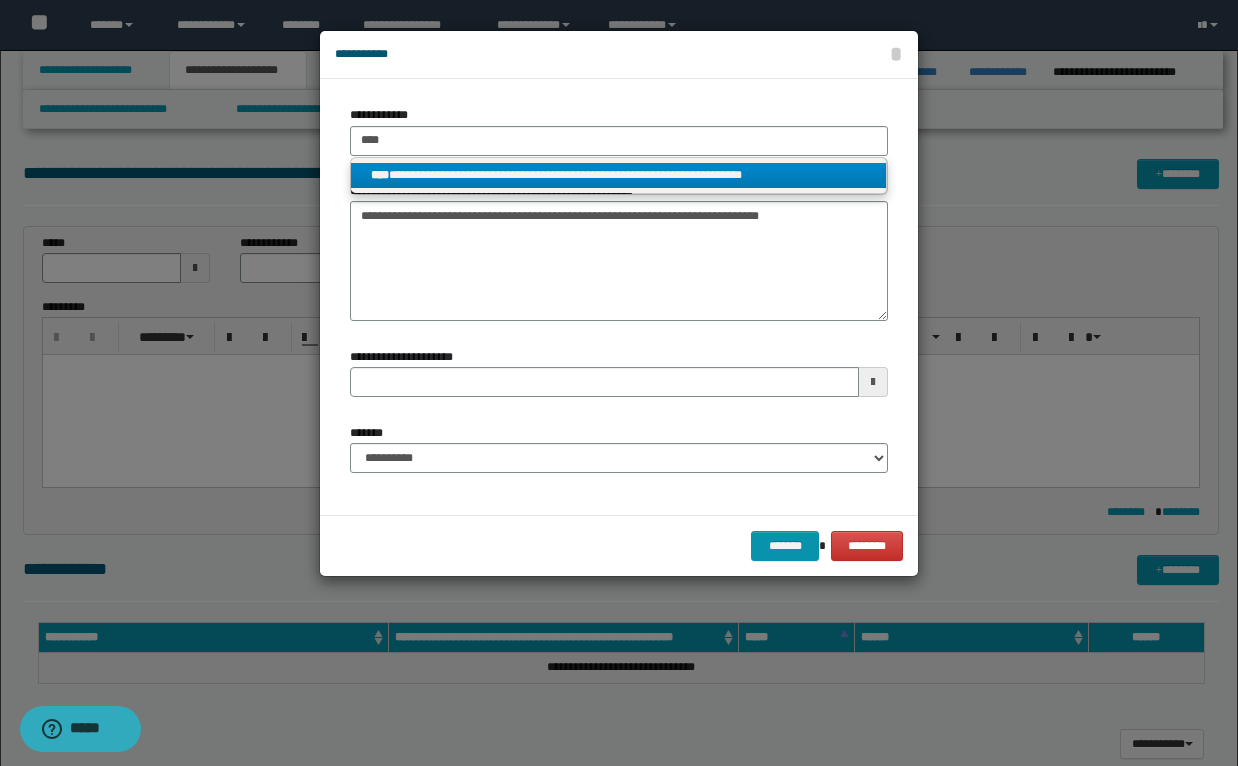 click on "****" at bounding box center (380, 175) 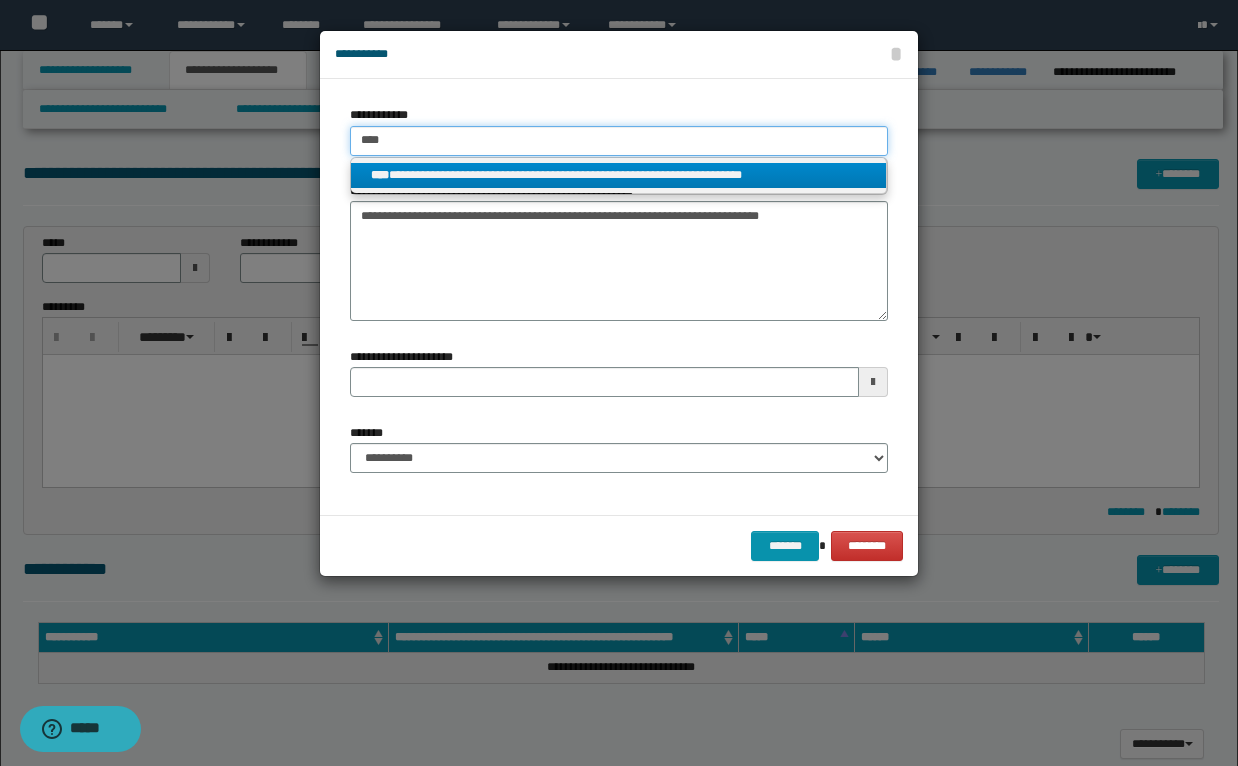 type 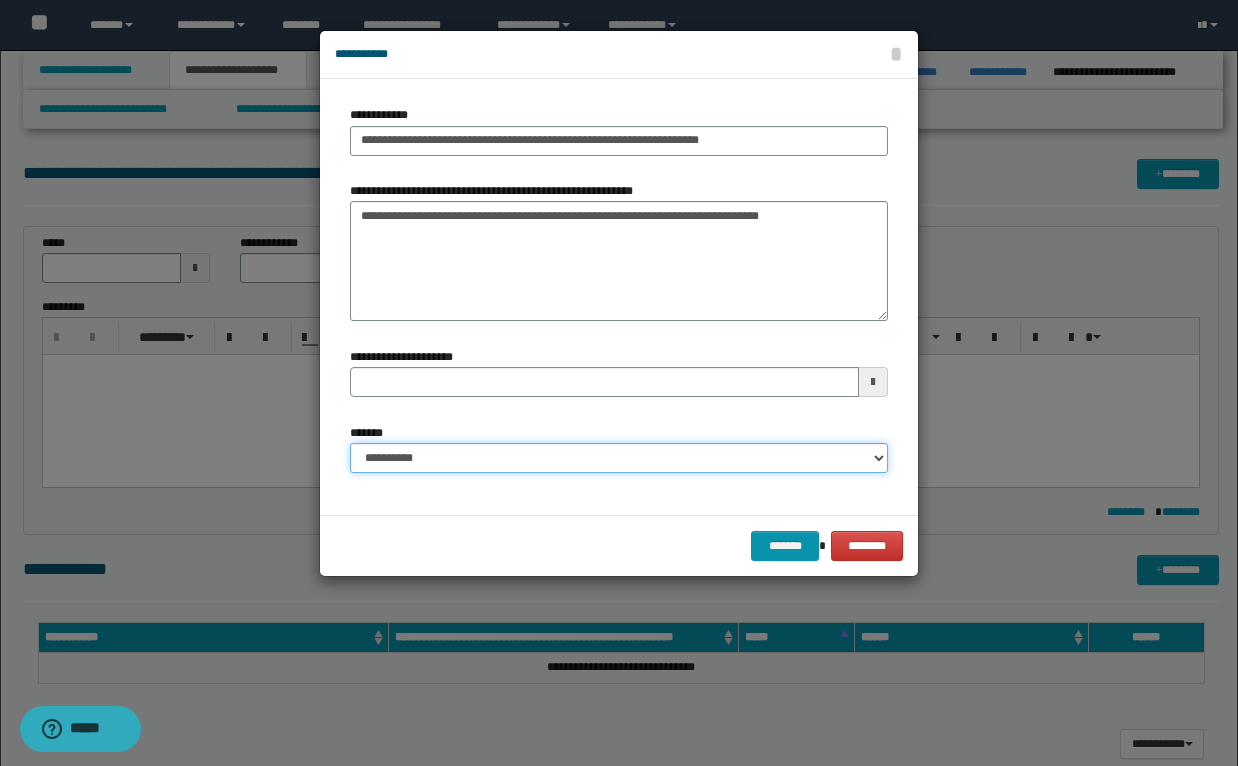 click on "**********" at bounding box center (619, 458) 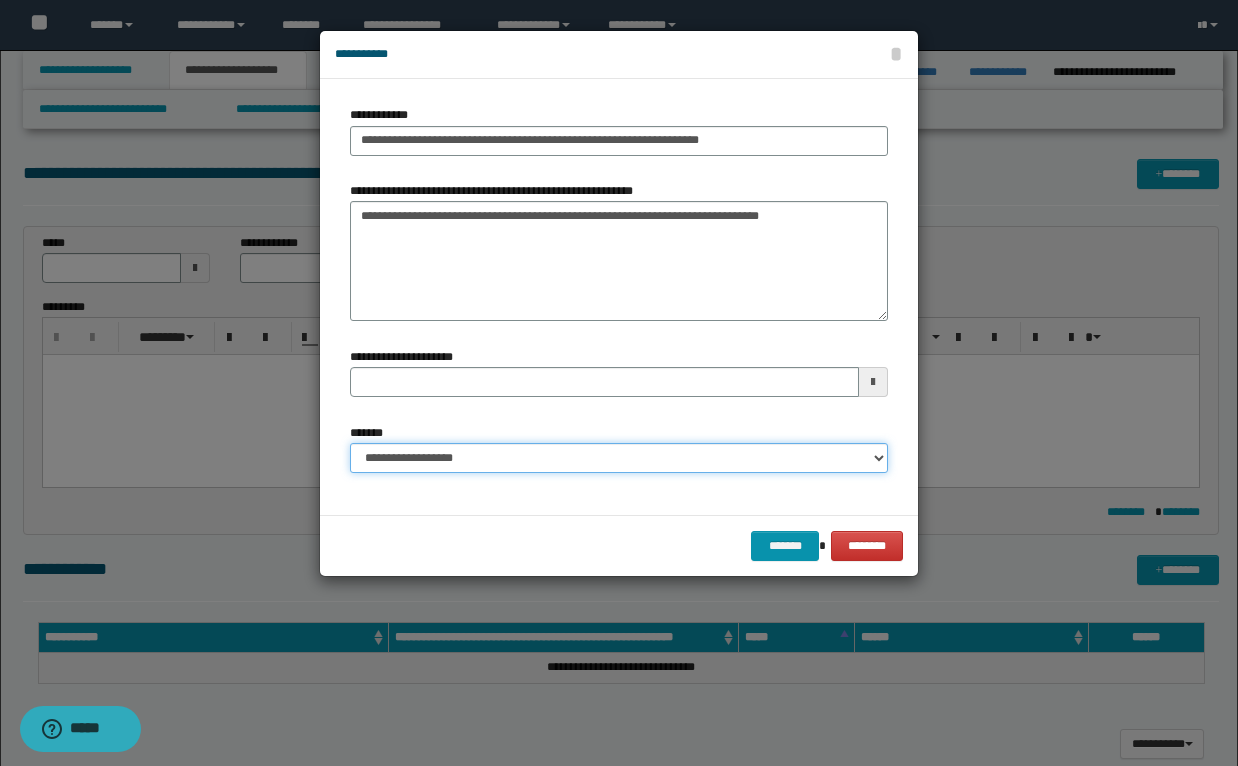 type 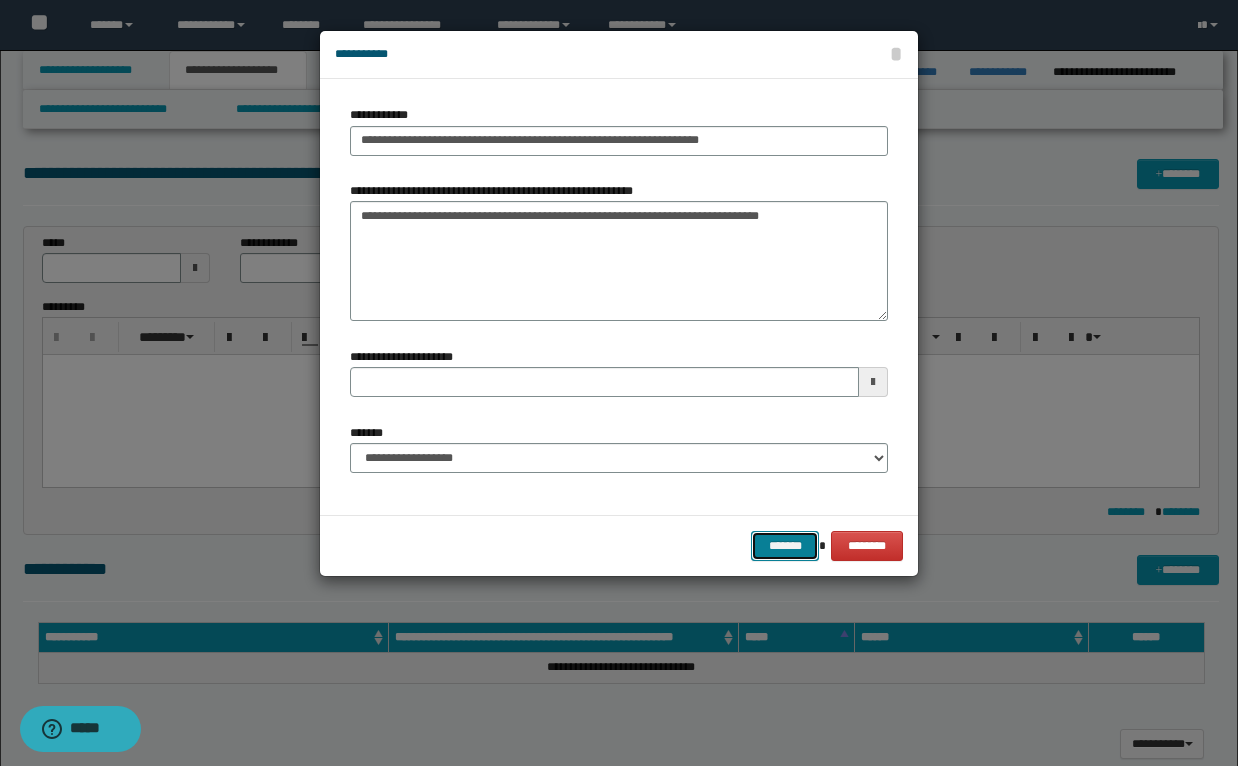 click on "*******" at bounding box center (785, 546) 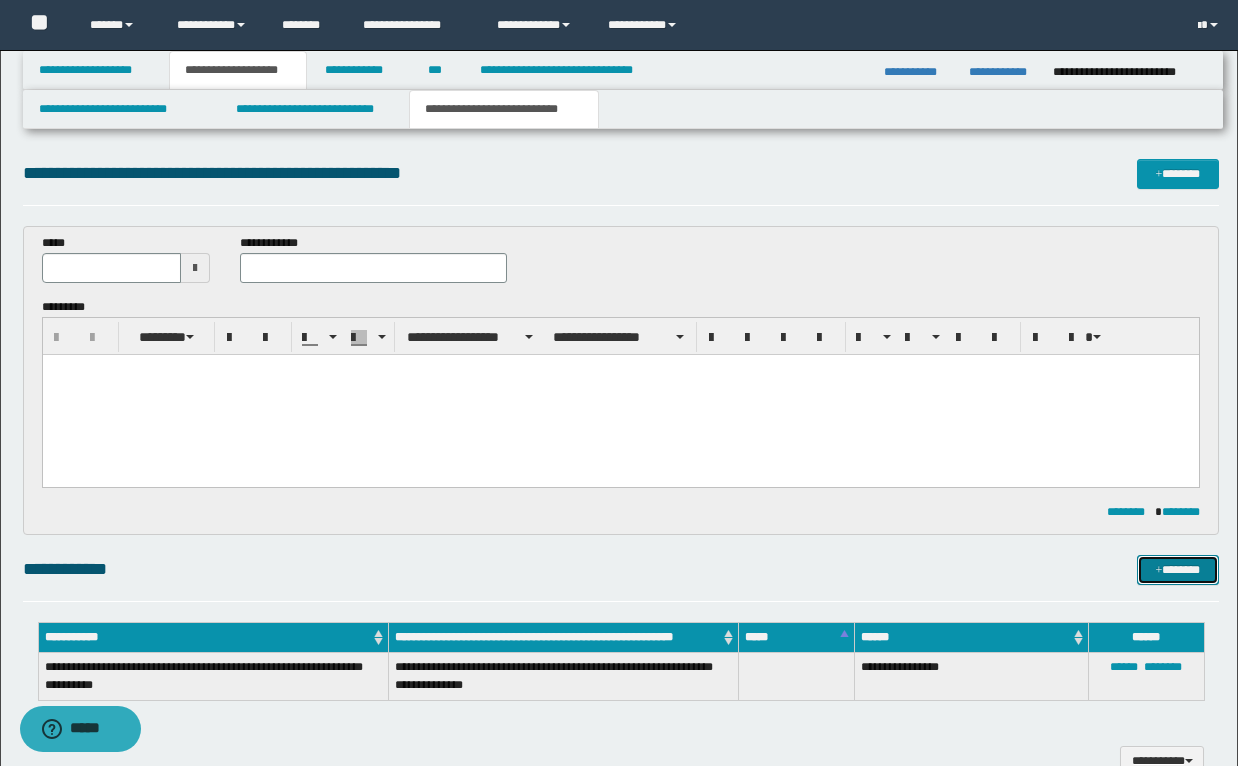 click on "*******" at bounding box center [1178, 570] 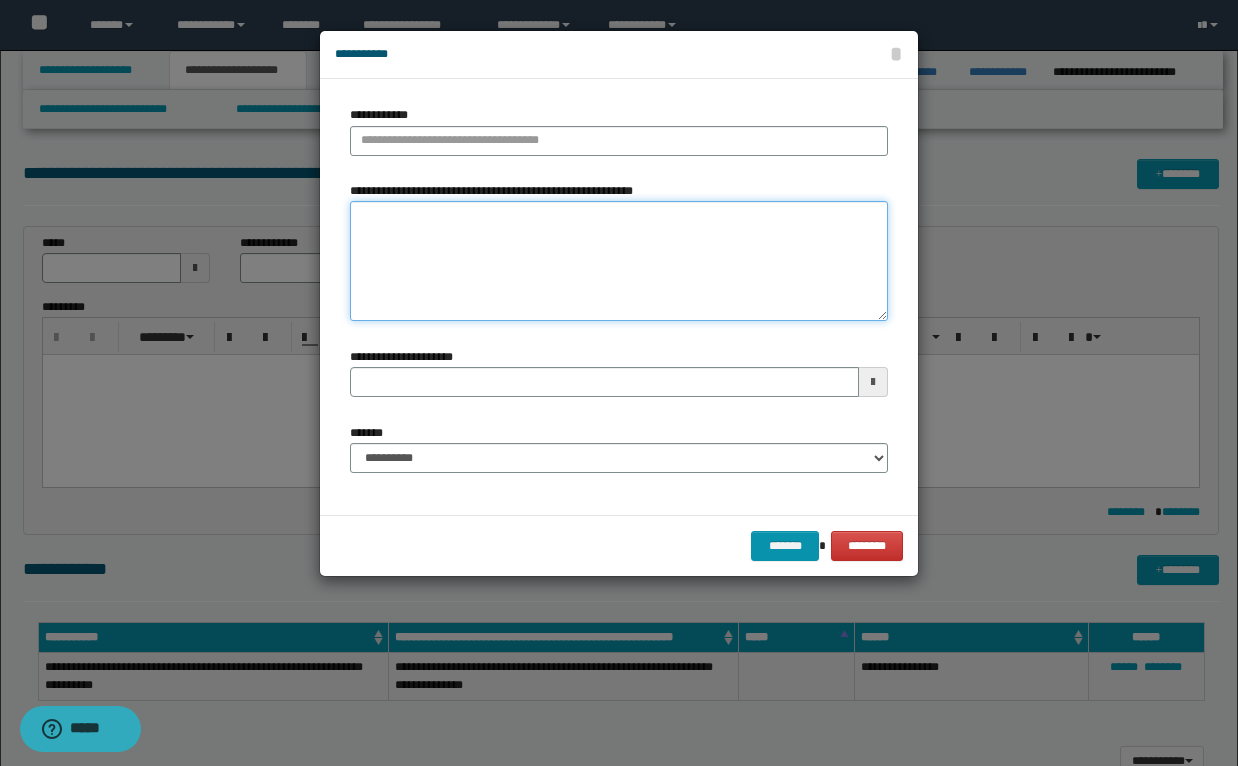 click on "**********" at bounding box center (619, 261) 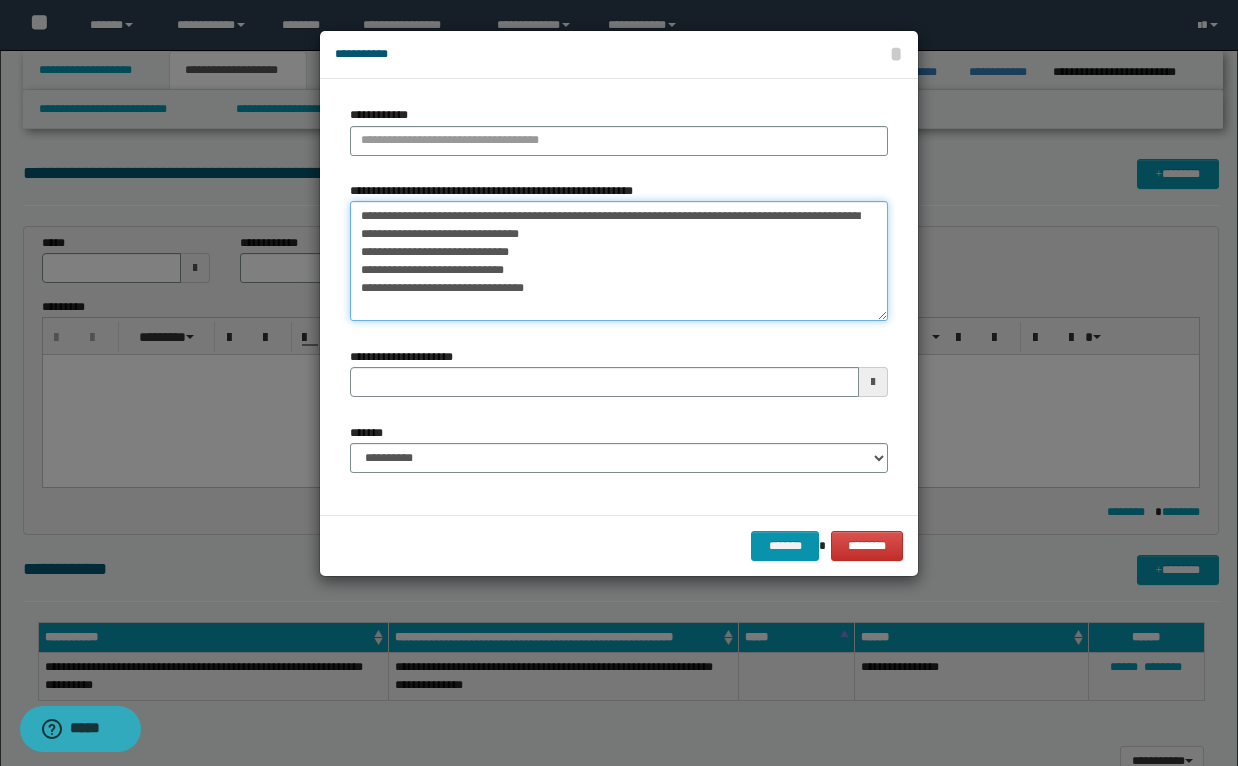drag, startPoint x: 757, startPoint y: 205, endPoint x: 840, endPoint y: 222, distance: 84.723076 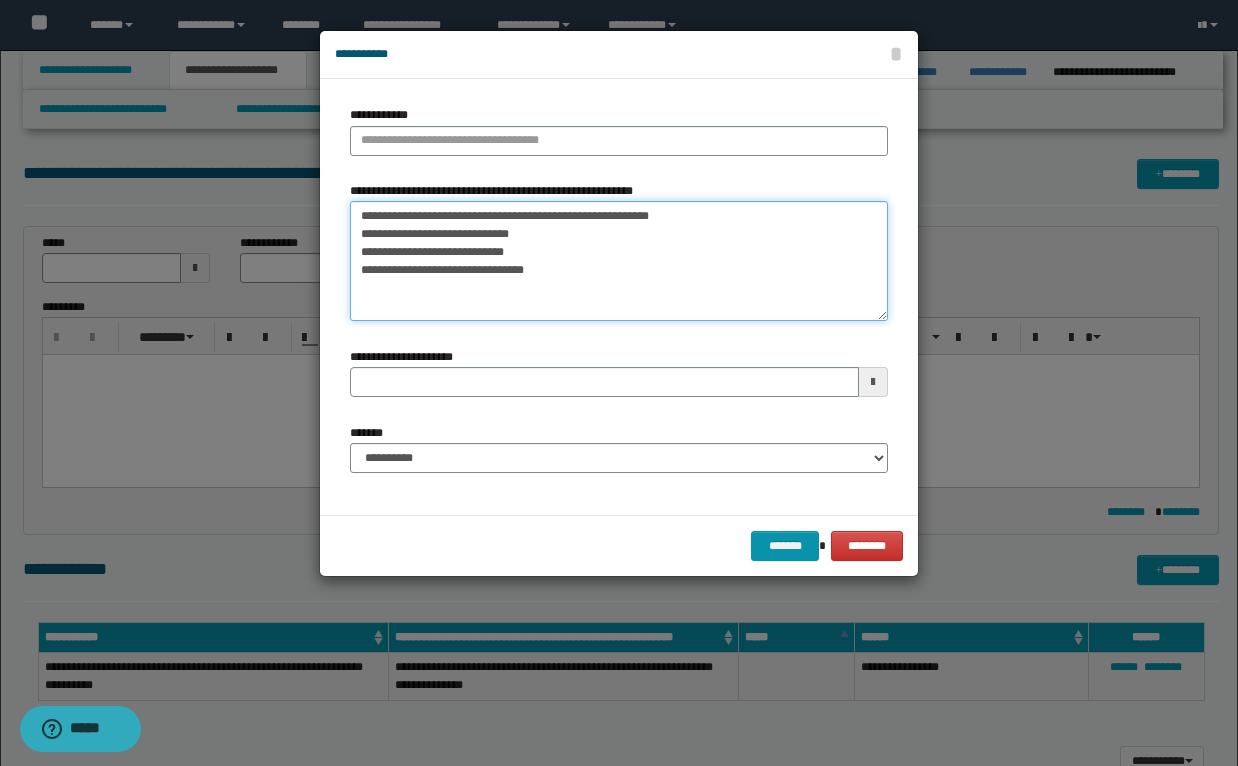 drag, startPoint x: 364, startPoint y: 232, endPoint x: 548, endPoint y: 296, distance: 194.81273 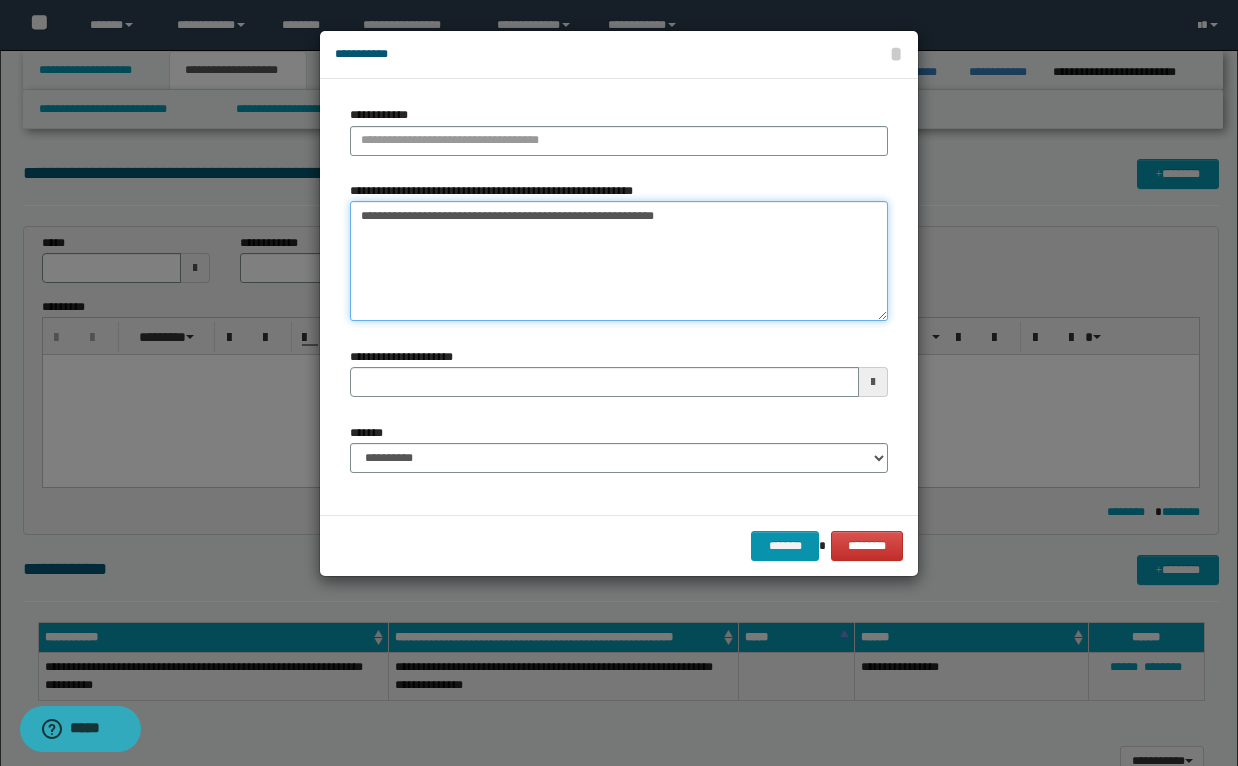 type on "**********" 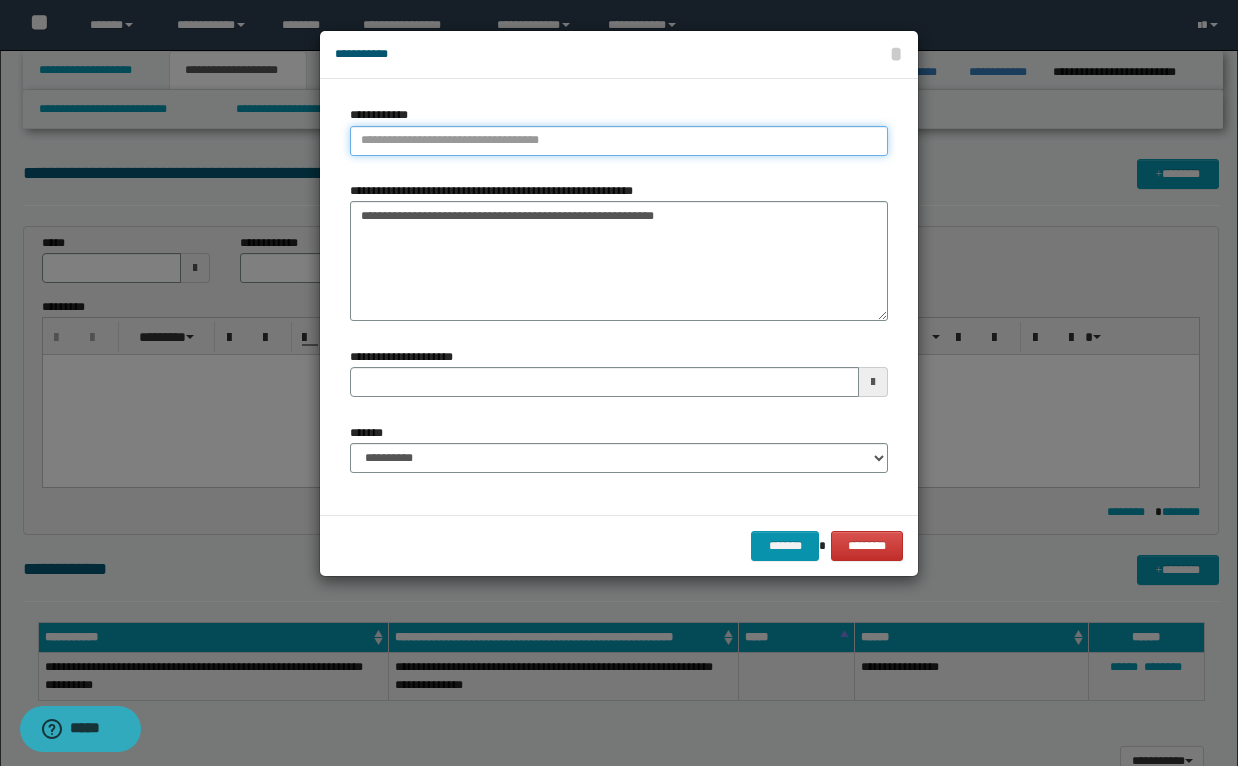 type on "**********" 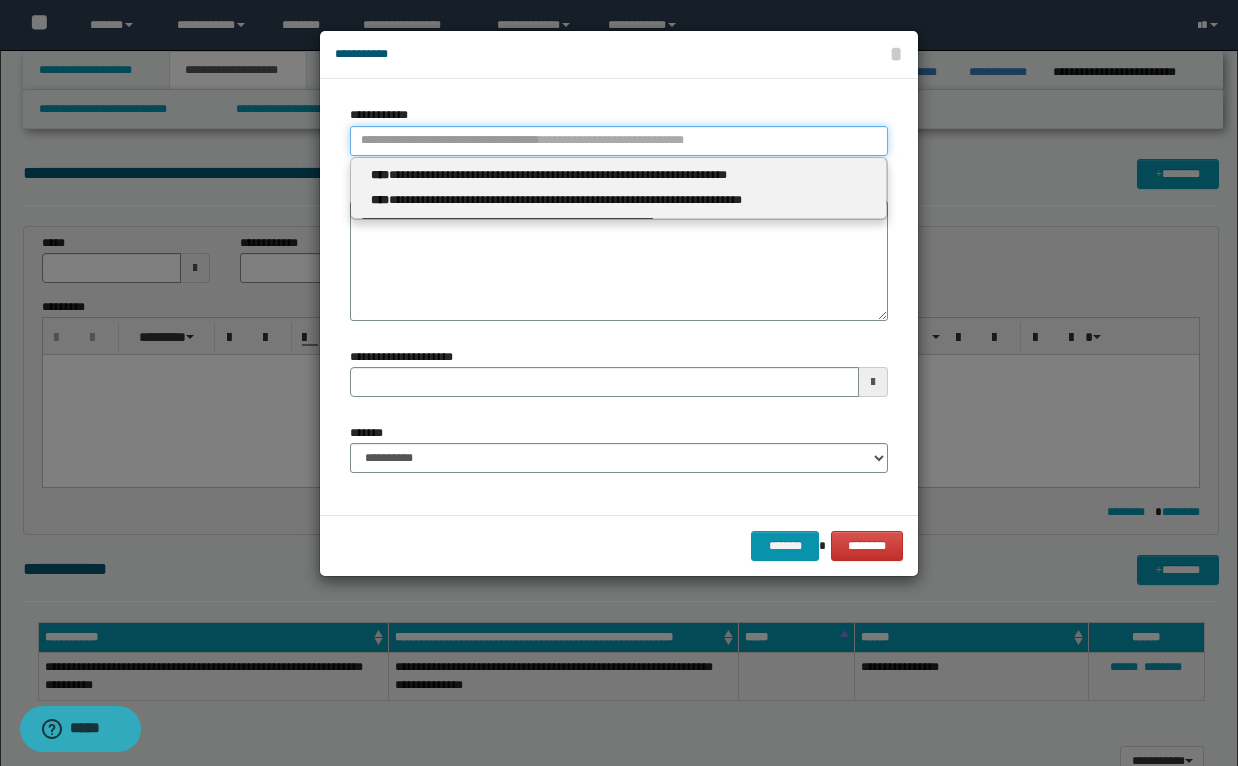 click on "**********" at bounding box center (619, 141) 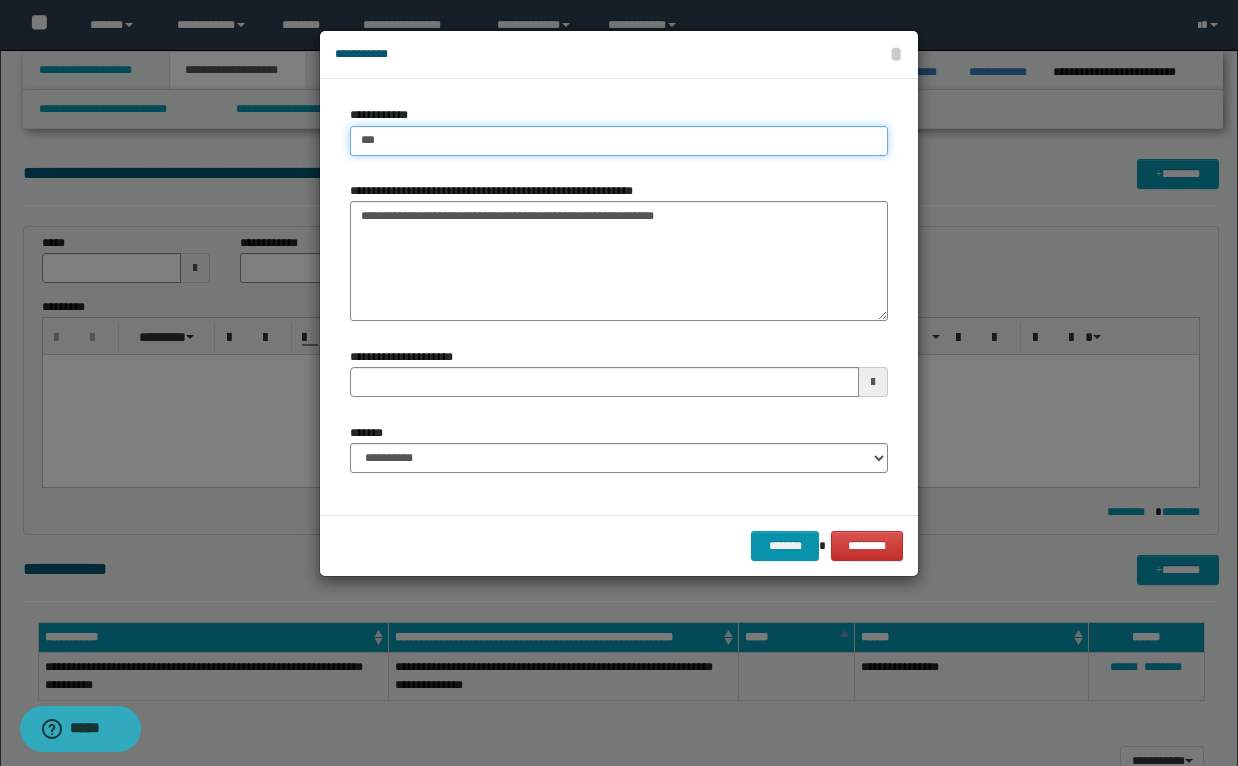 type on "****" 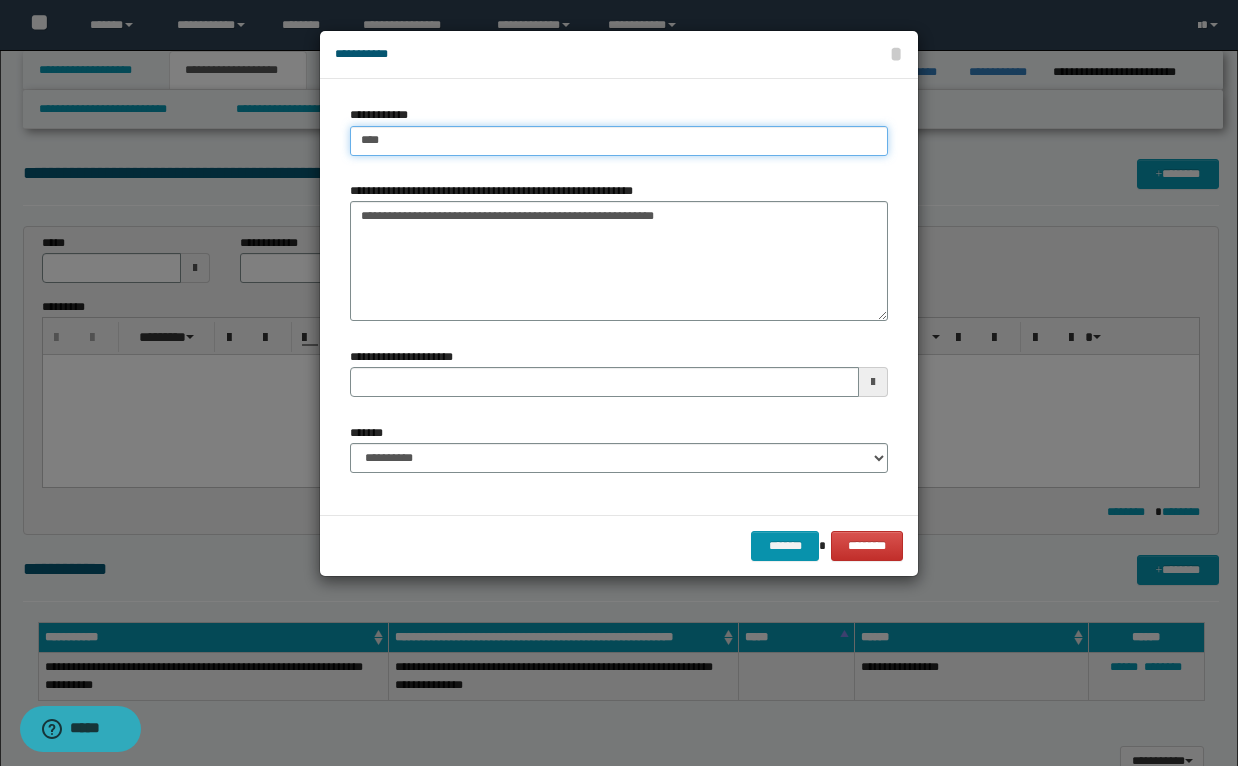 type on "****" 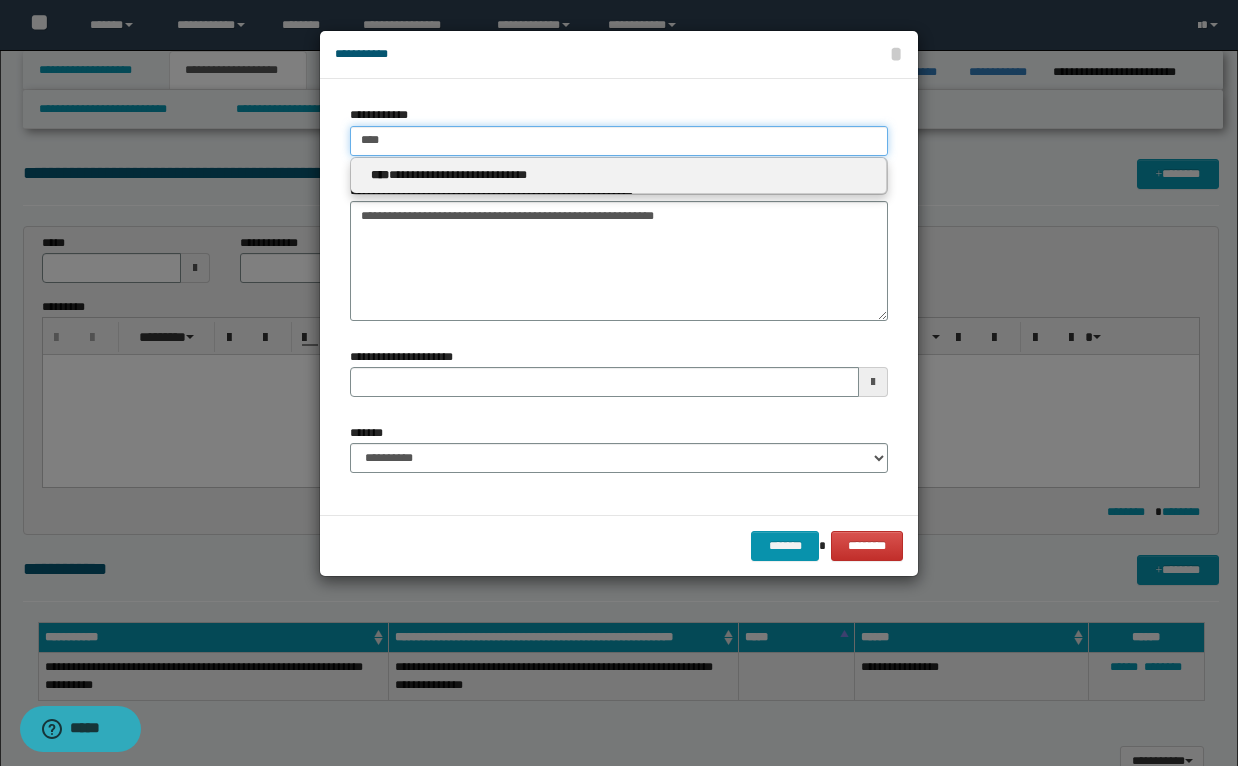 type 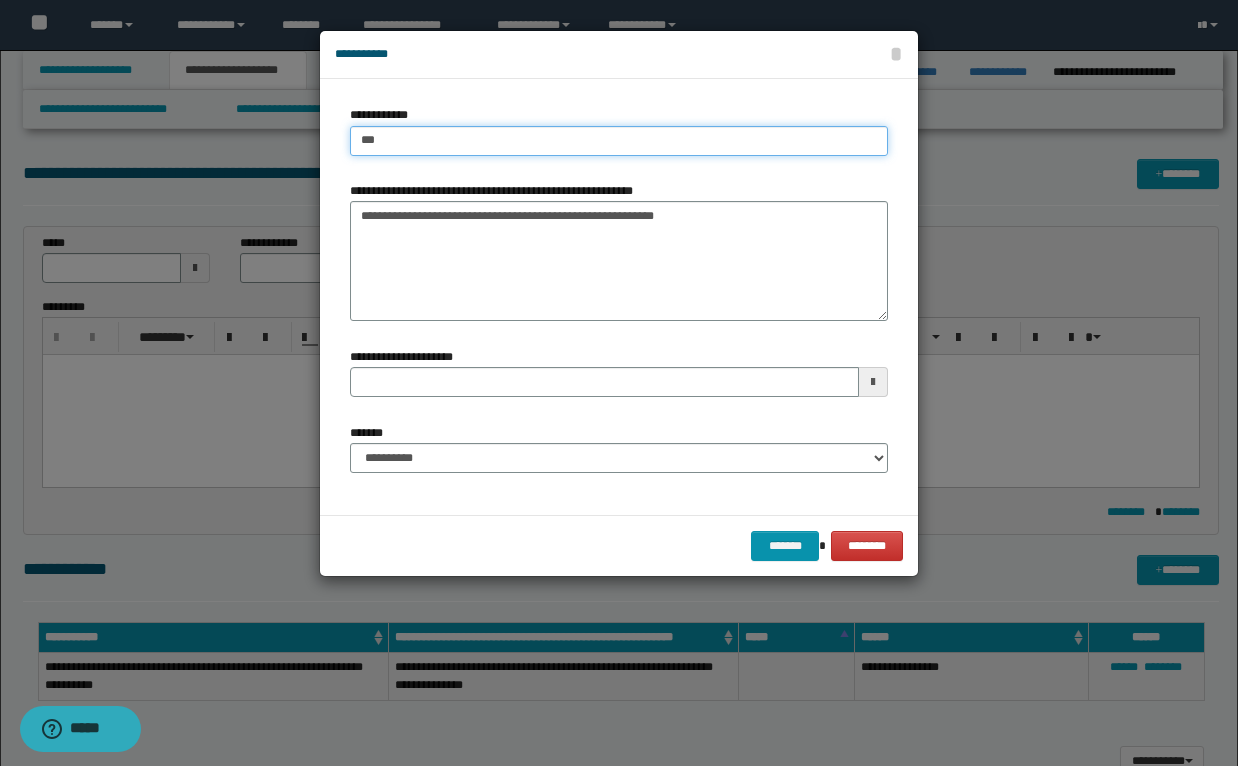 type on "****" 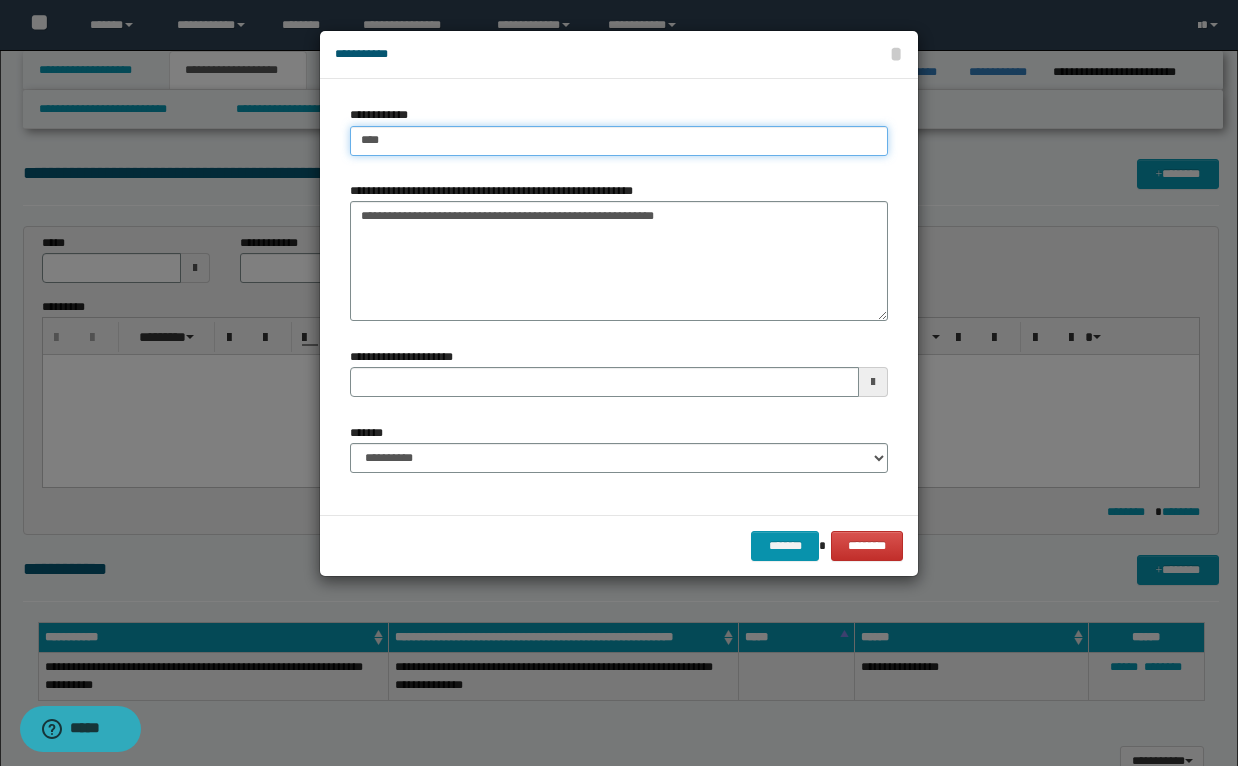 type on "****" 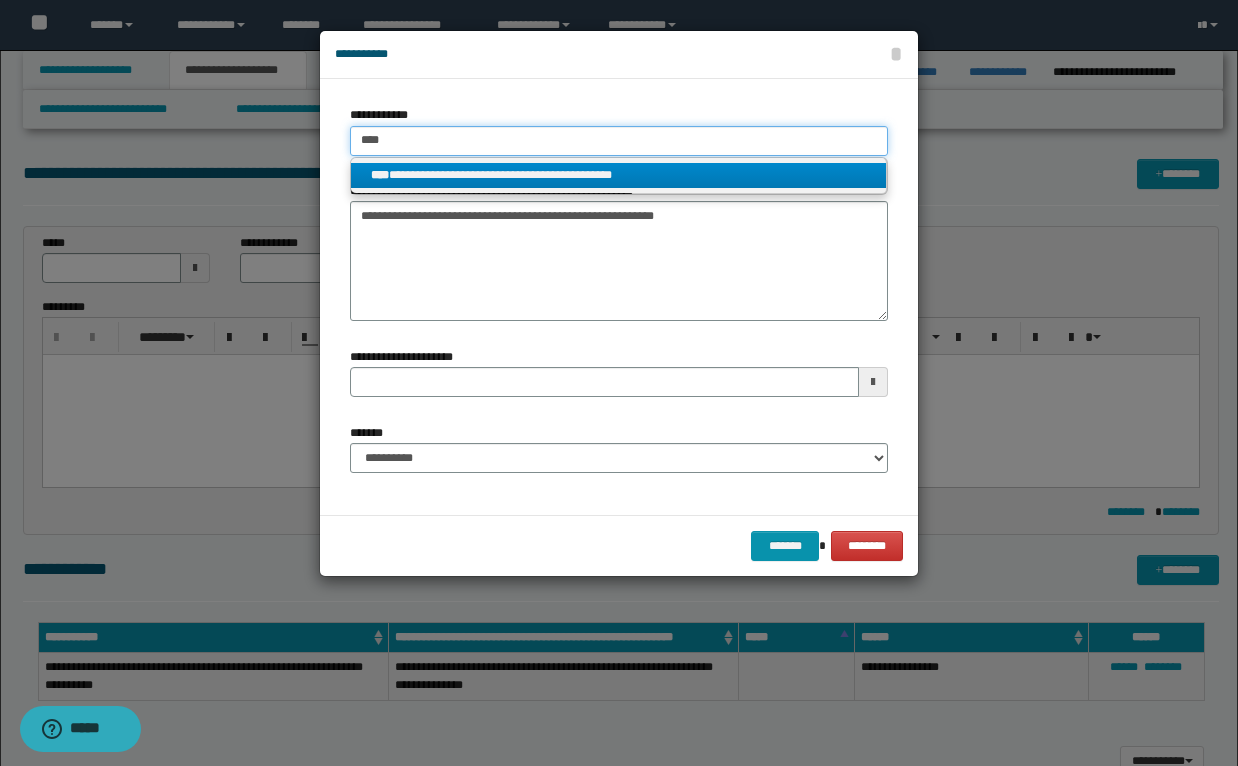 type on "****" 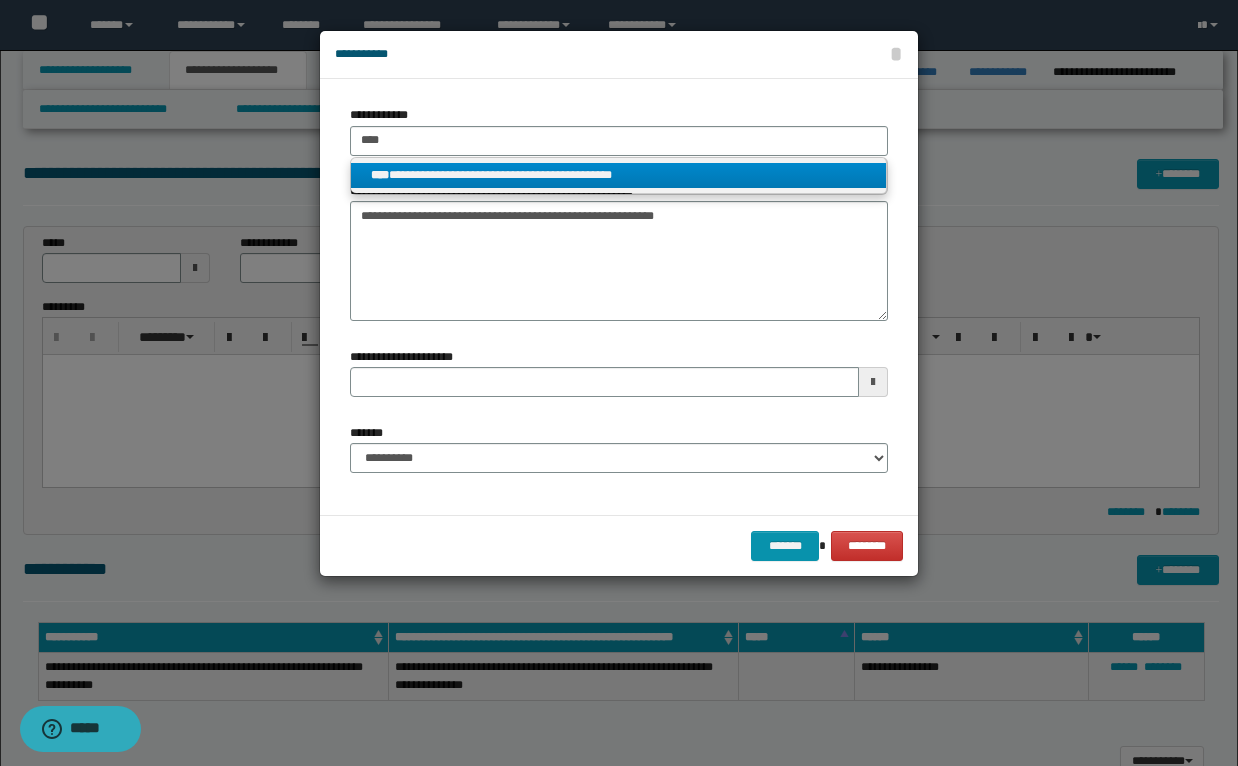 click on "**********" at bounding box center [618, 175] 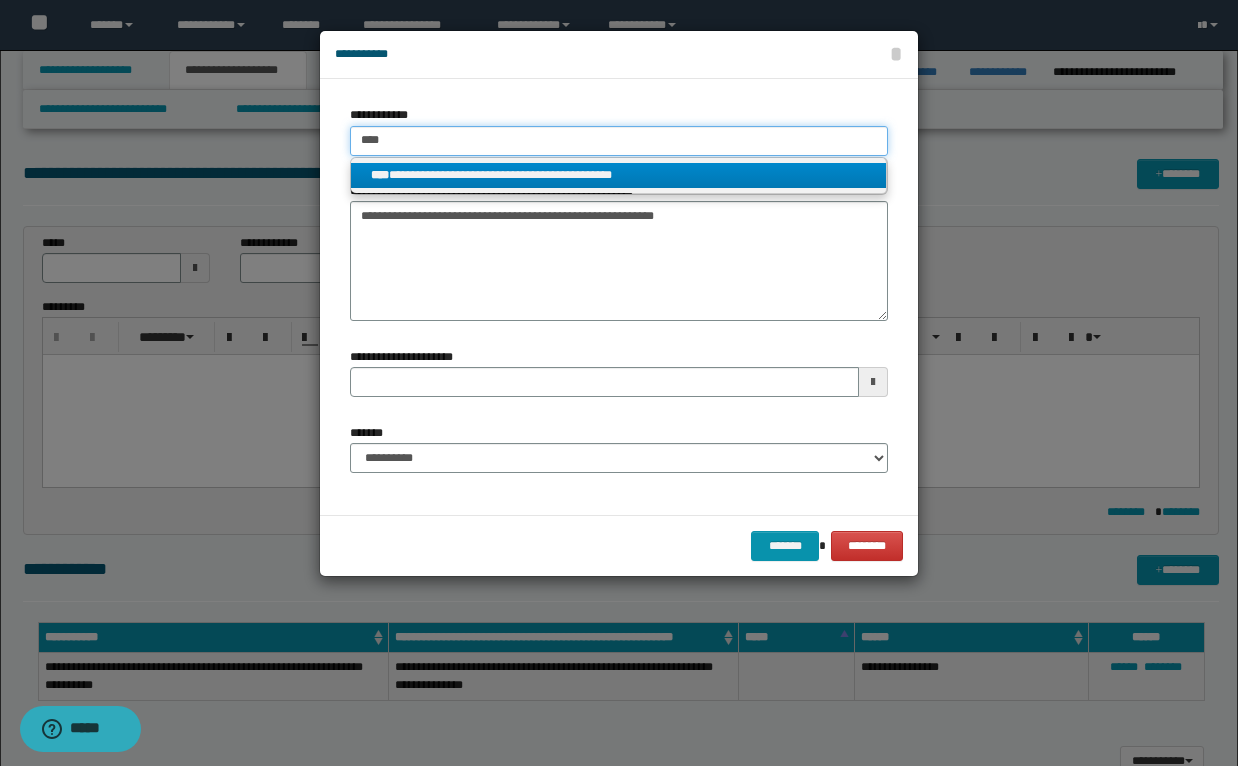 type 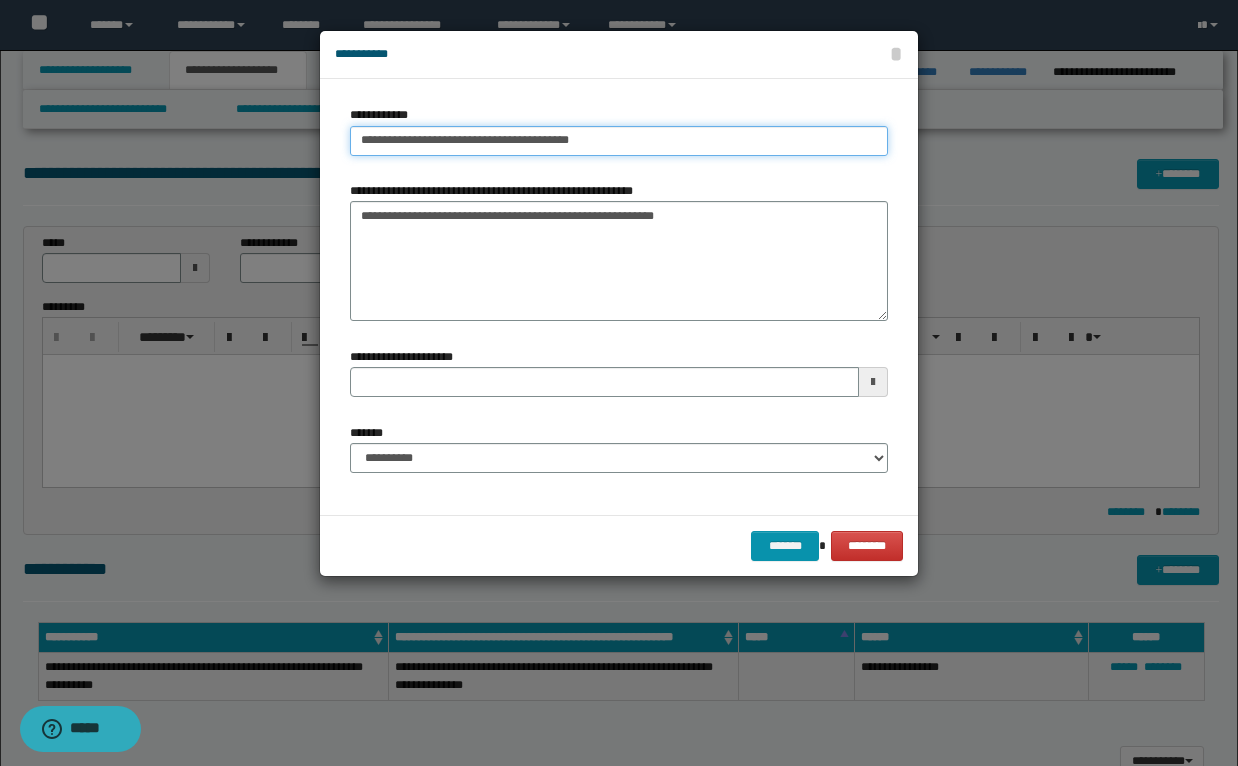 type 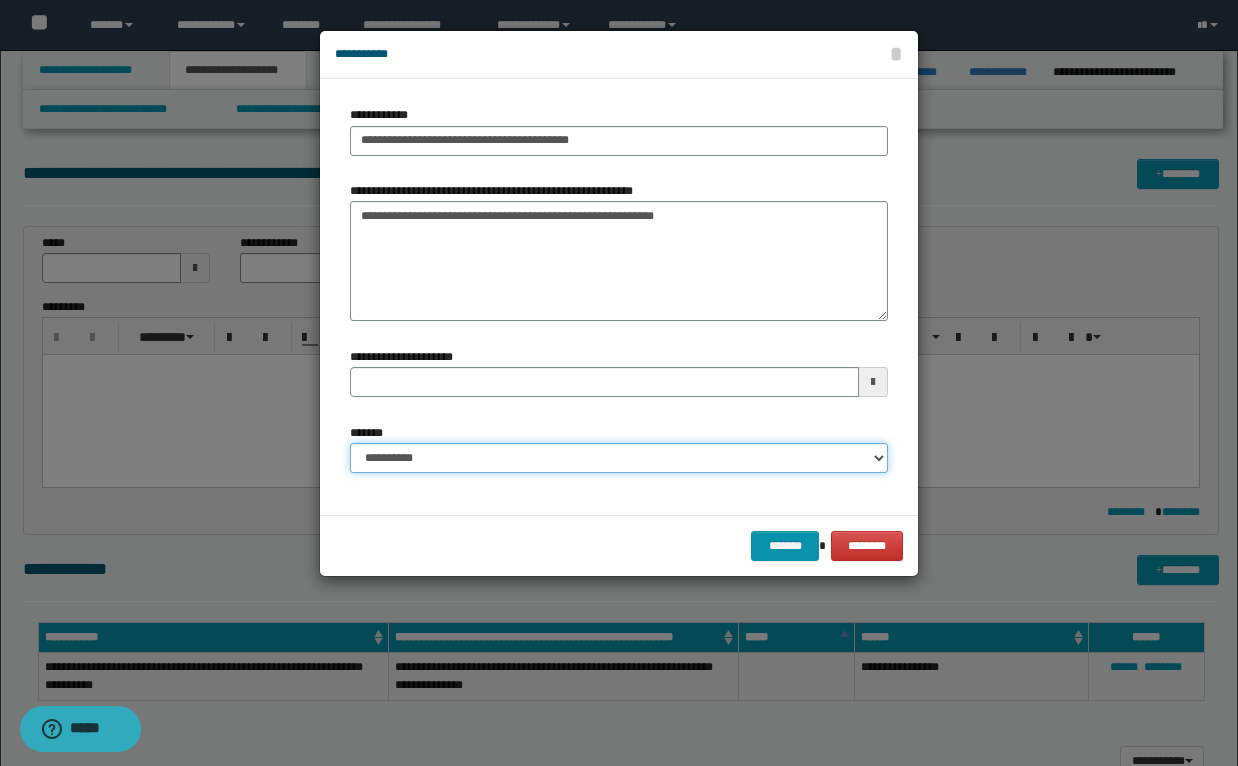 click on "**********" at bounding box center [619, 458] 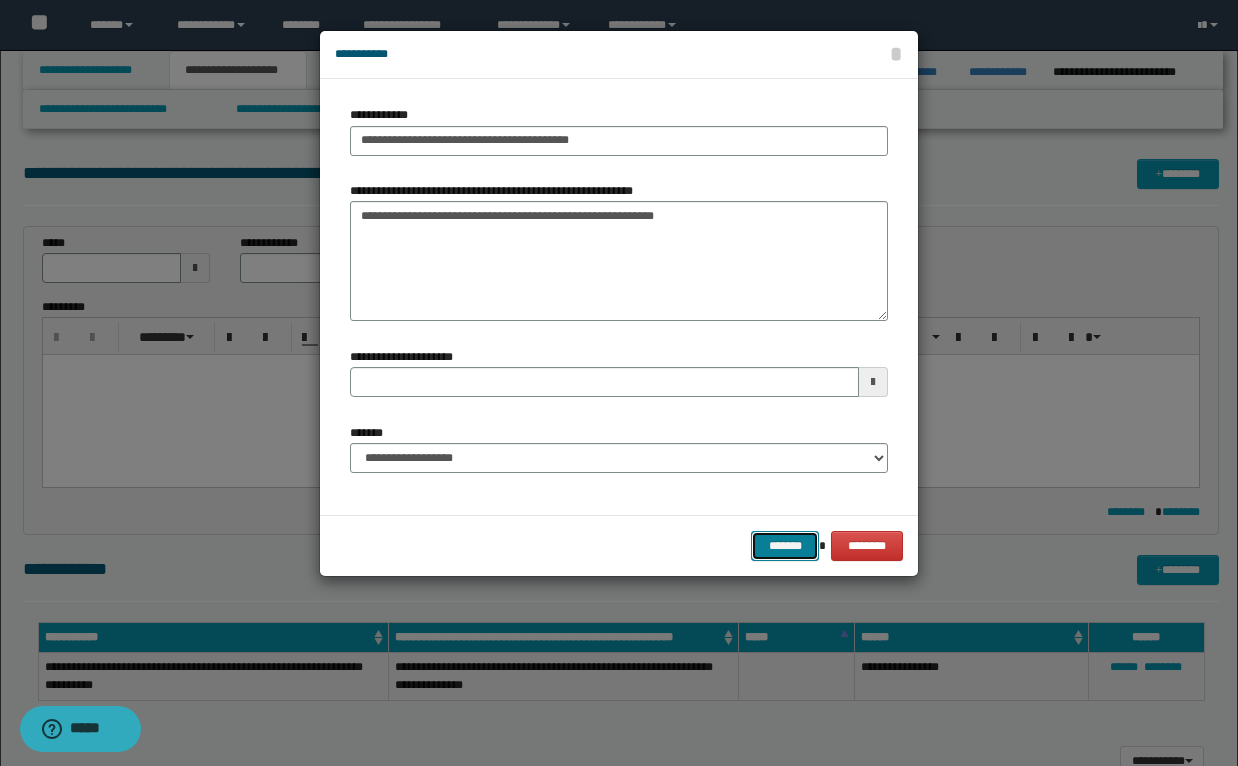 click on "*******" at bounding box center [785, 546] 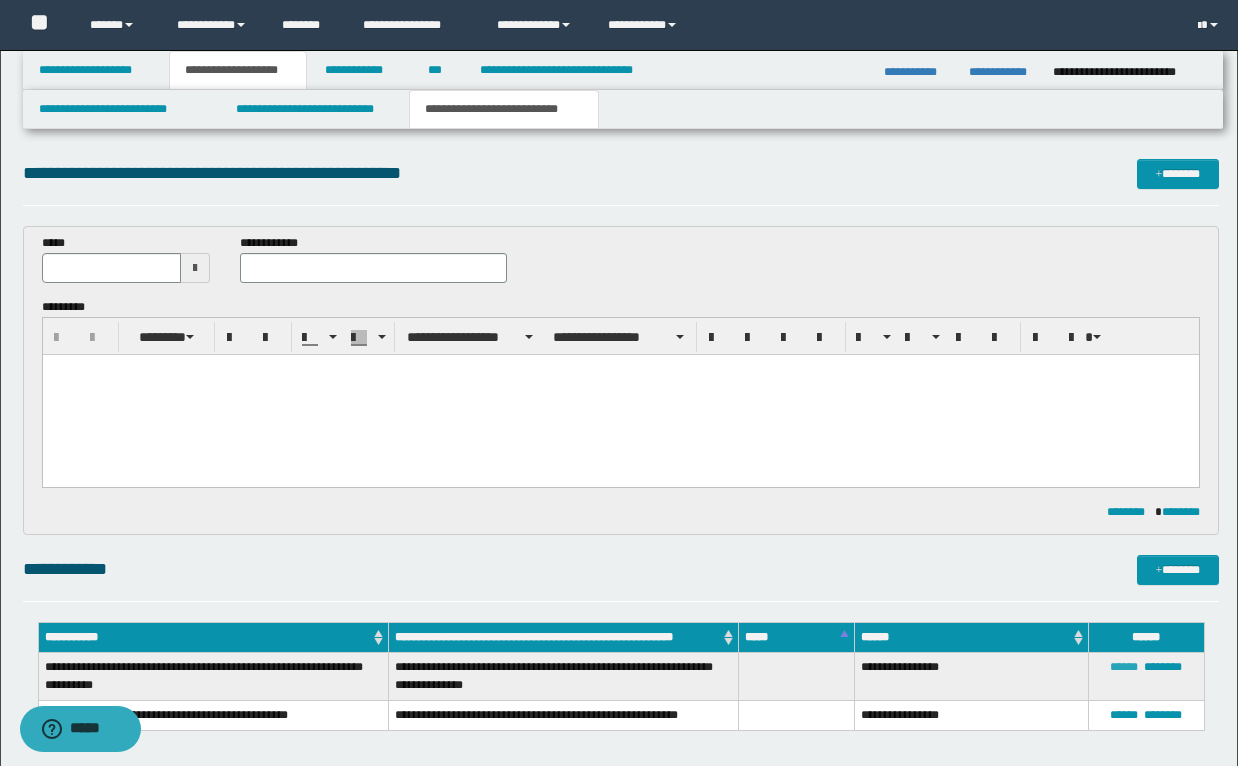 click on "******" at bounding box center (1124, 667) 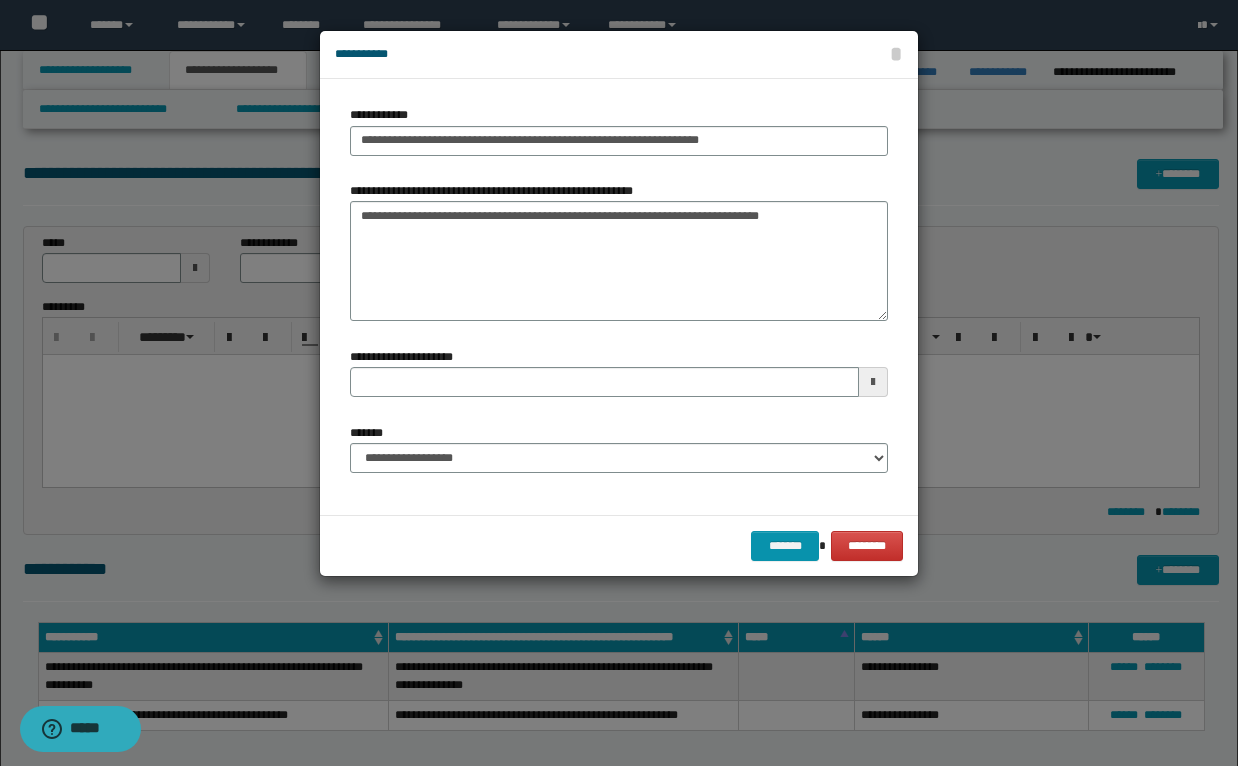 type 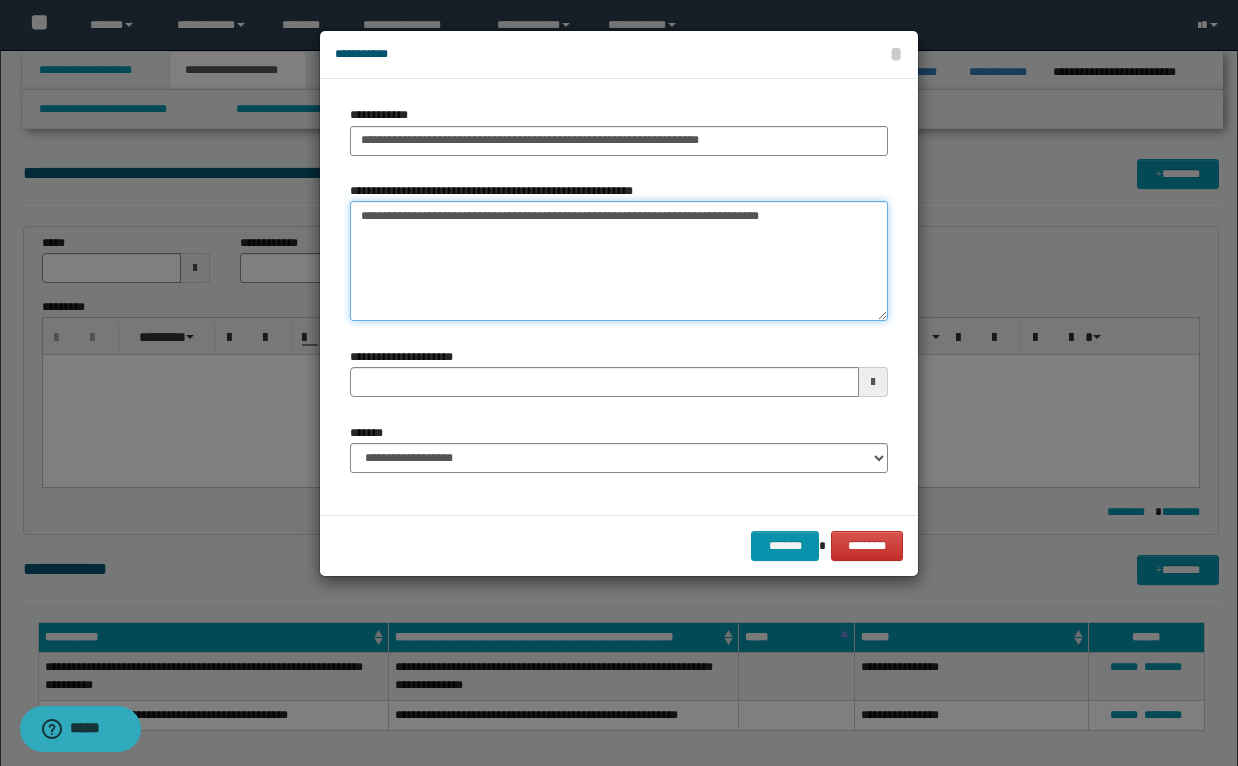drag, startPoint x: 836, startPoint y: 217, endPoint x: 806, endPoint y: 214, distance: 30.149628 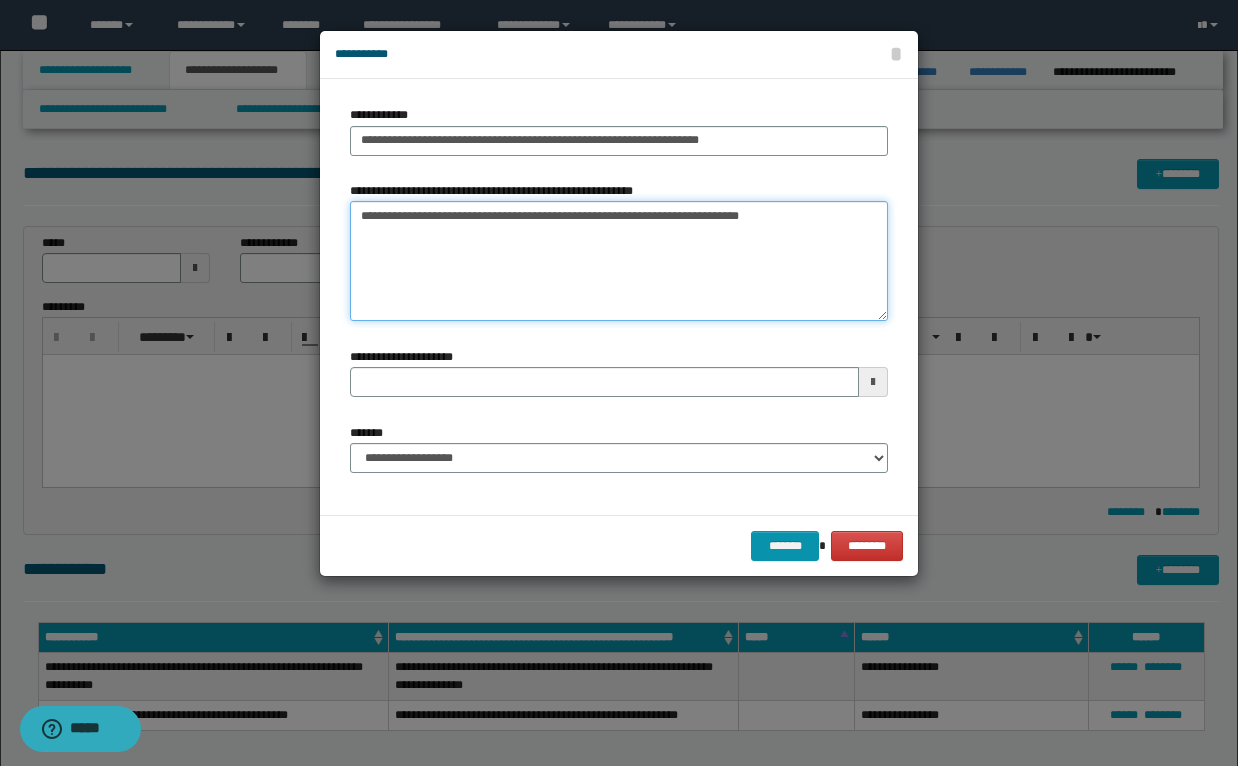 type 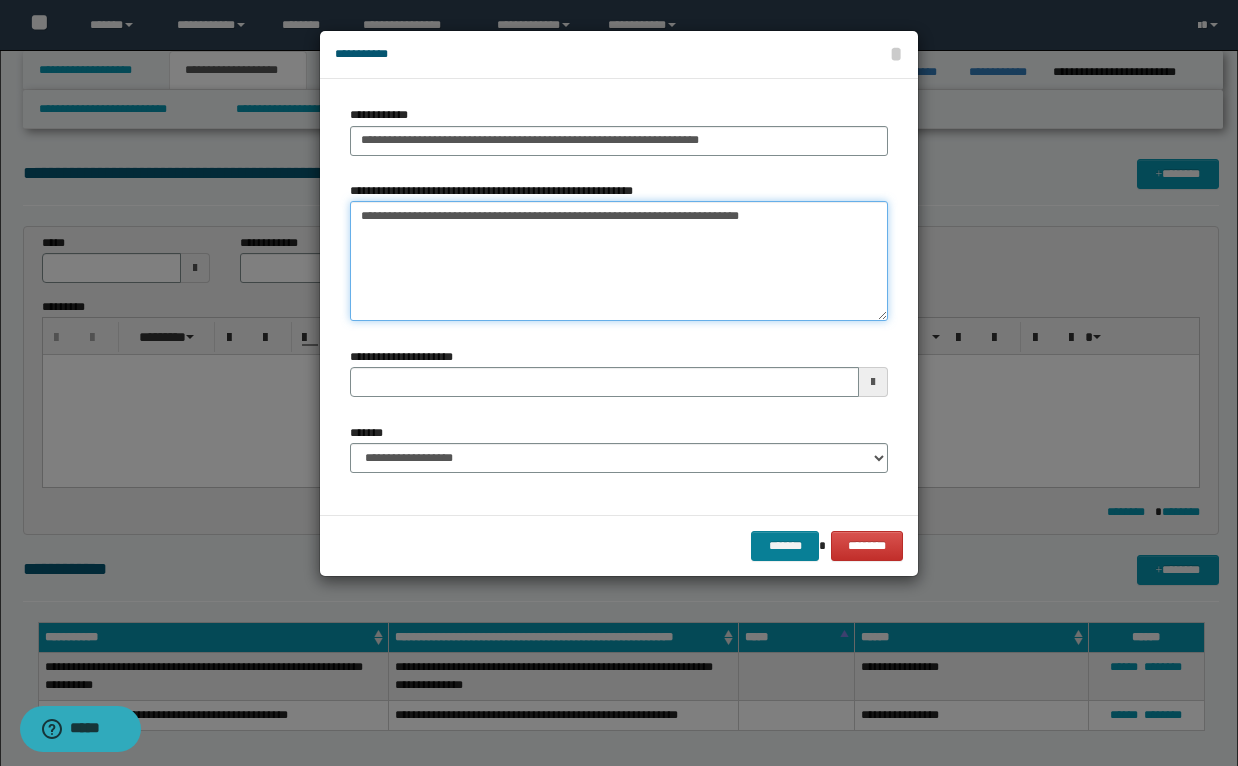 type on "**********" 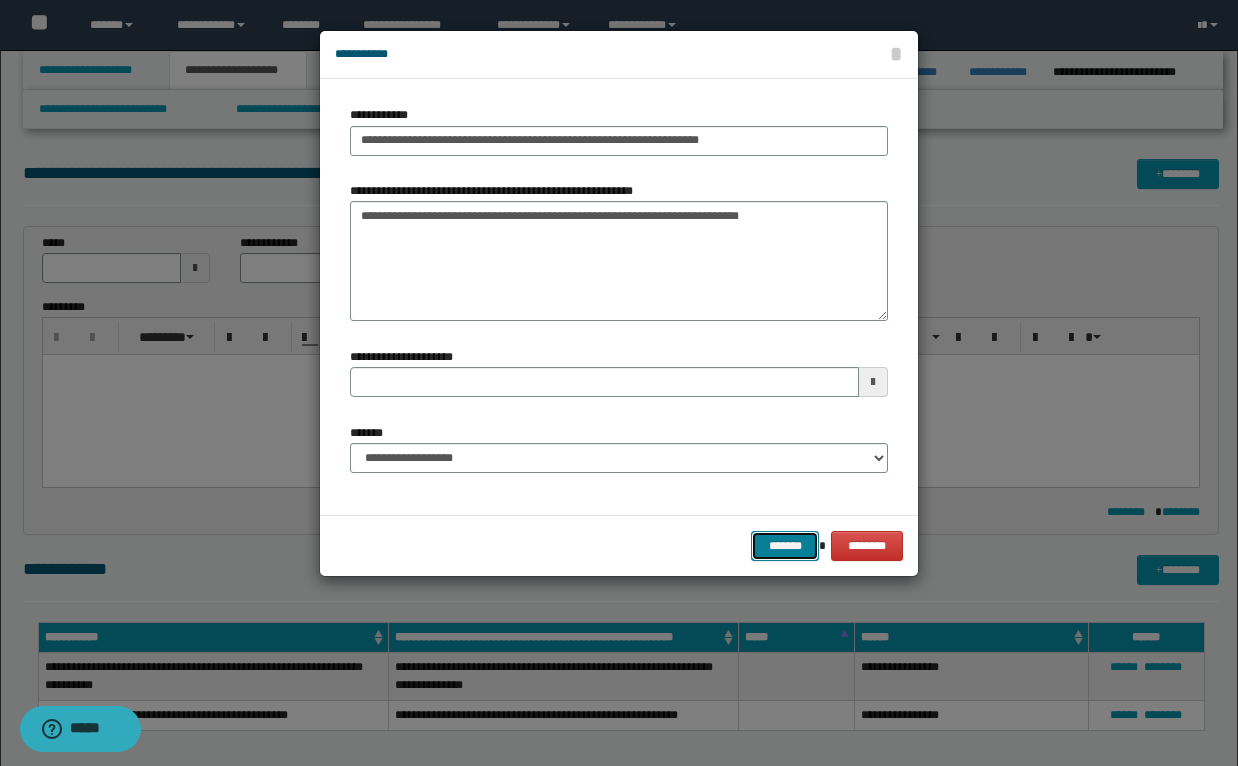 click on "*******" at bounding box center (785, 546) 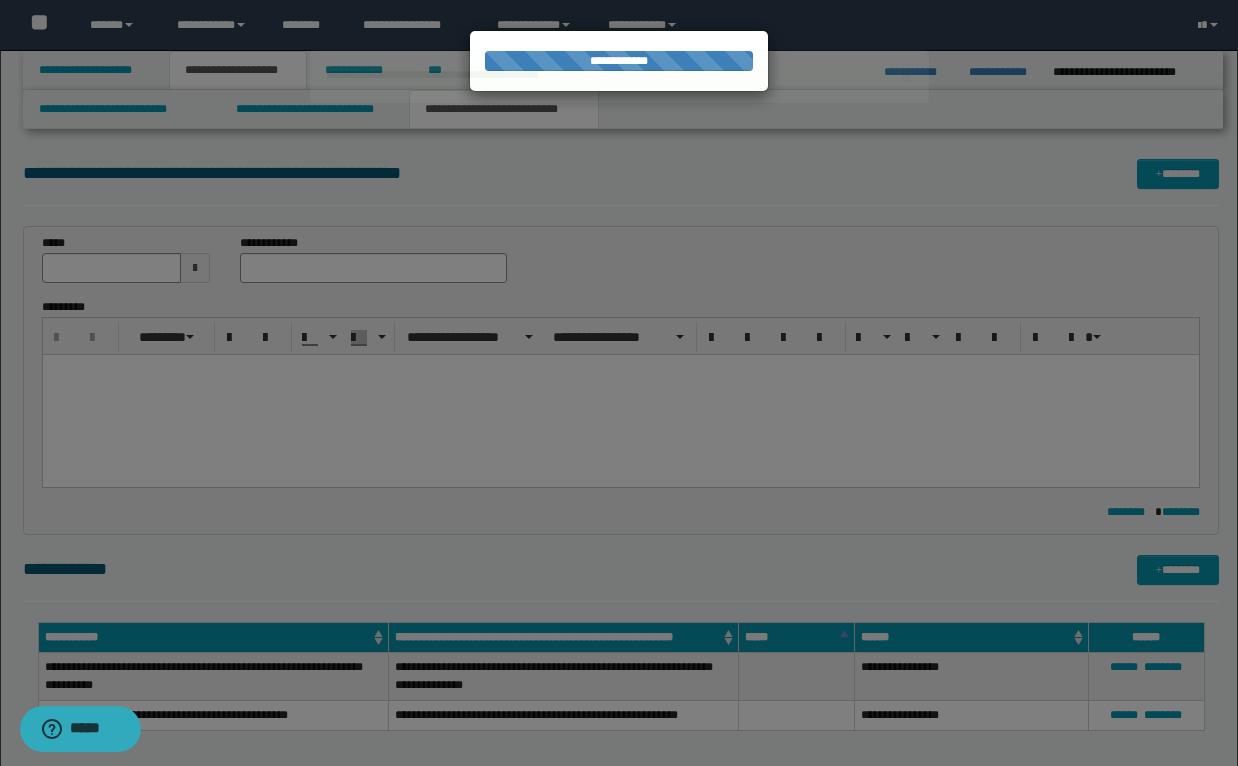 type 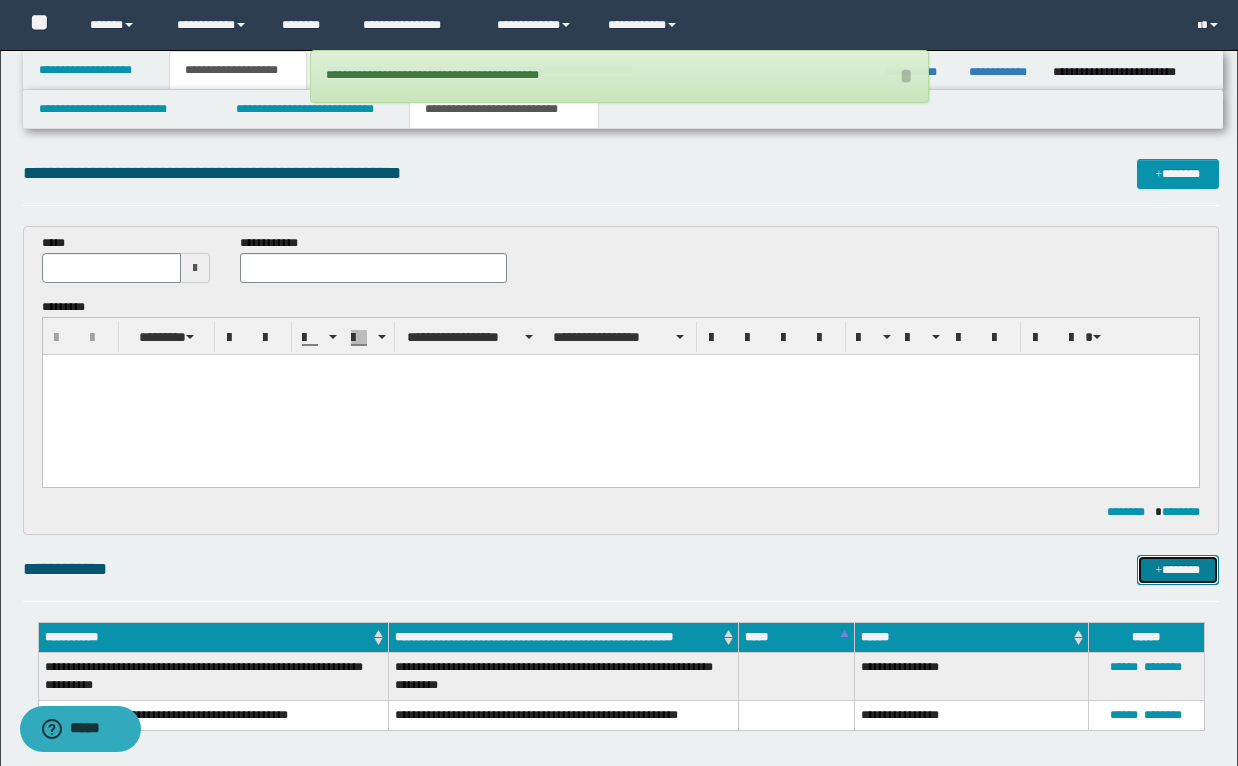 click on "*******" at bounding box center [1178, 570] 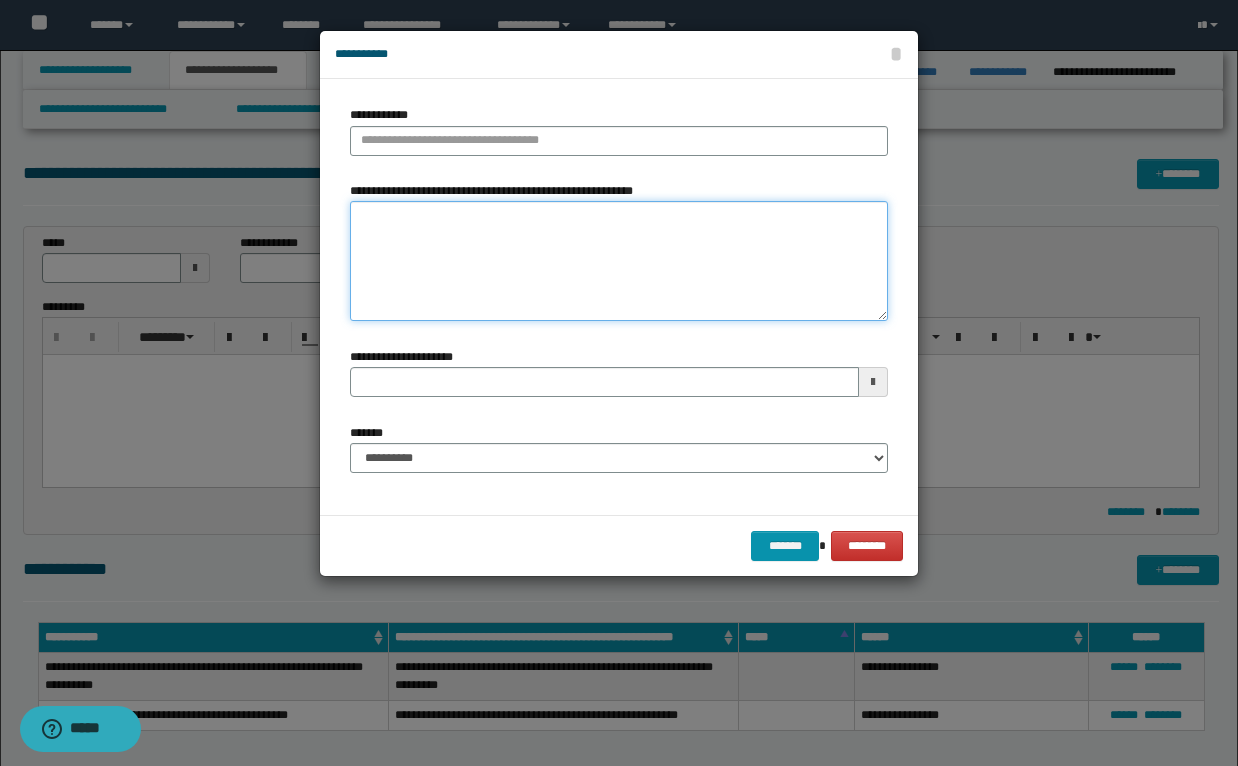 click on "**********" at bounding box center (619, 261) 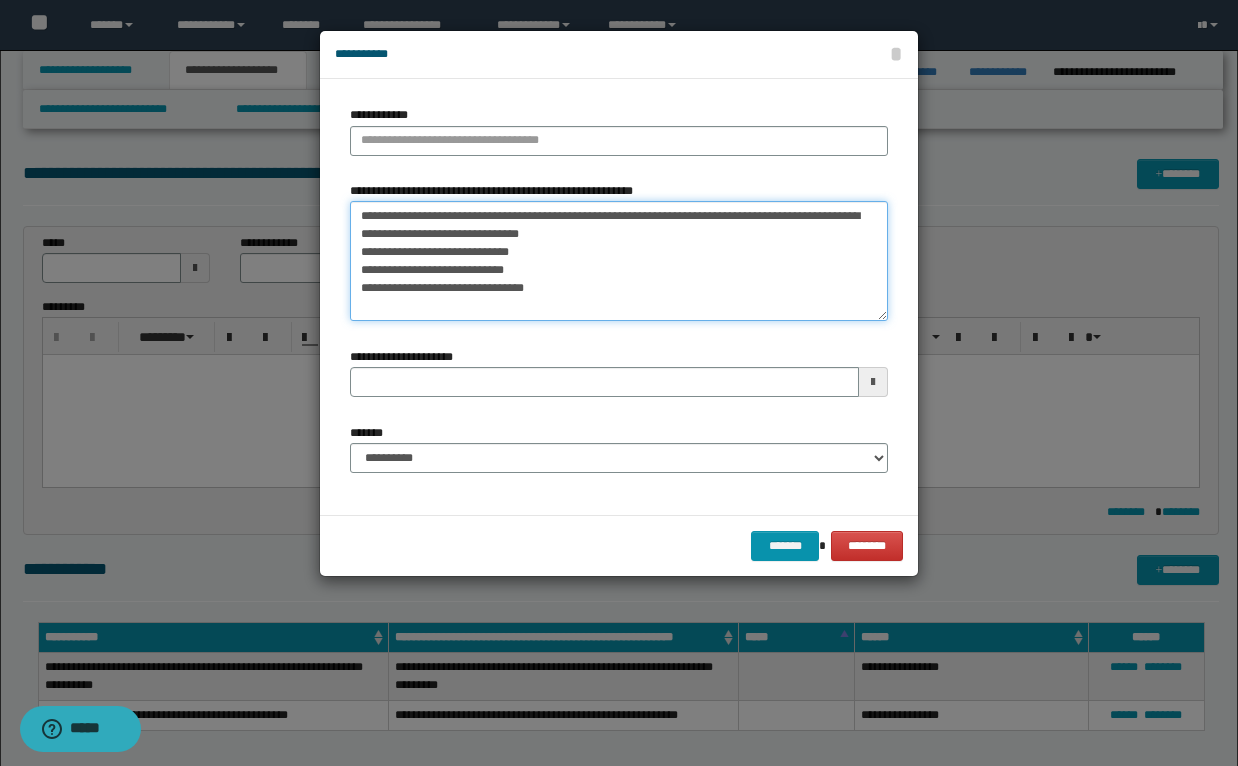 drag, startPoint x: 672, startPoint y: 235, endPoint x: 437, endPoint y: 186, distance: 240.05415 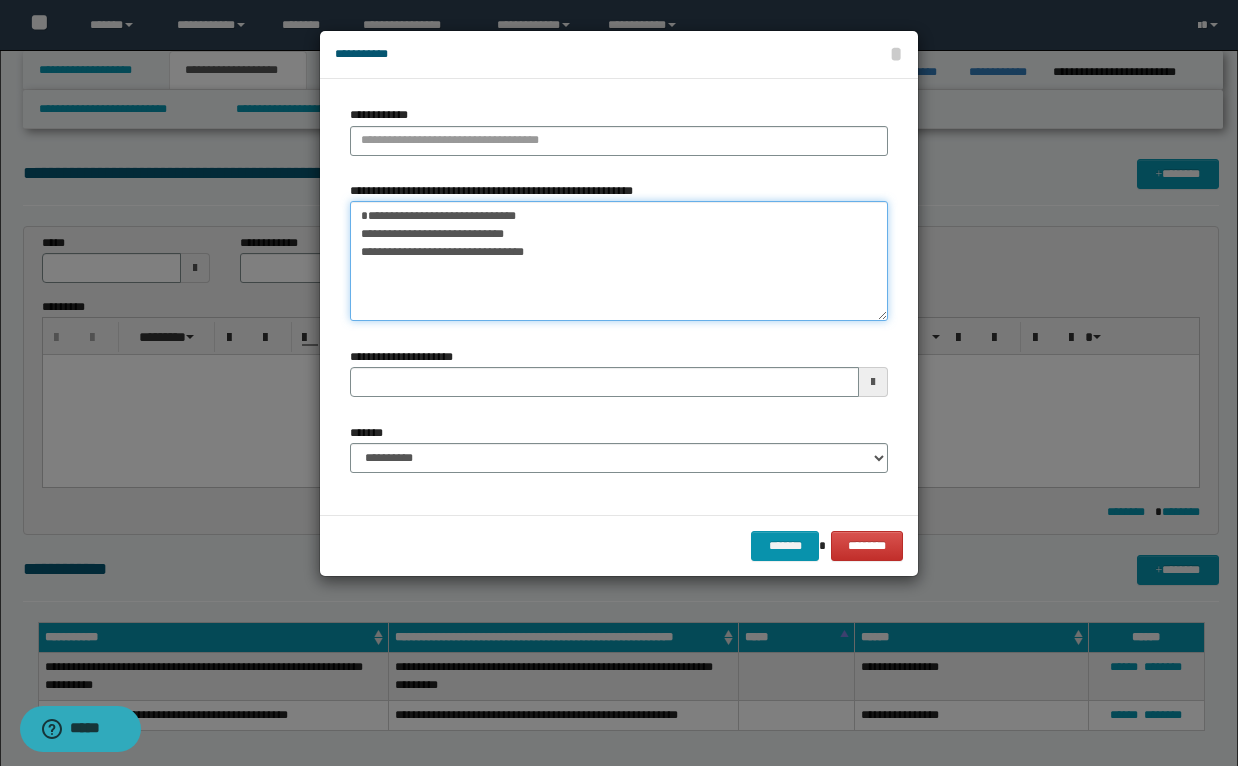 drag, startPoint x: 366, startPoint y: 248, endPoint x: 460, endPoint y: 305, distance: 109.9318 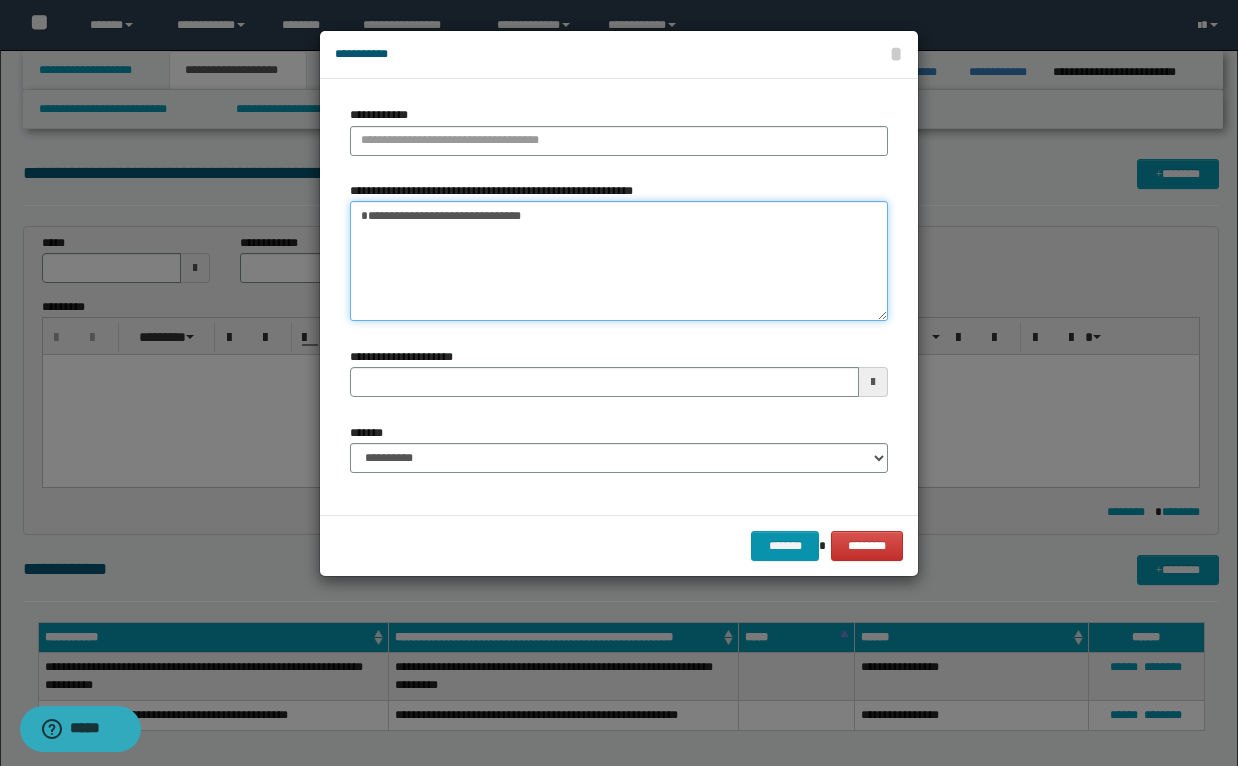 type on "**********" 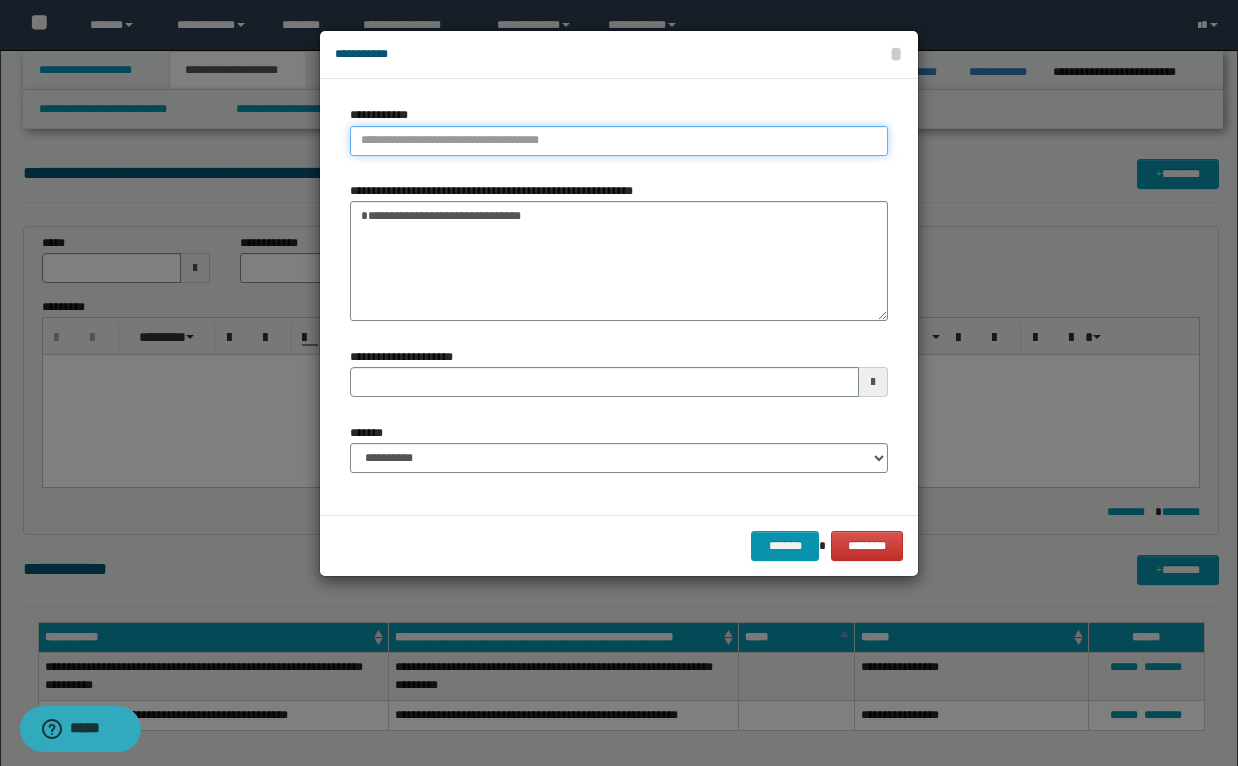type on "**********" 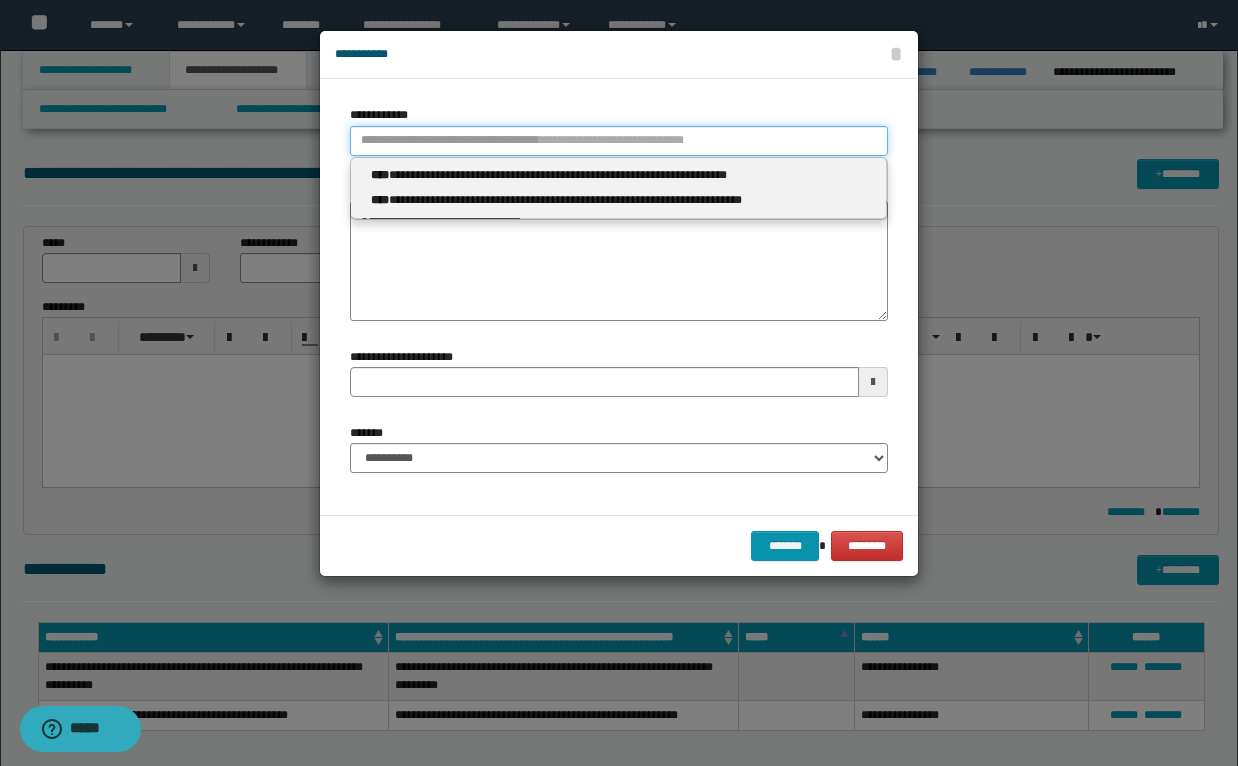 click on "**********" at bounding box center (619, 141) 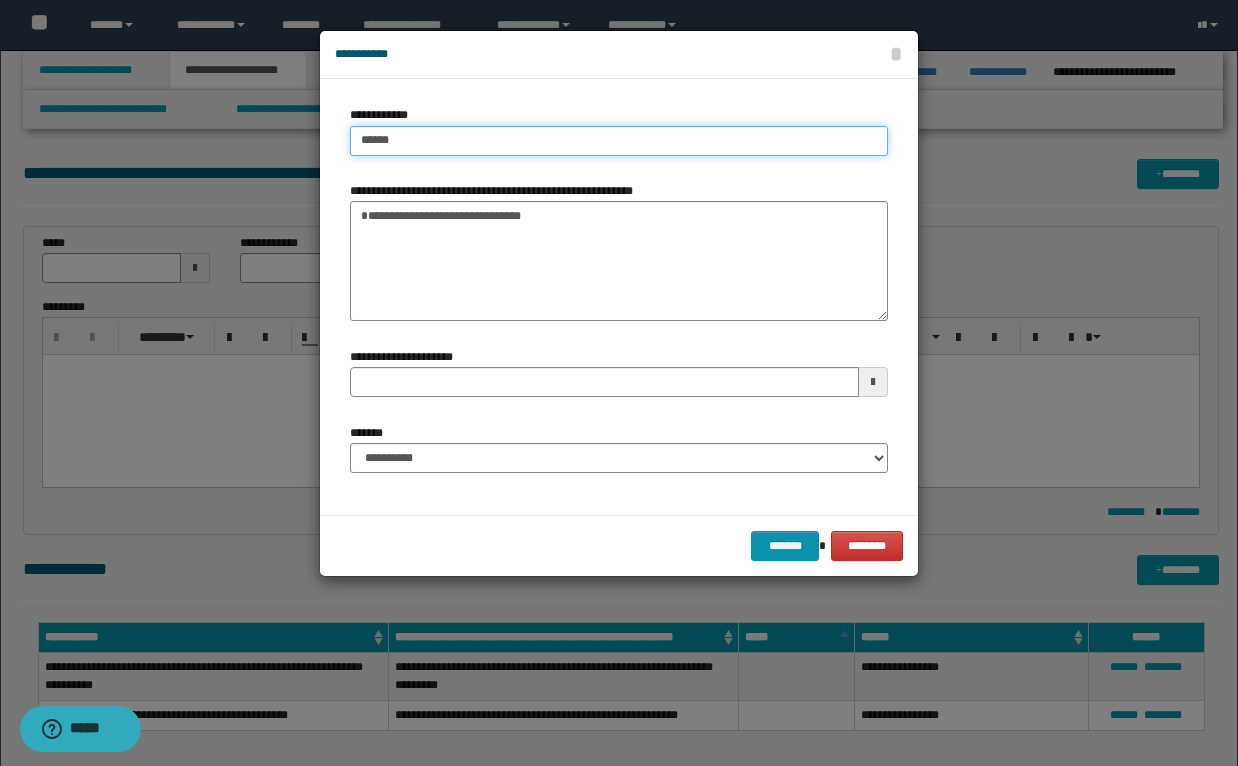 click on "******" at bounding box center [619, 141] 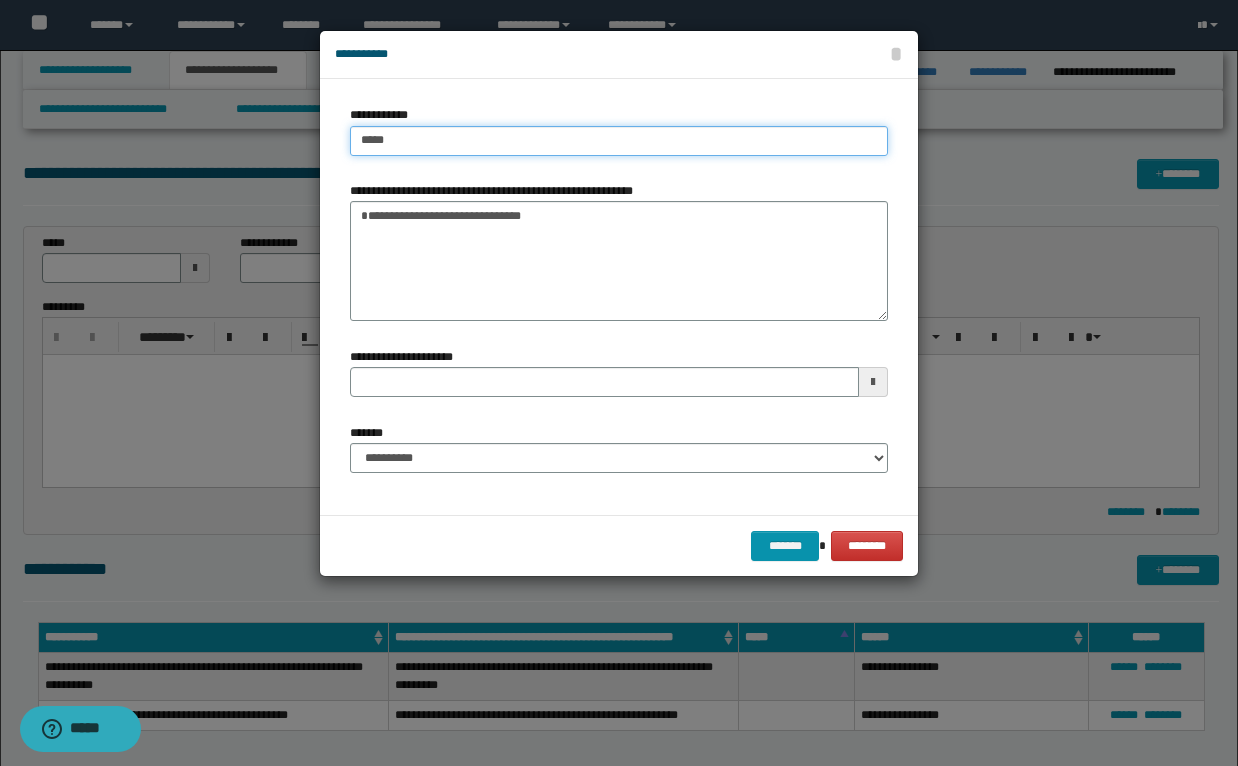 type on "****" 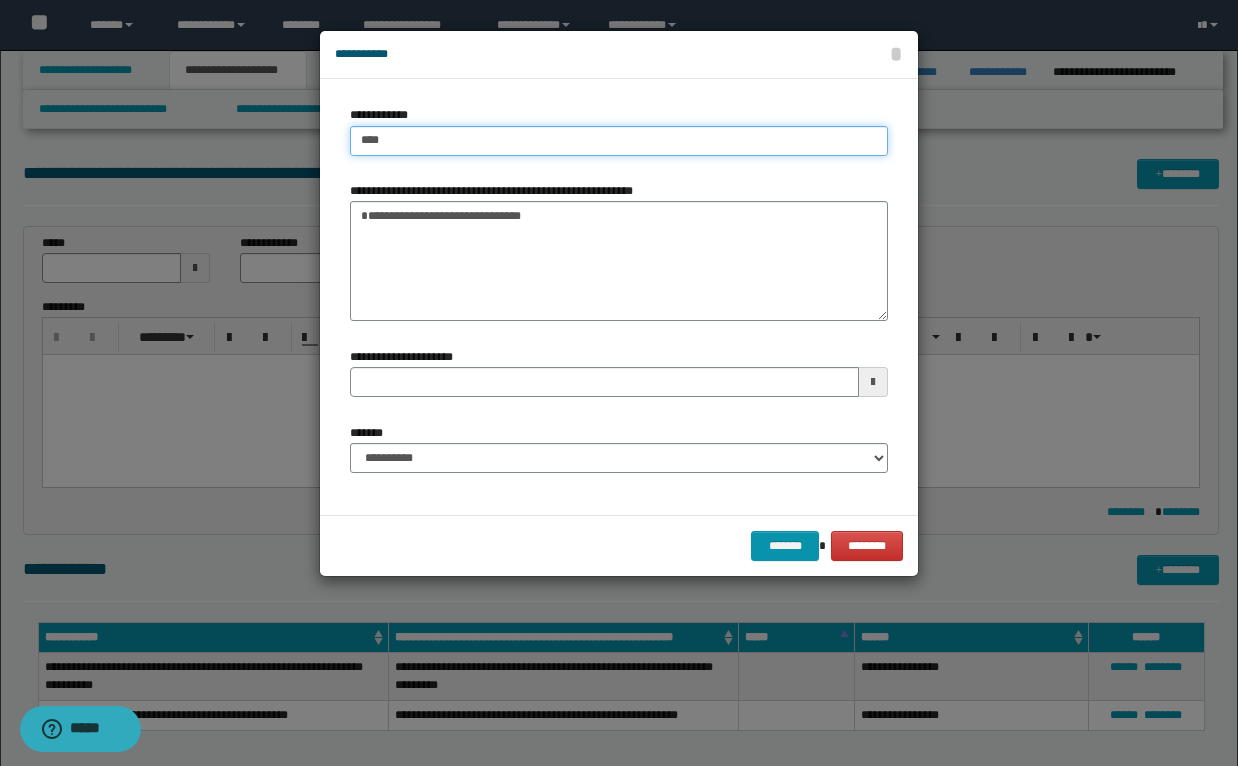 type on "****" 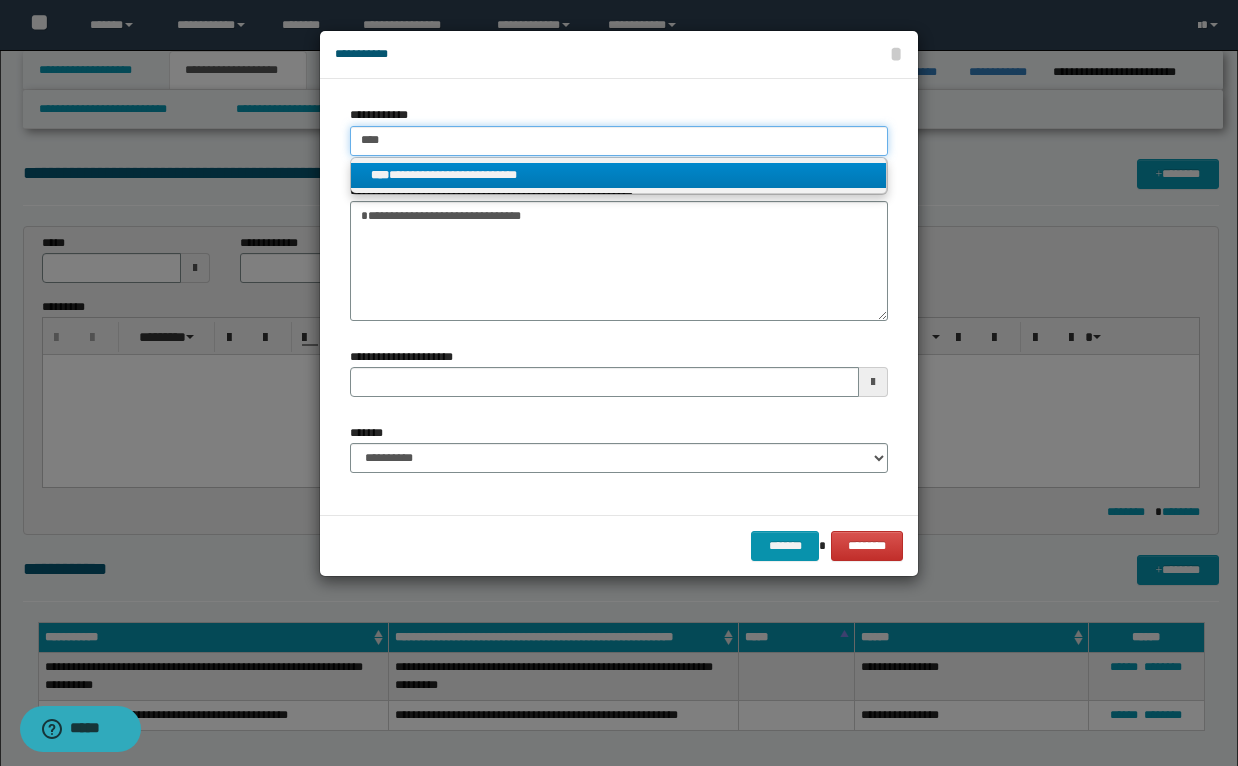 type 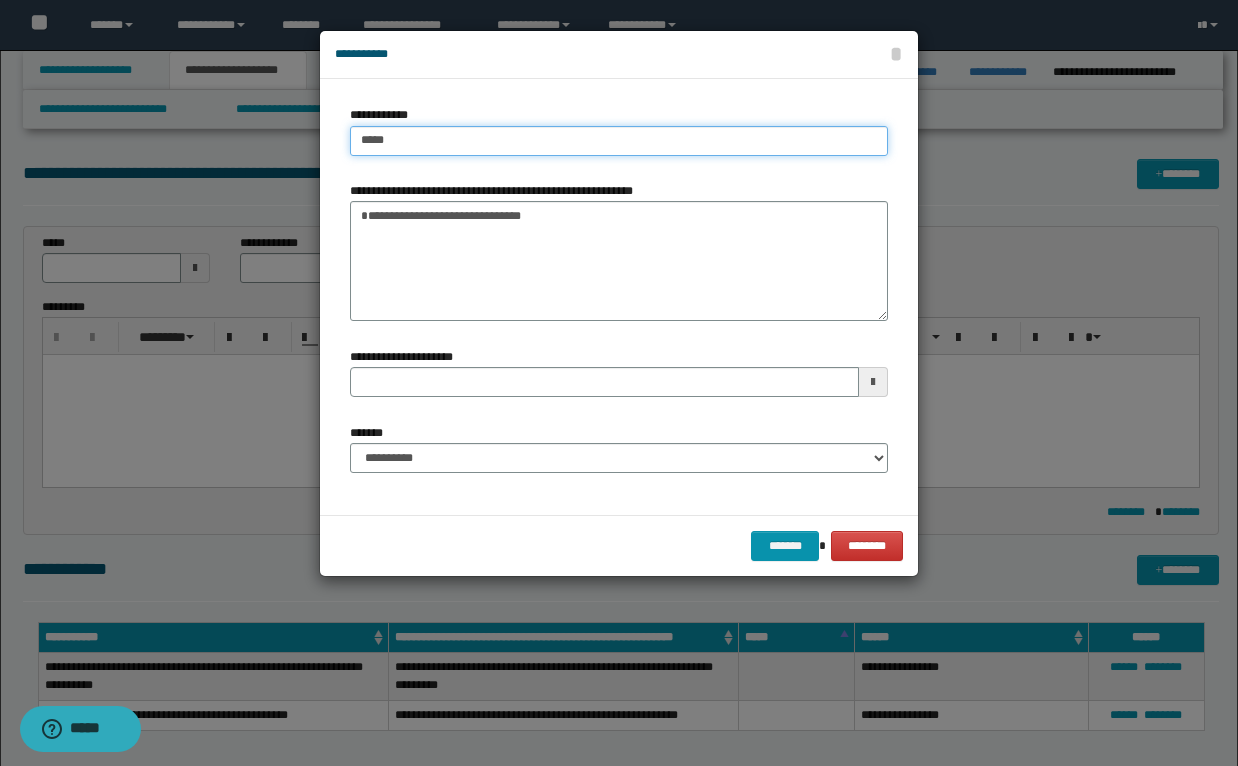 click on "*****" at bounding box center [619, 141] 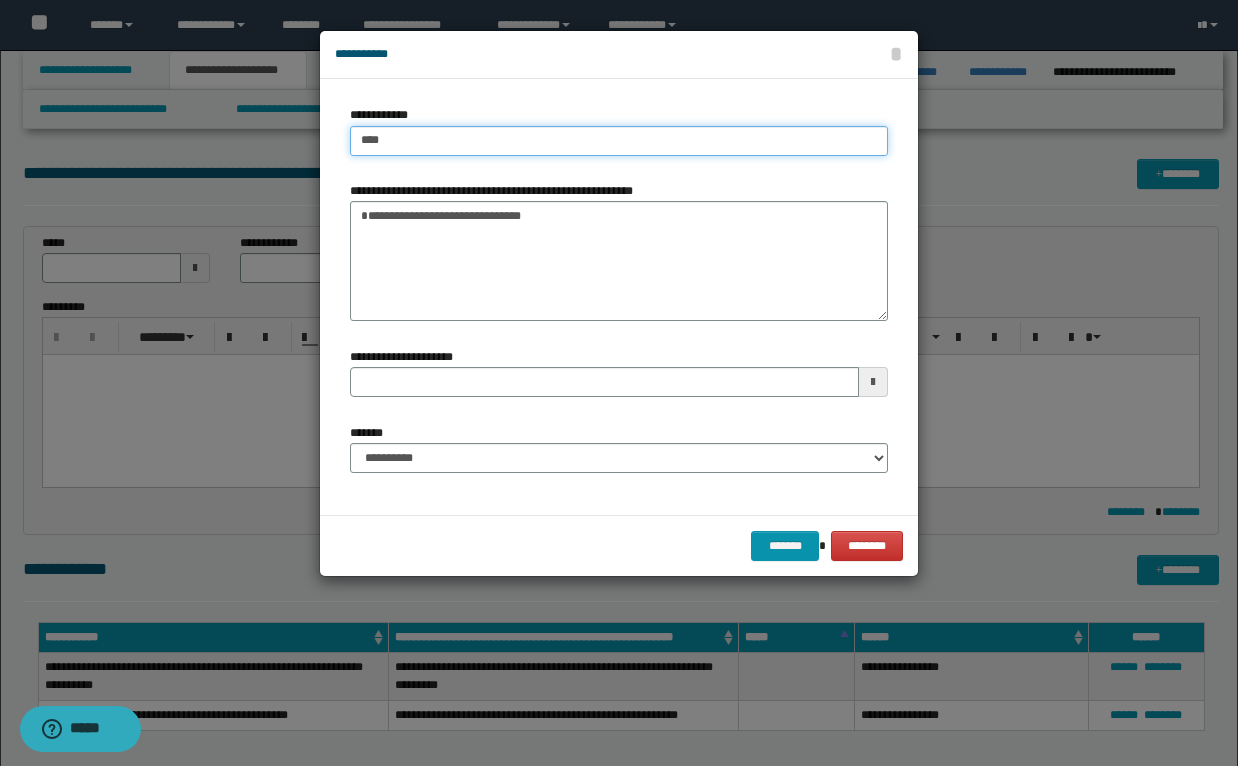 click on "****" at bounding box center [619, 141] 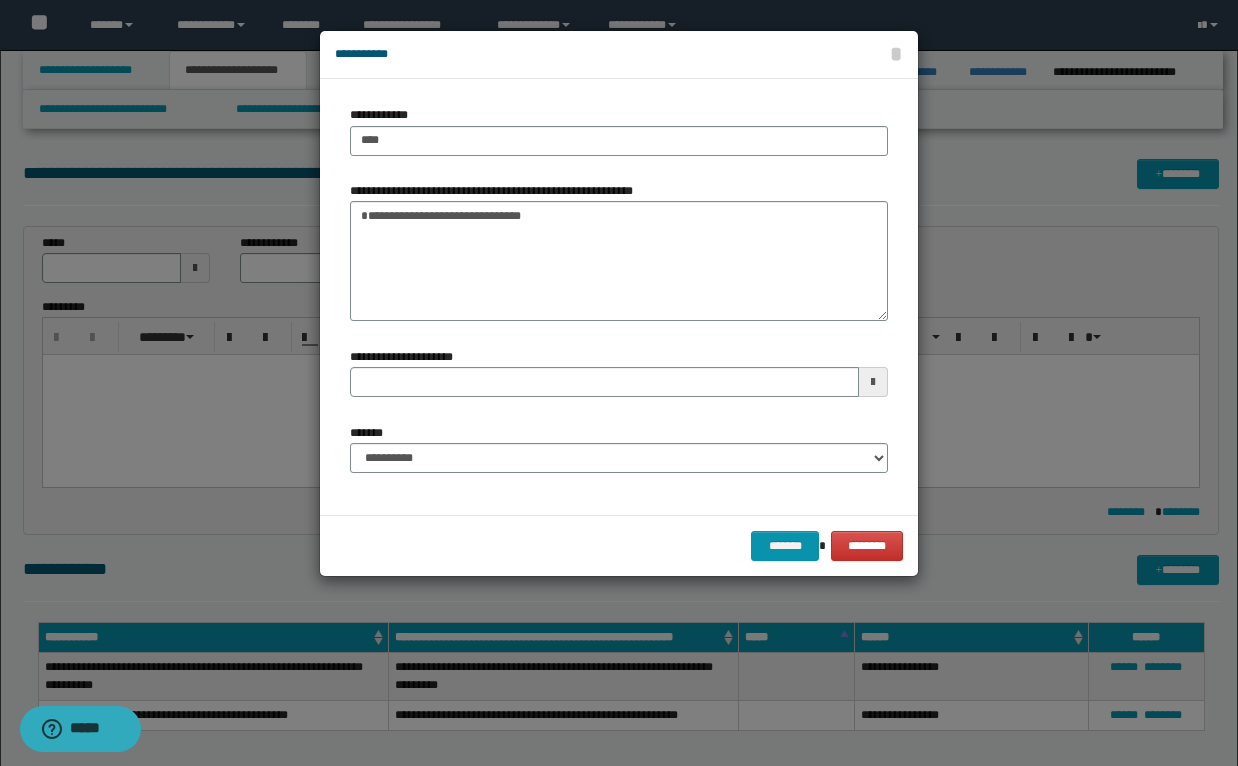 click at bounding box center [619, 383] 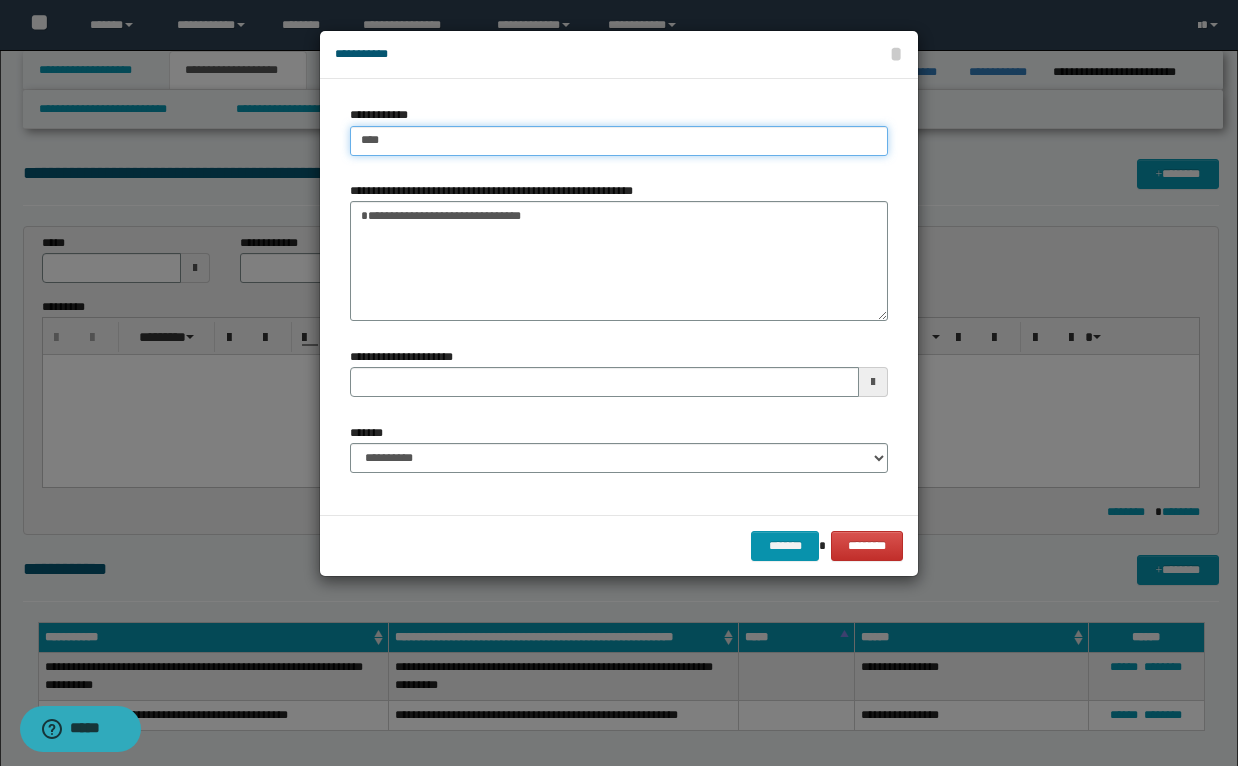 click on "****" at bounding box center [619, 141] 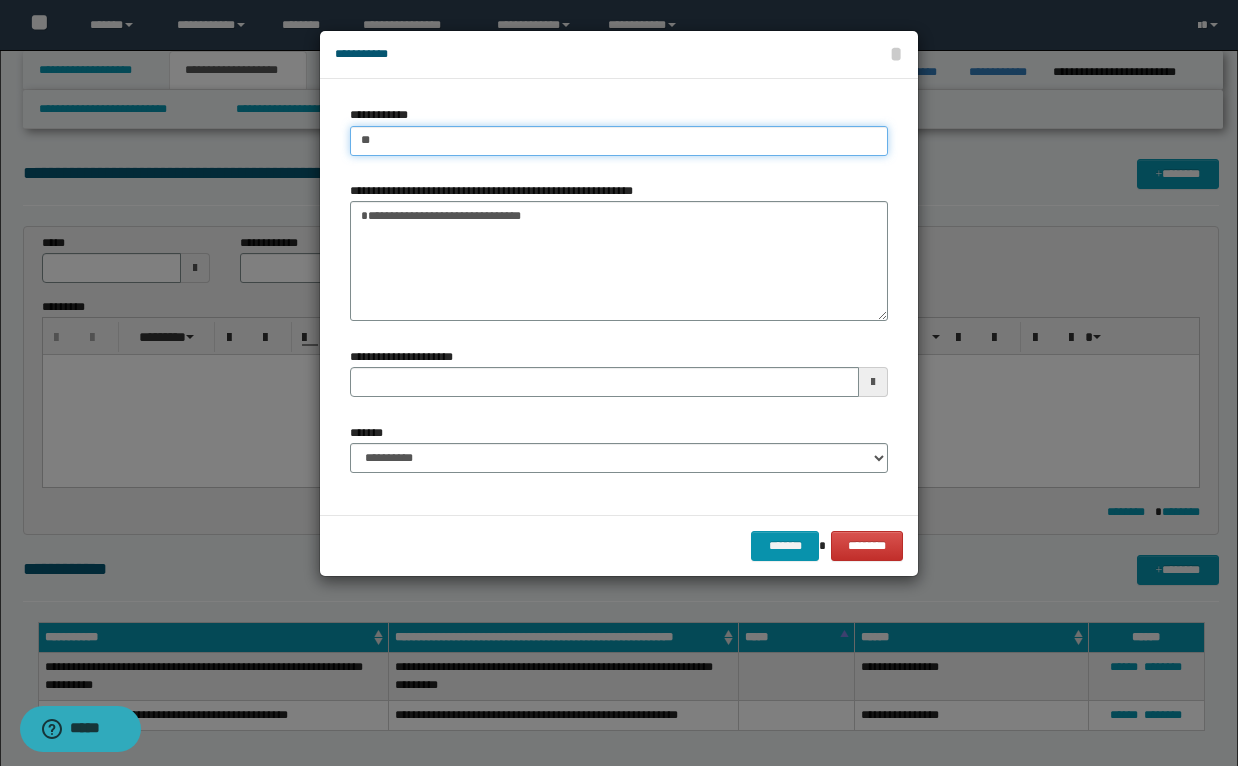 type on "***" 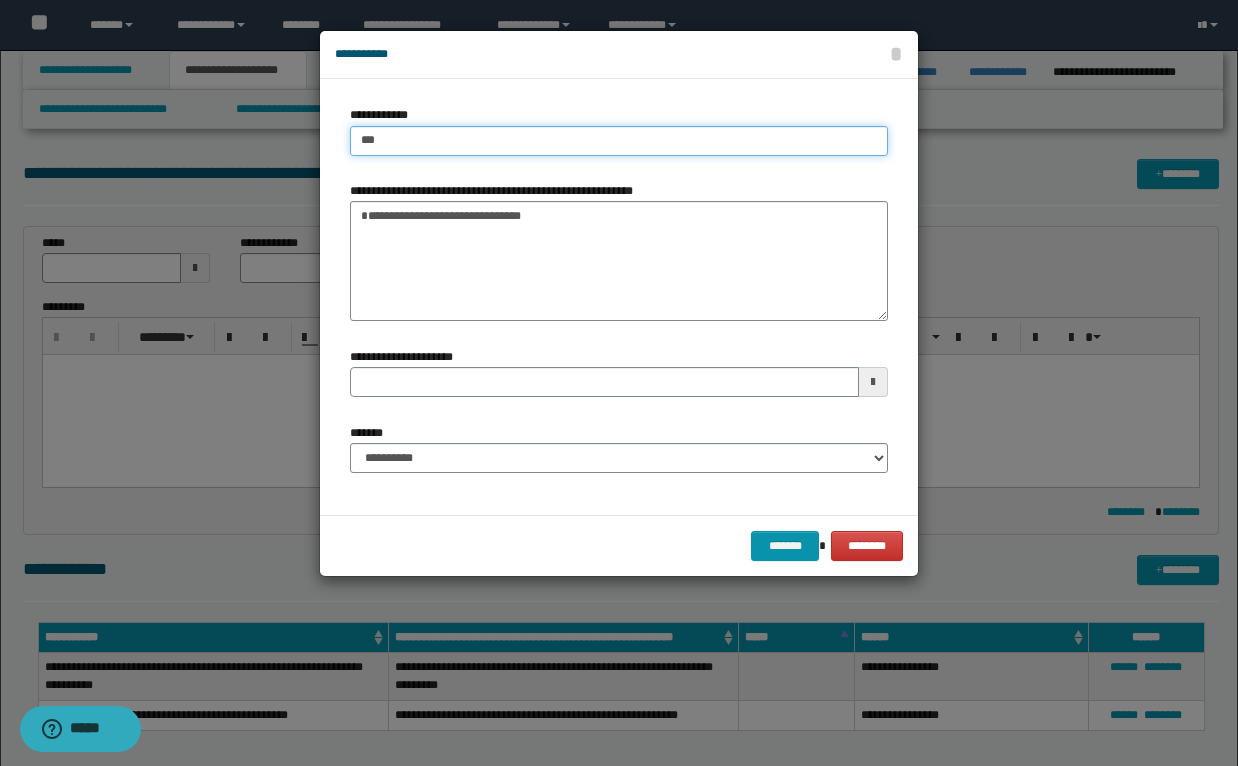 type on "***" 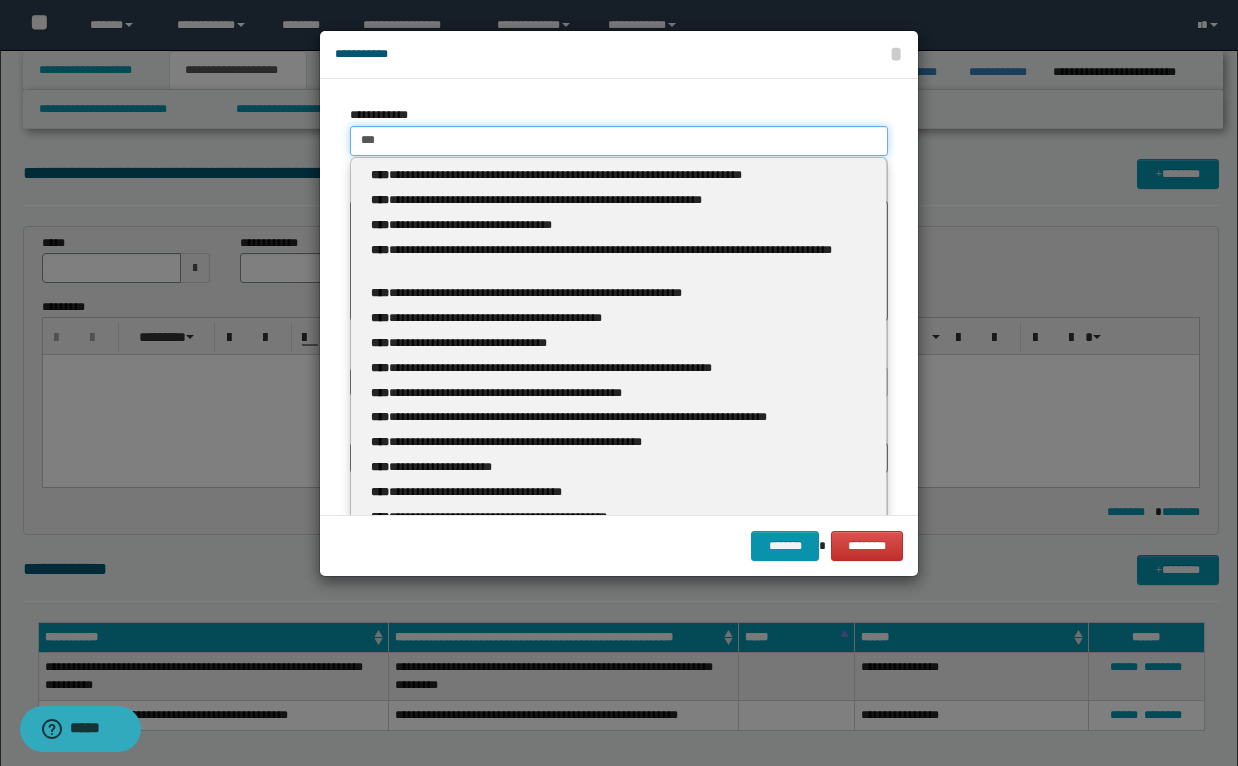 type 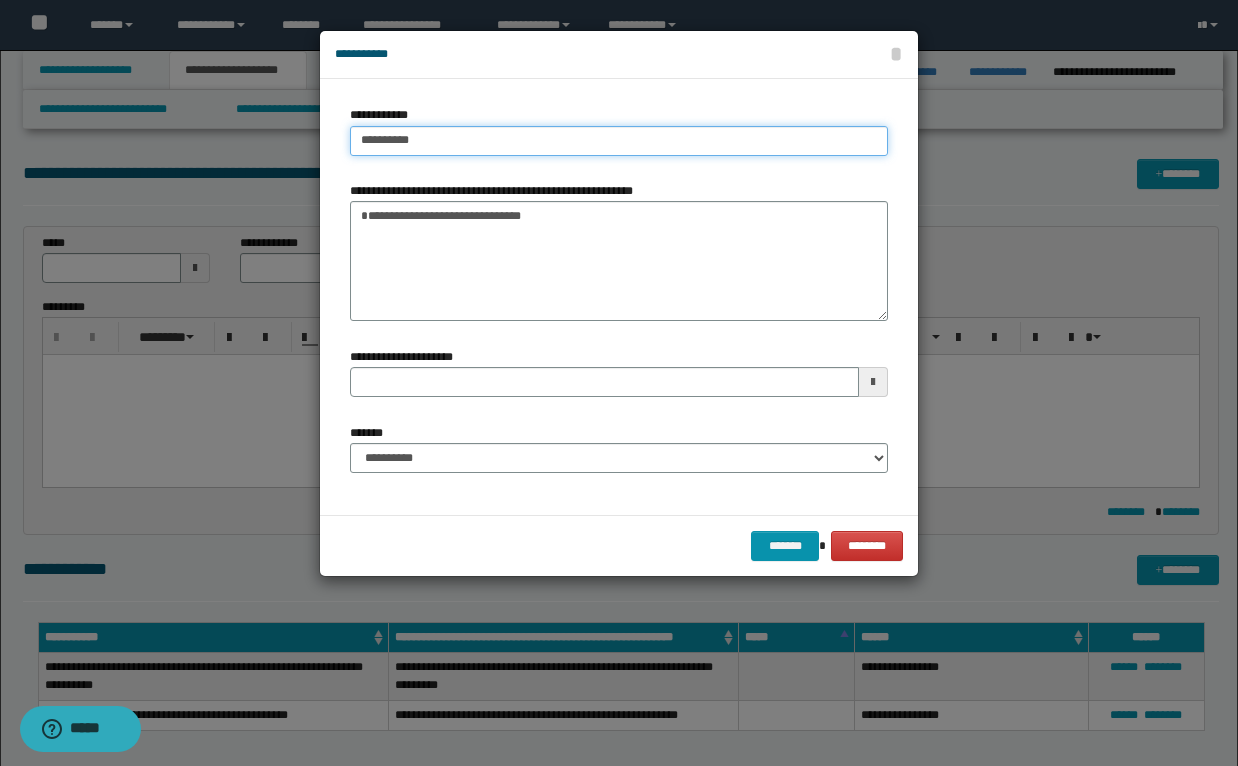 type on "**********" 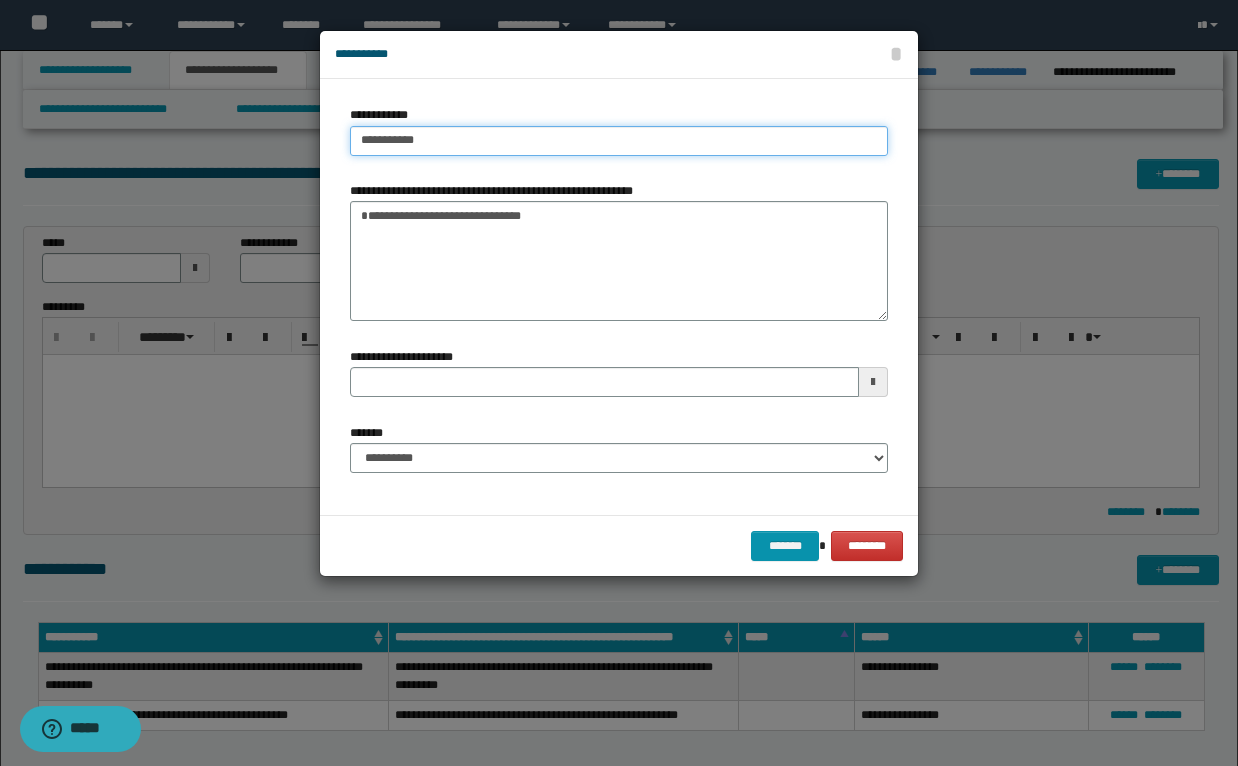 type on "**********" 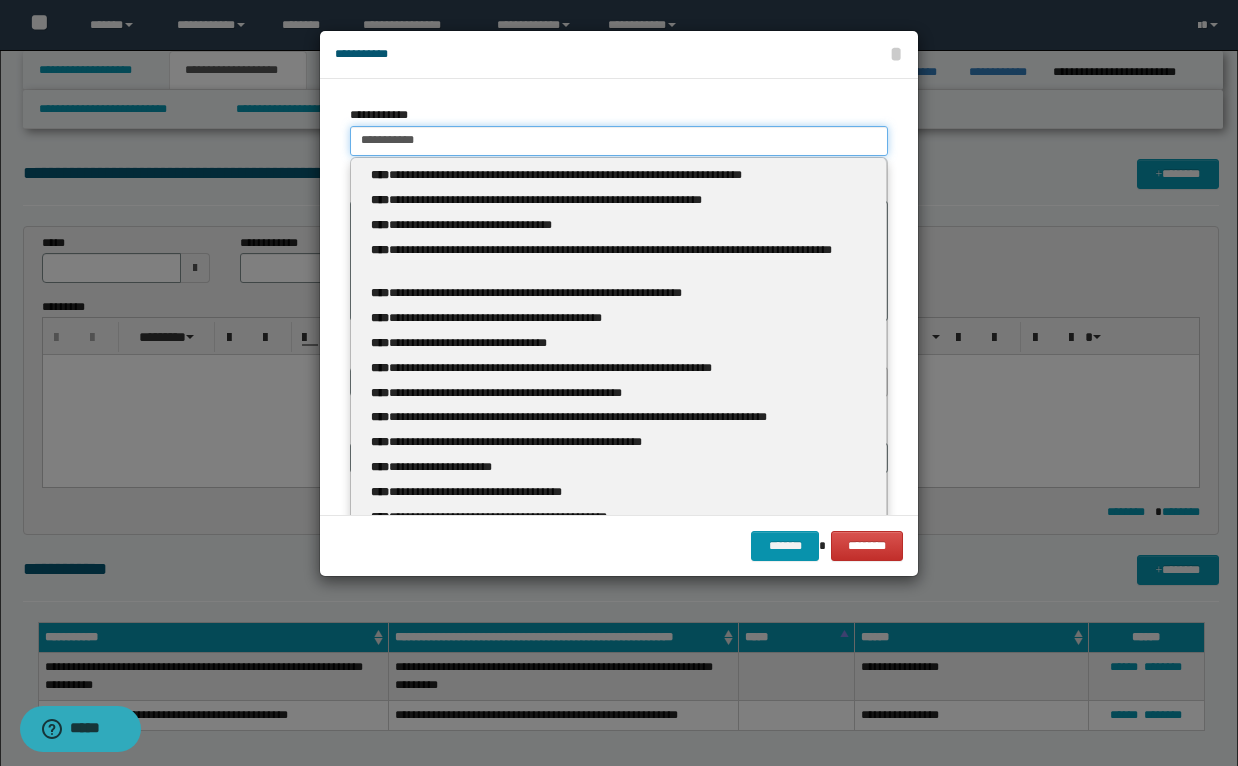 type 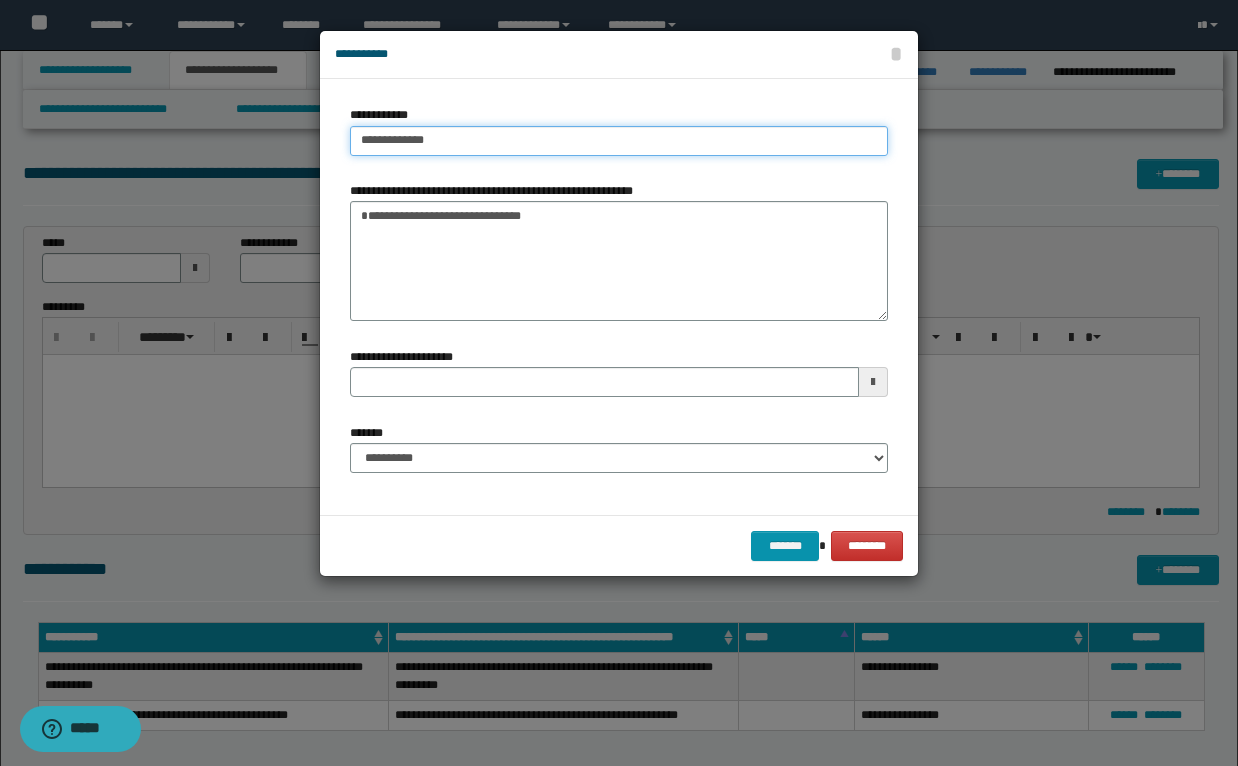 type on "**********" 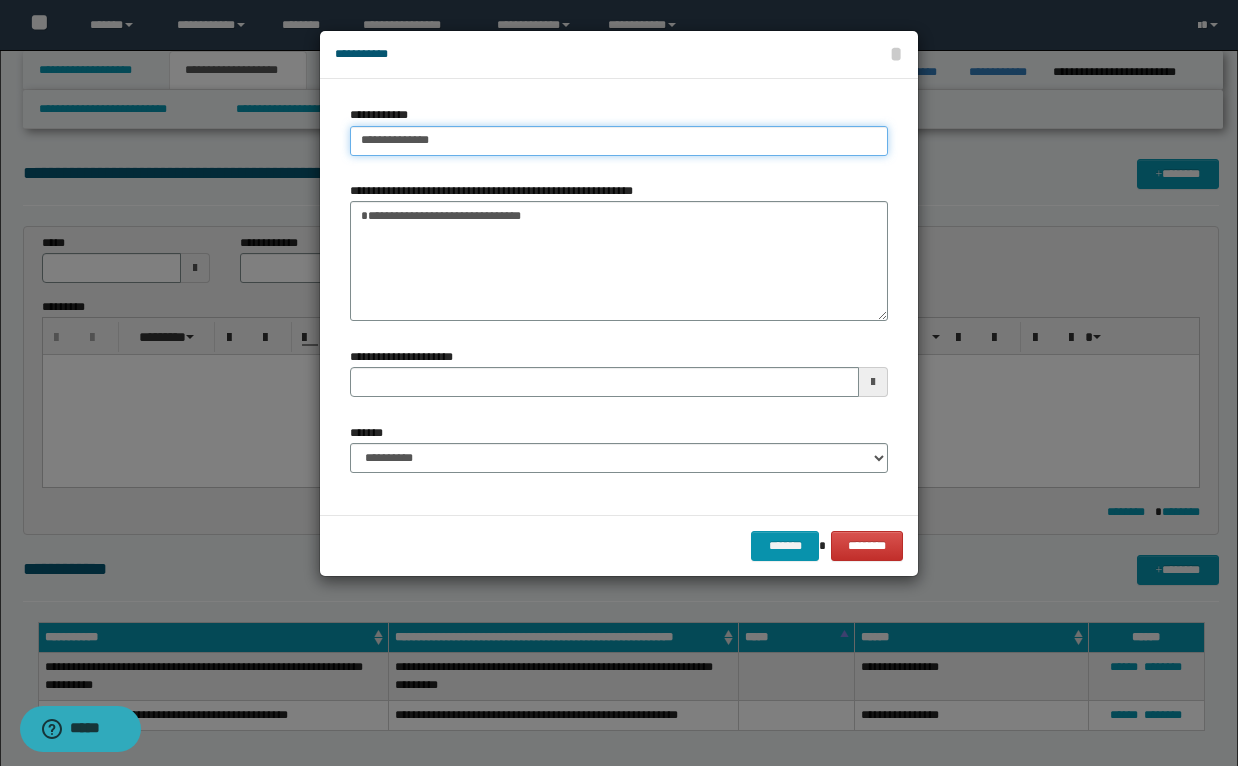 type on "**********" 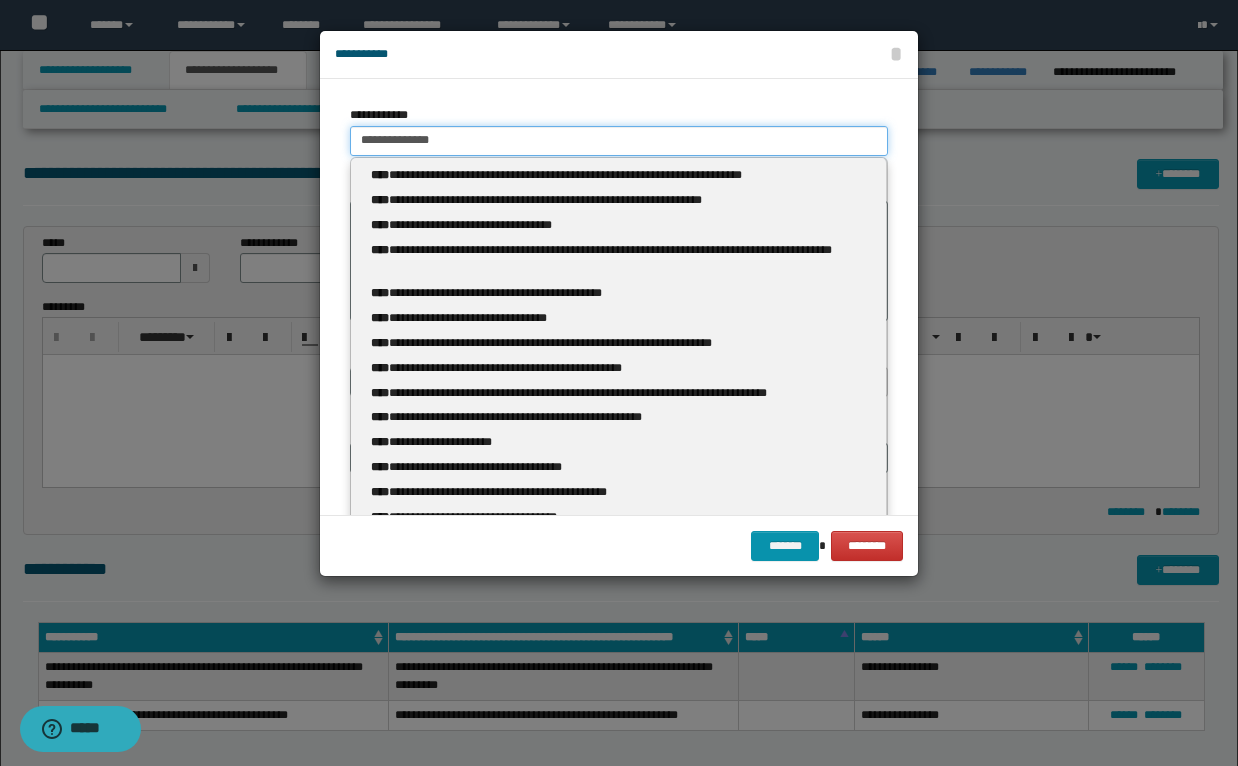 type 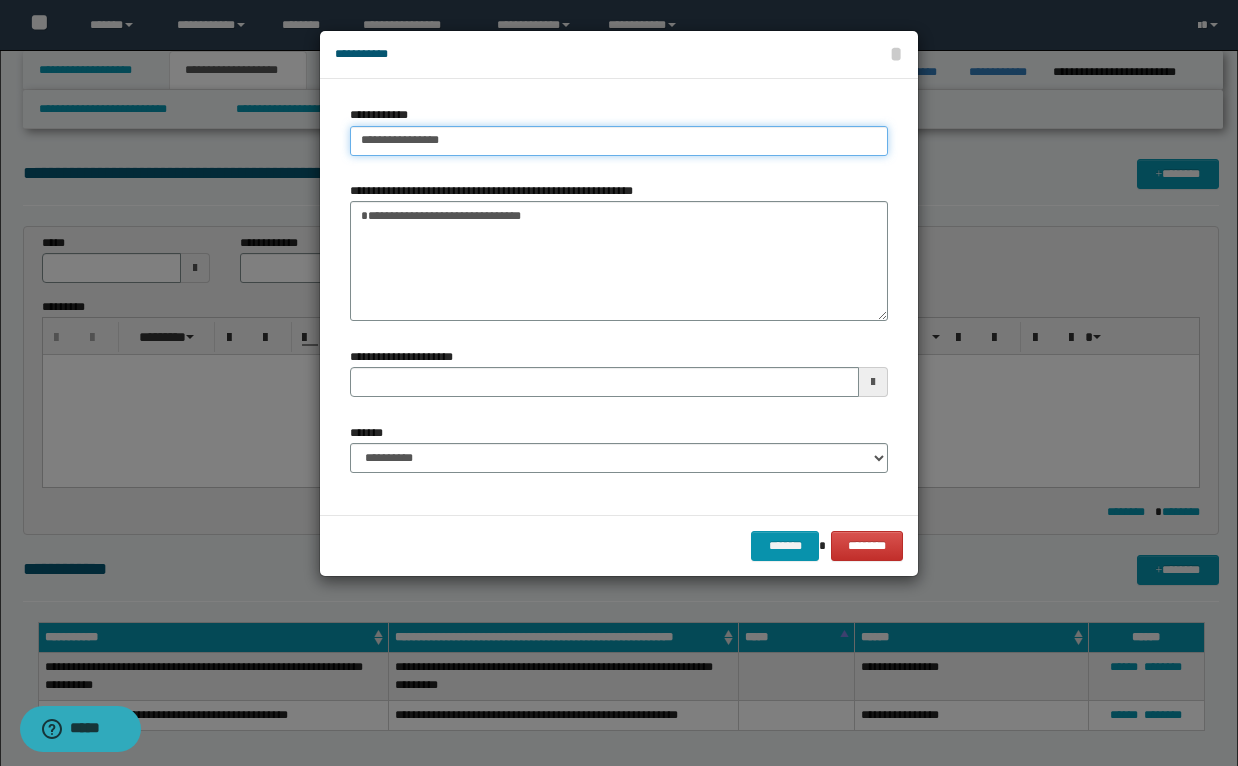 type on "**********" 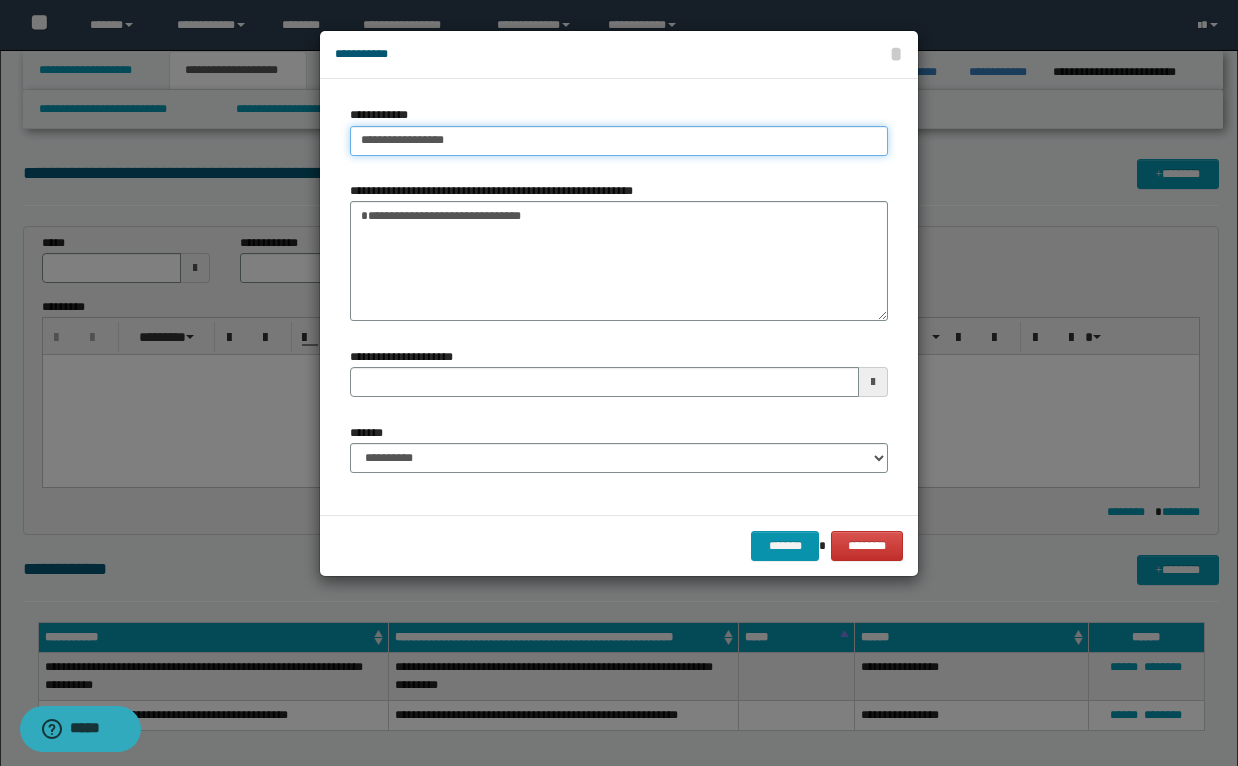 type on "**********" 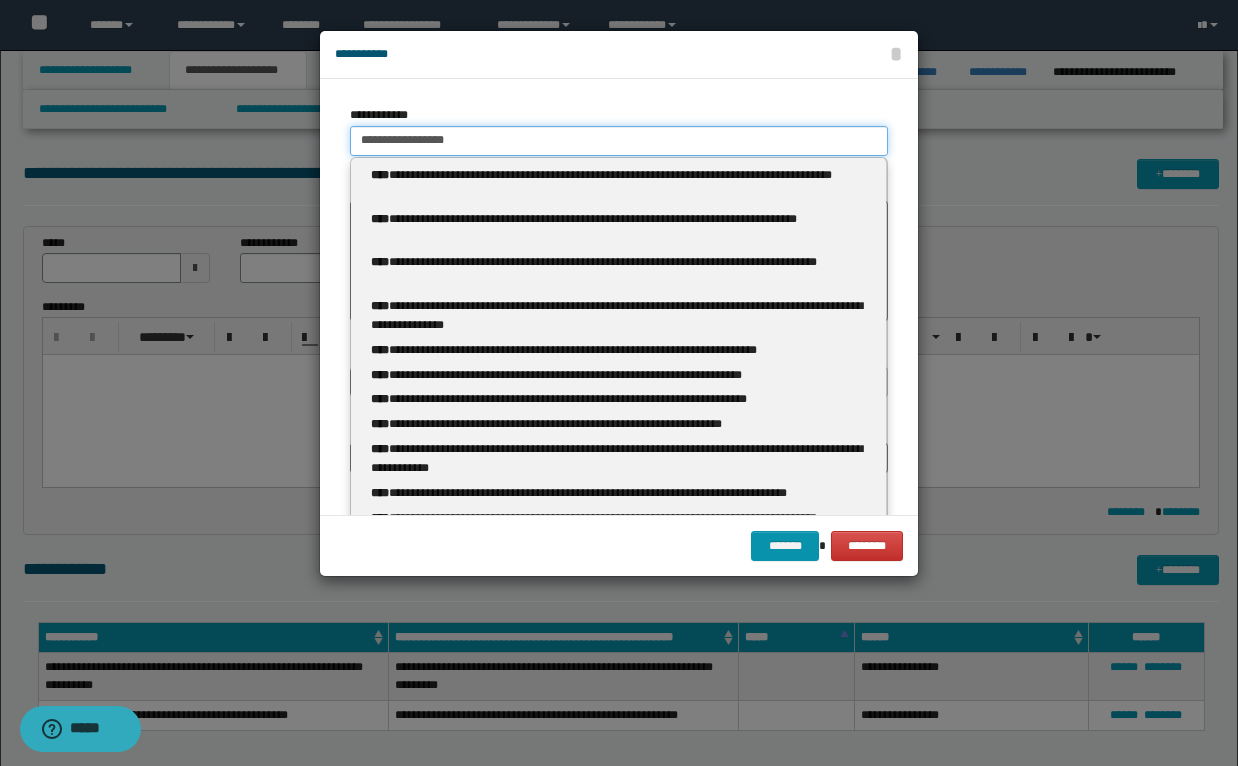 type 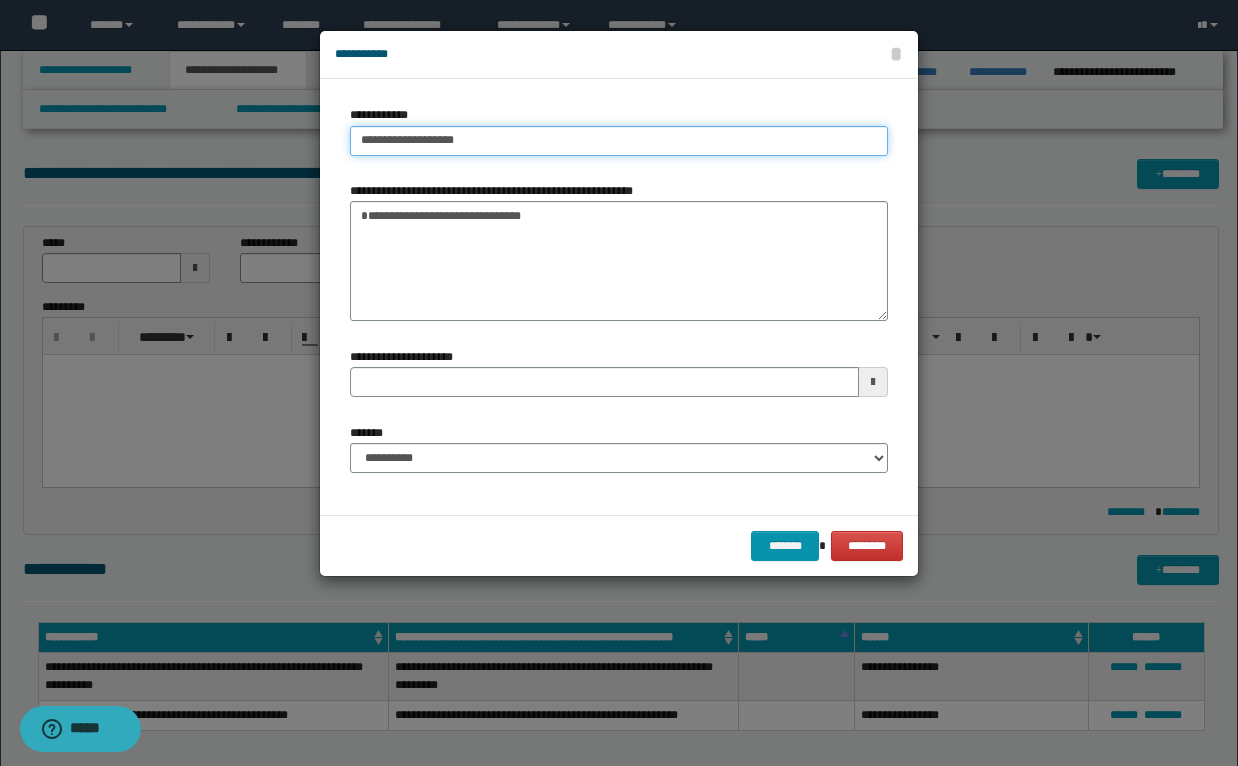 type on "**********" 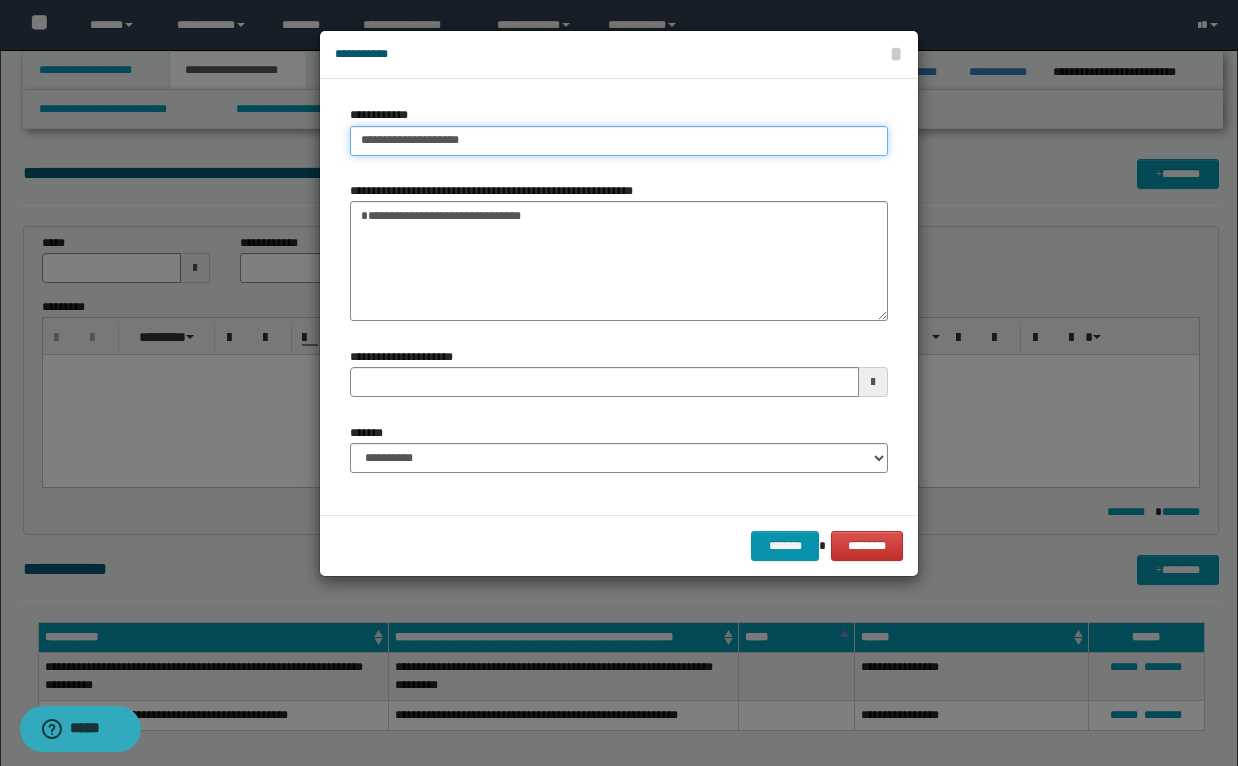 type on "**********" 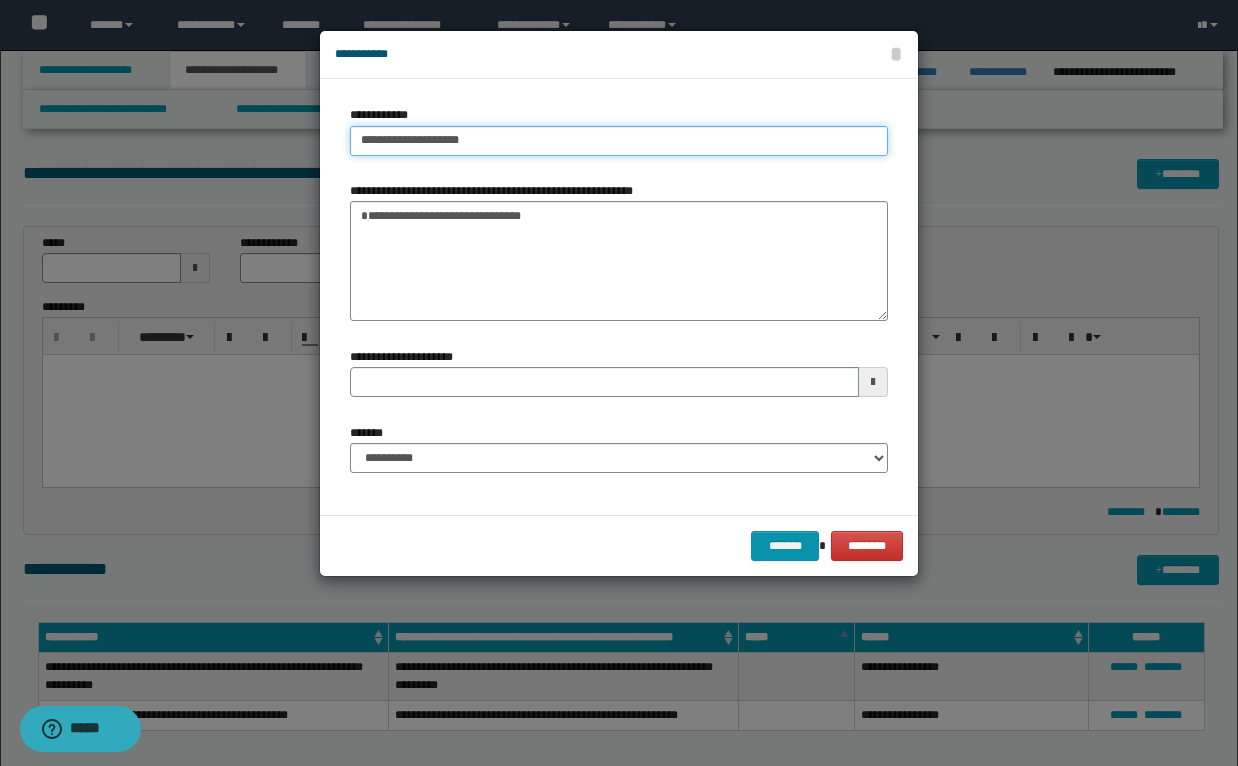 type 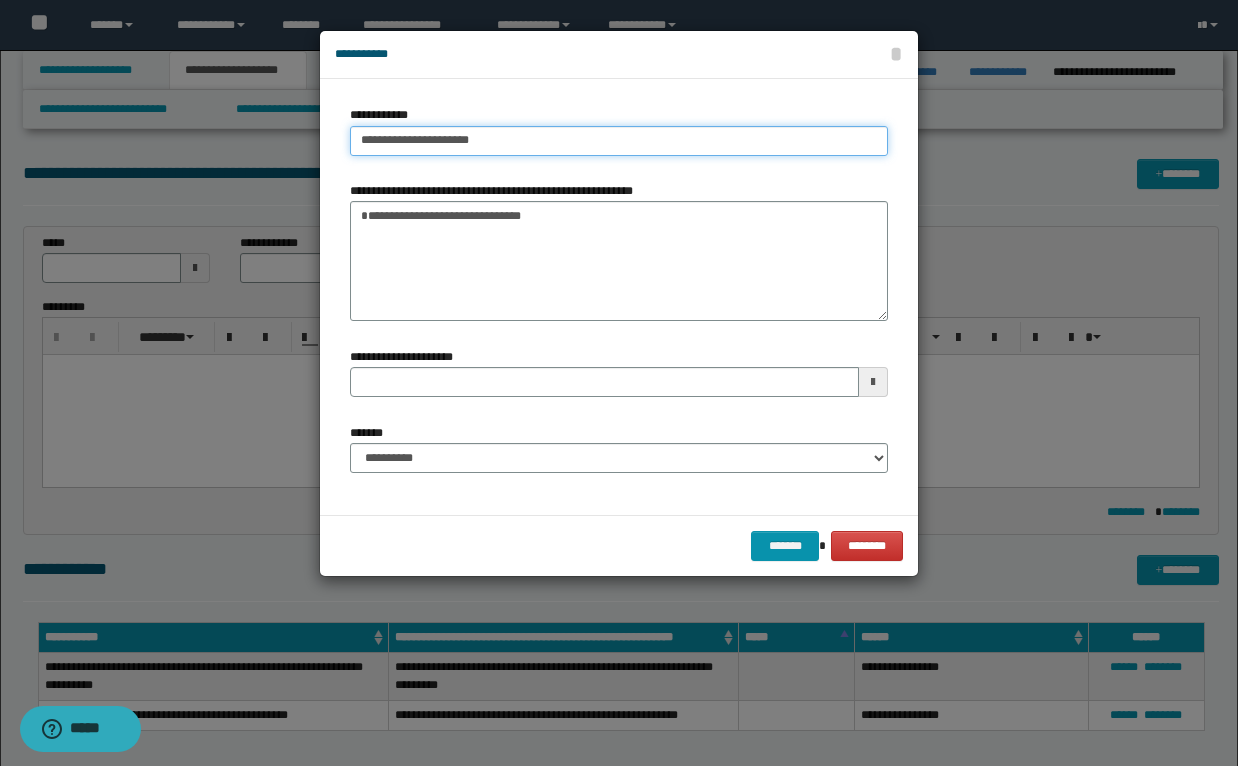 type on "**********" 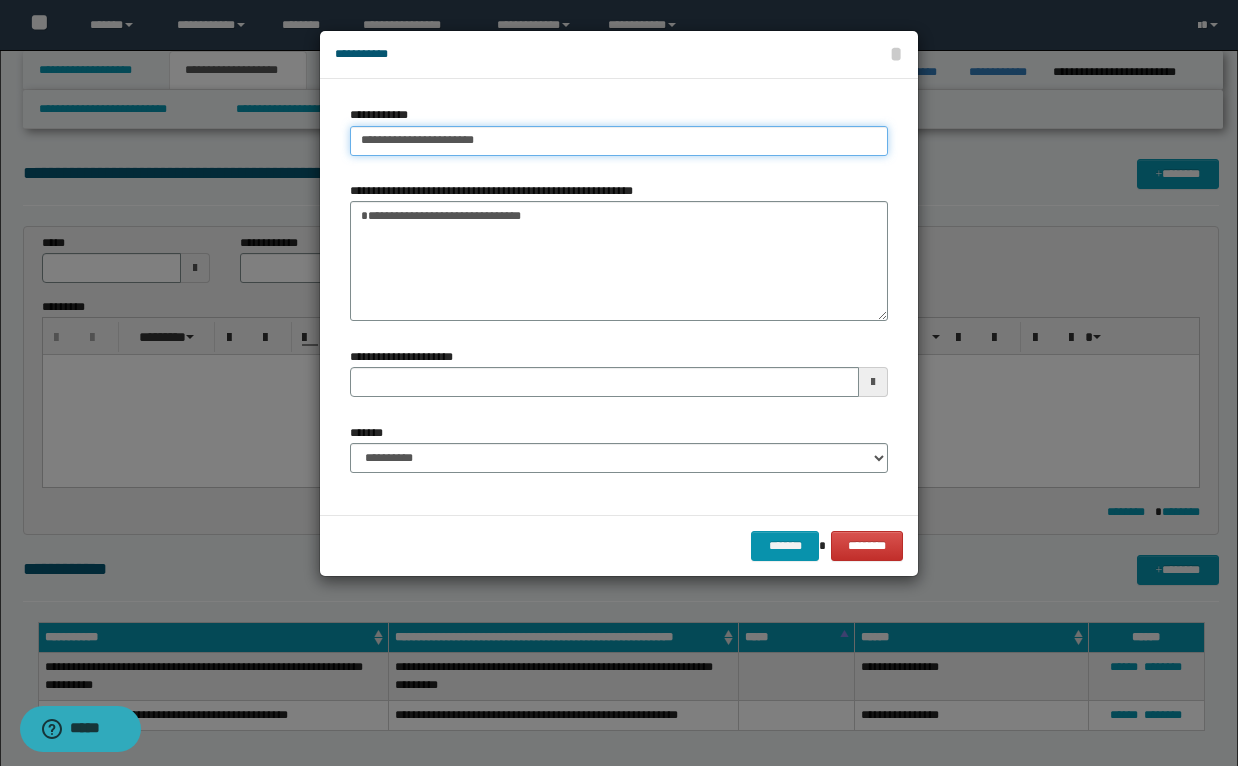 type on "**********" 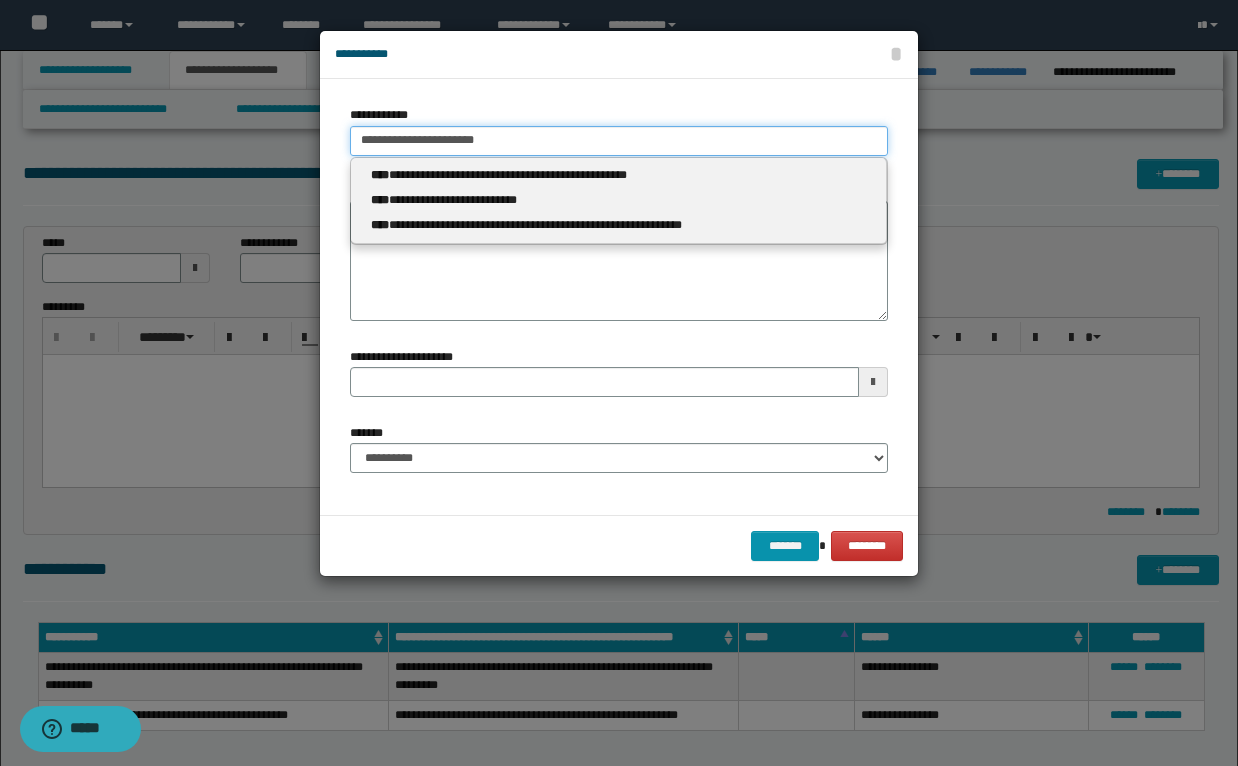 type on "**********" 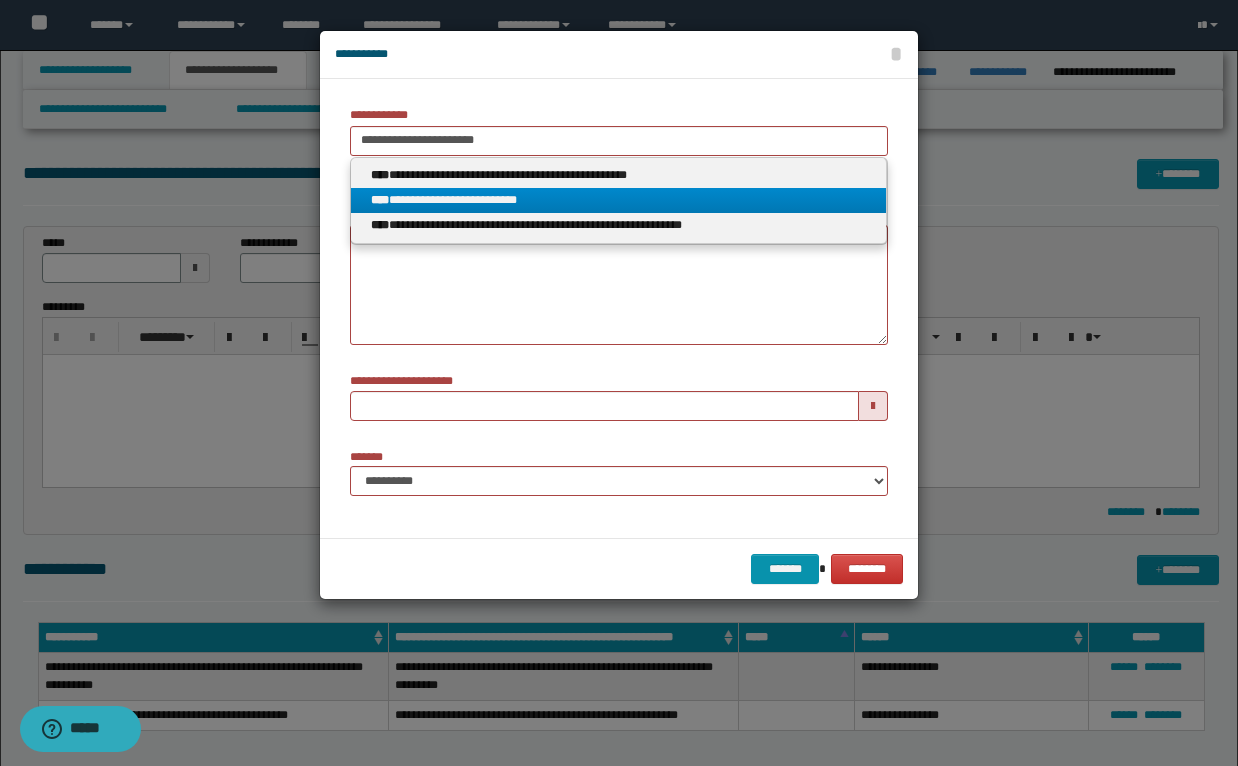 click on "**********" at bounding box center (618, 200) 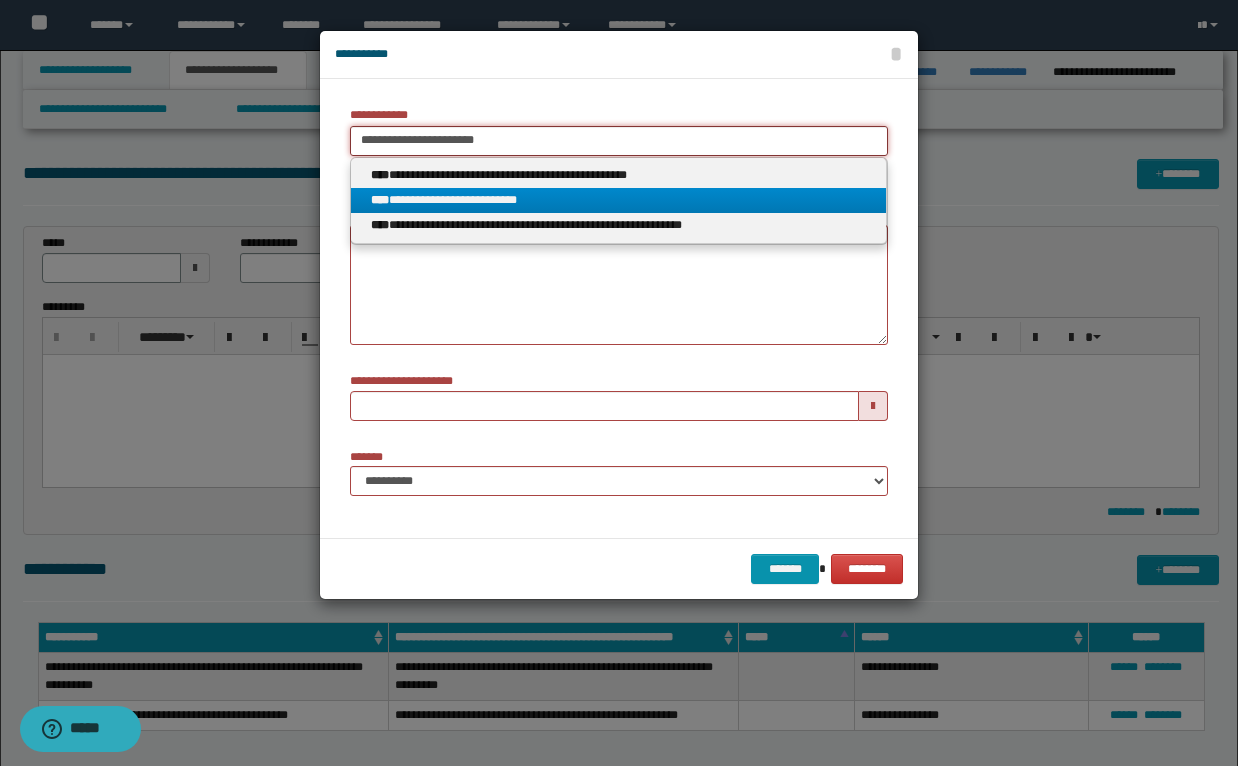 type 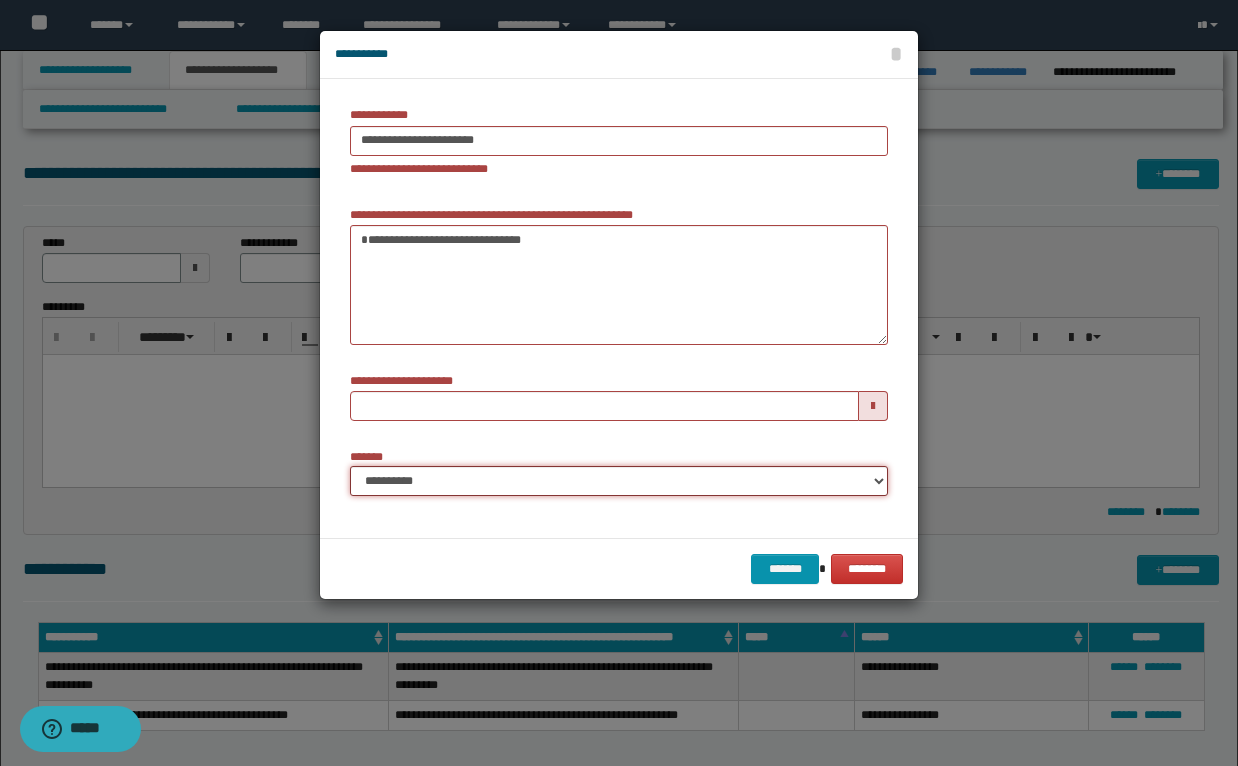 click on "**********" at bounding box center (619, 481) 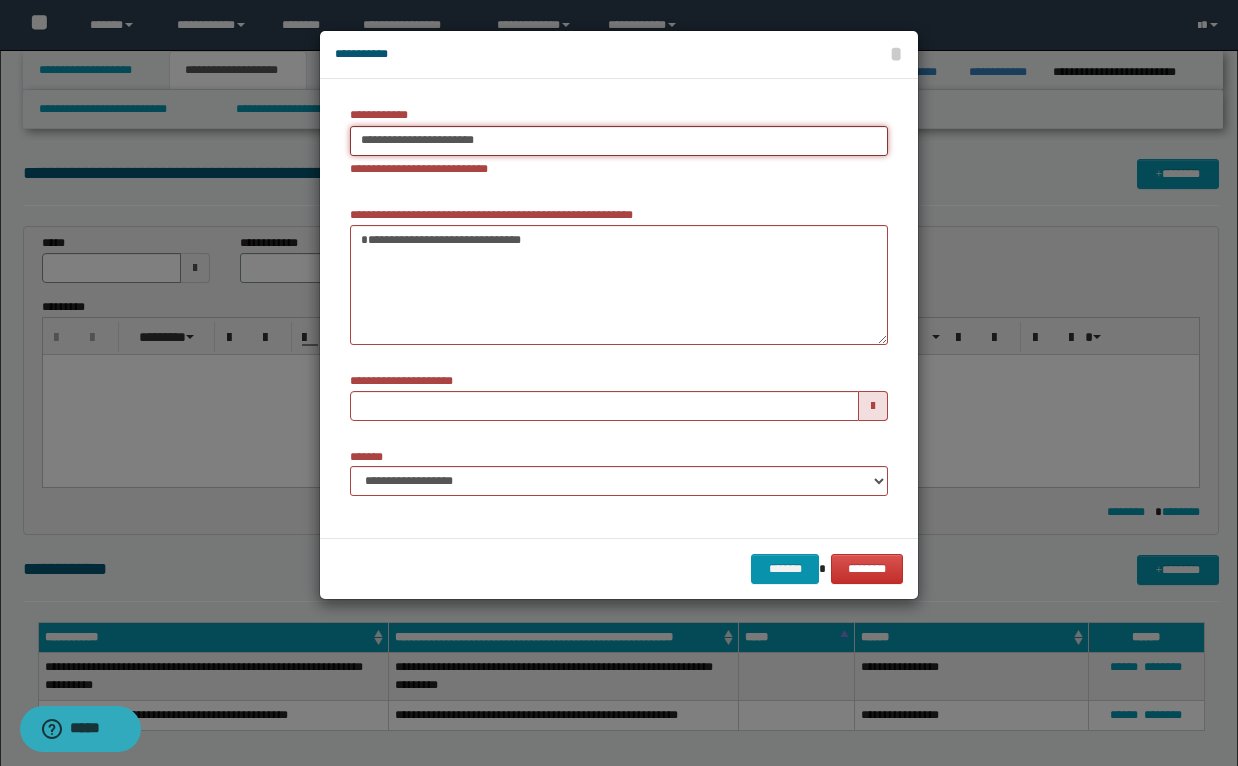 type on "**********" 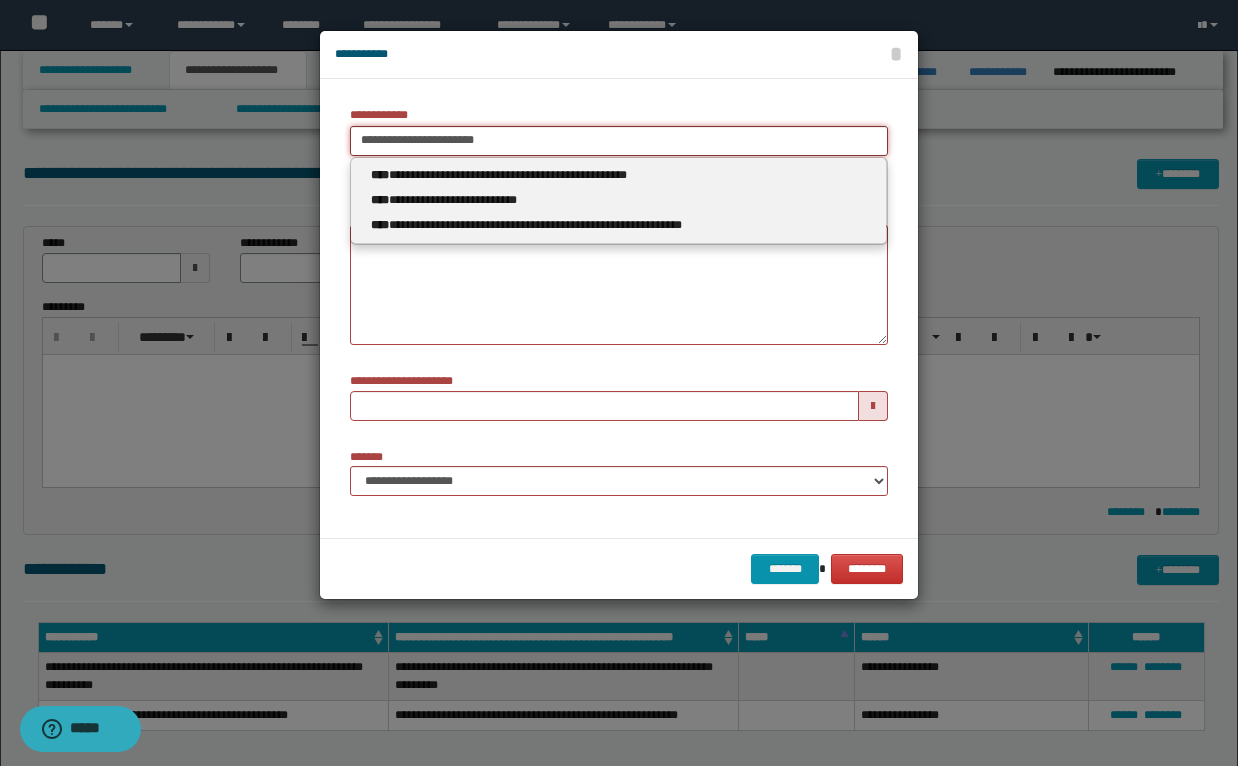click on "**********" at bounding box center (619, 141) 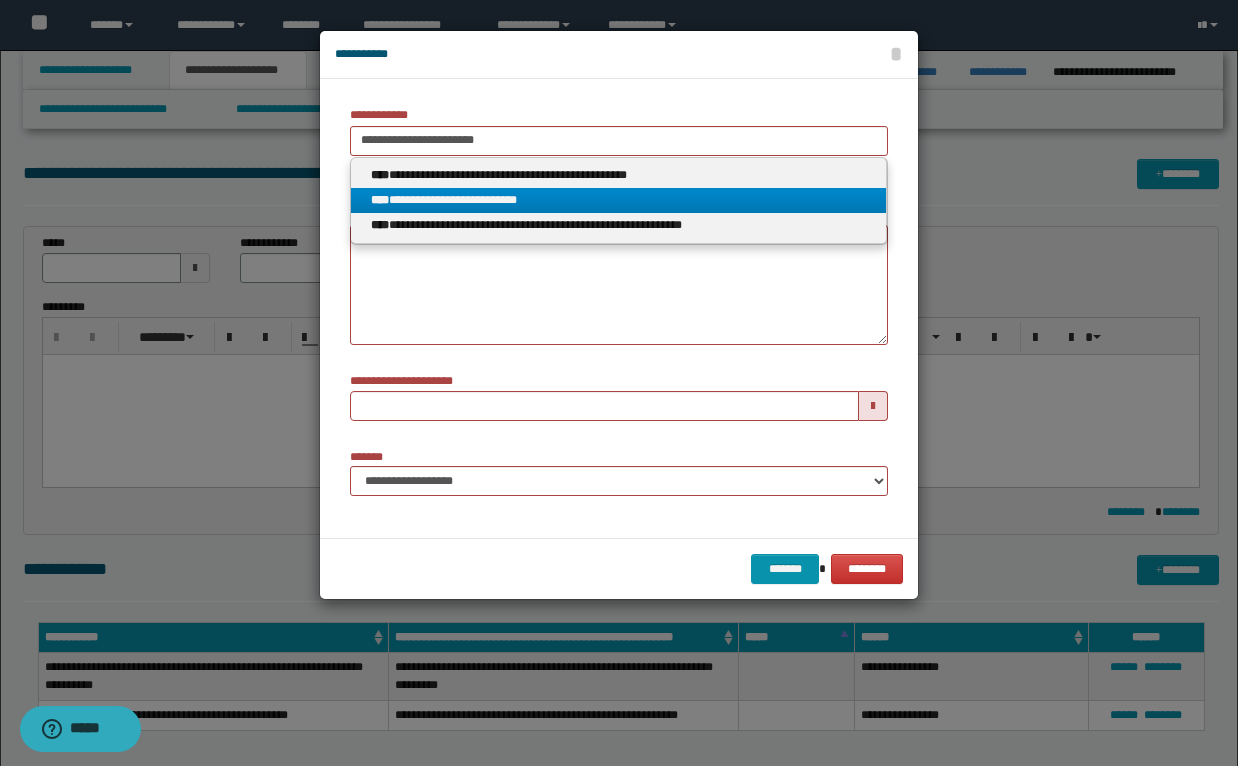 click on "**********" at bounding box center [618, 200] 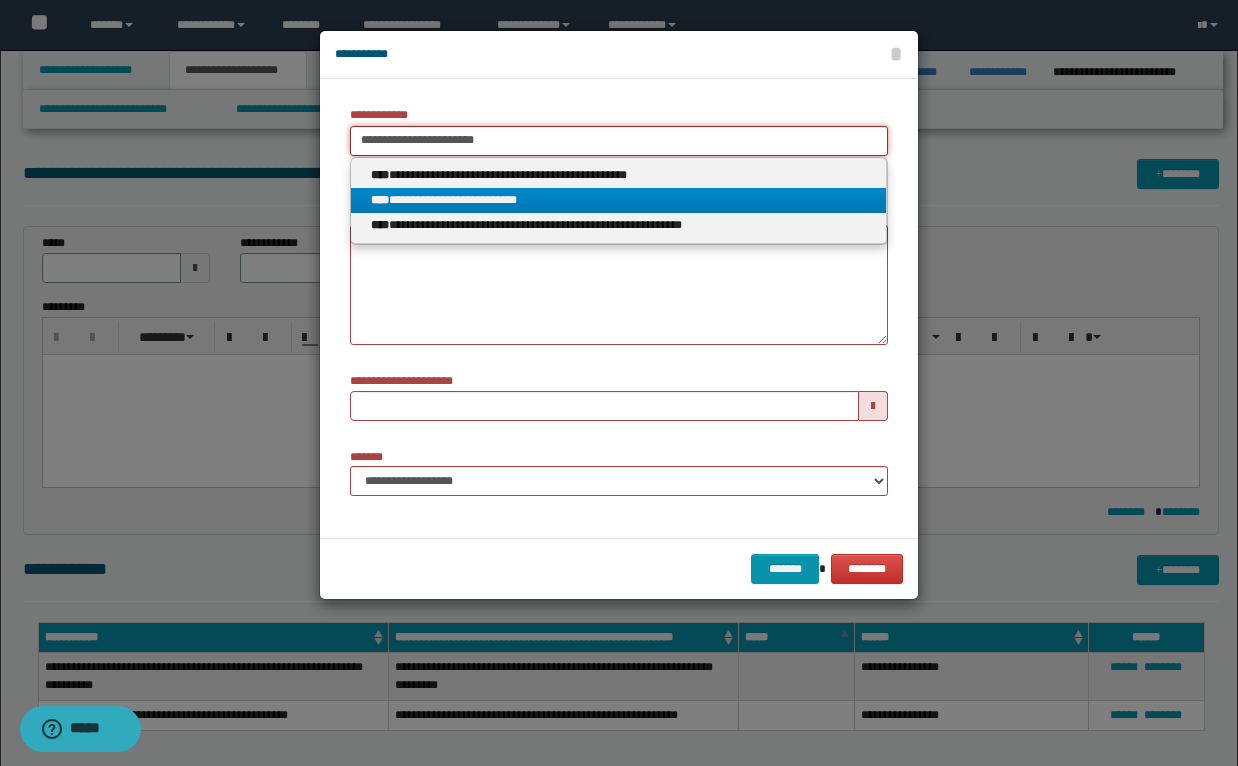 type 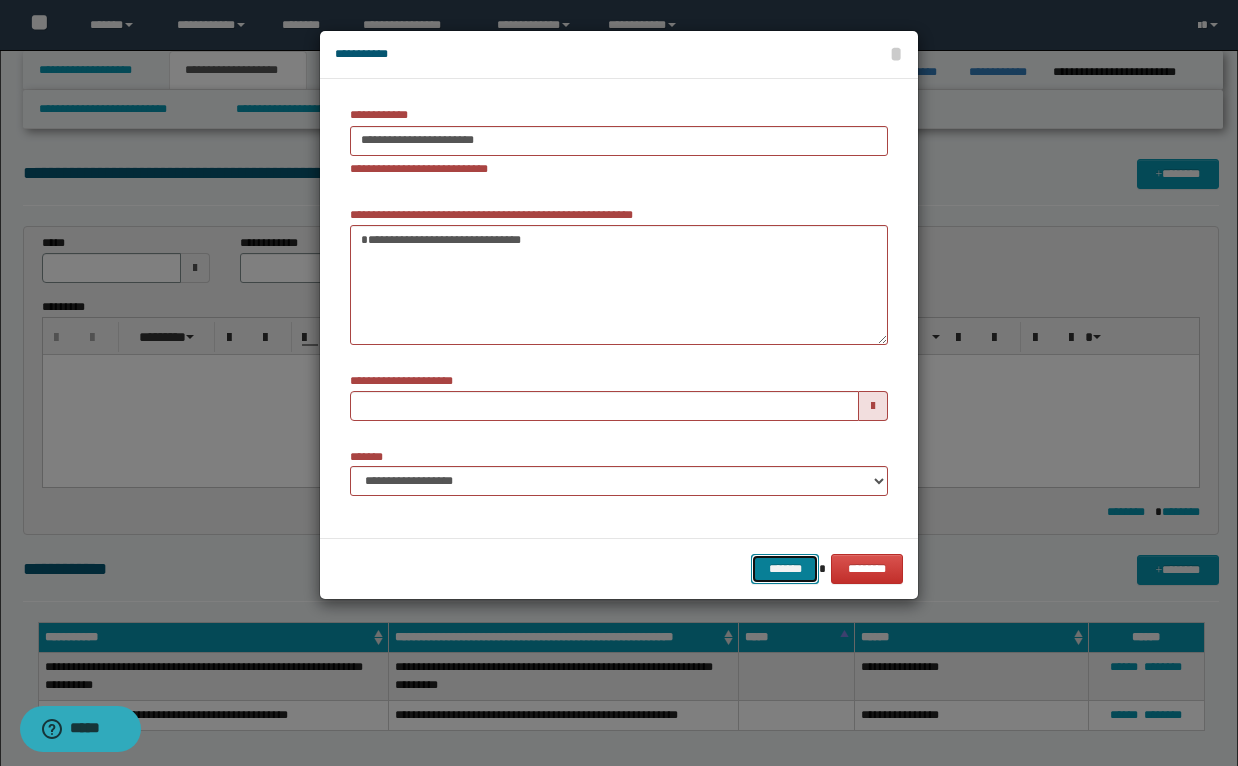 click on "*******" at bounding box center (785, 569) 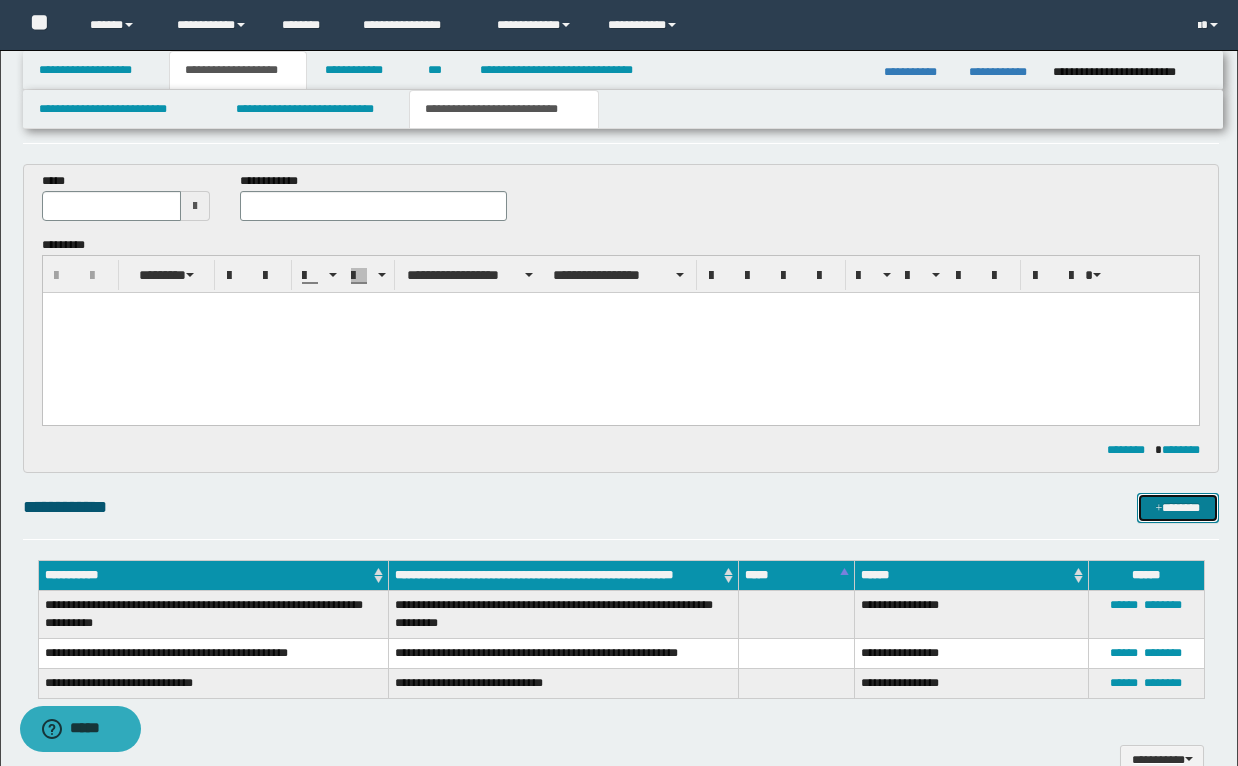 scroll, scrollTop: 59, scrollLeft: 0, axis: vertical 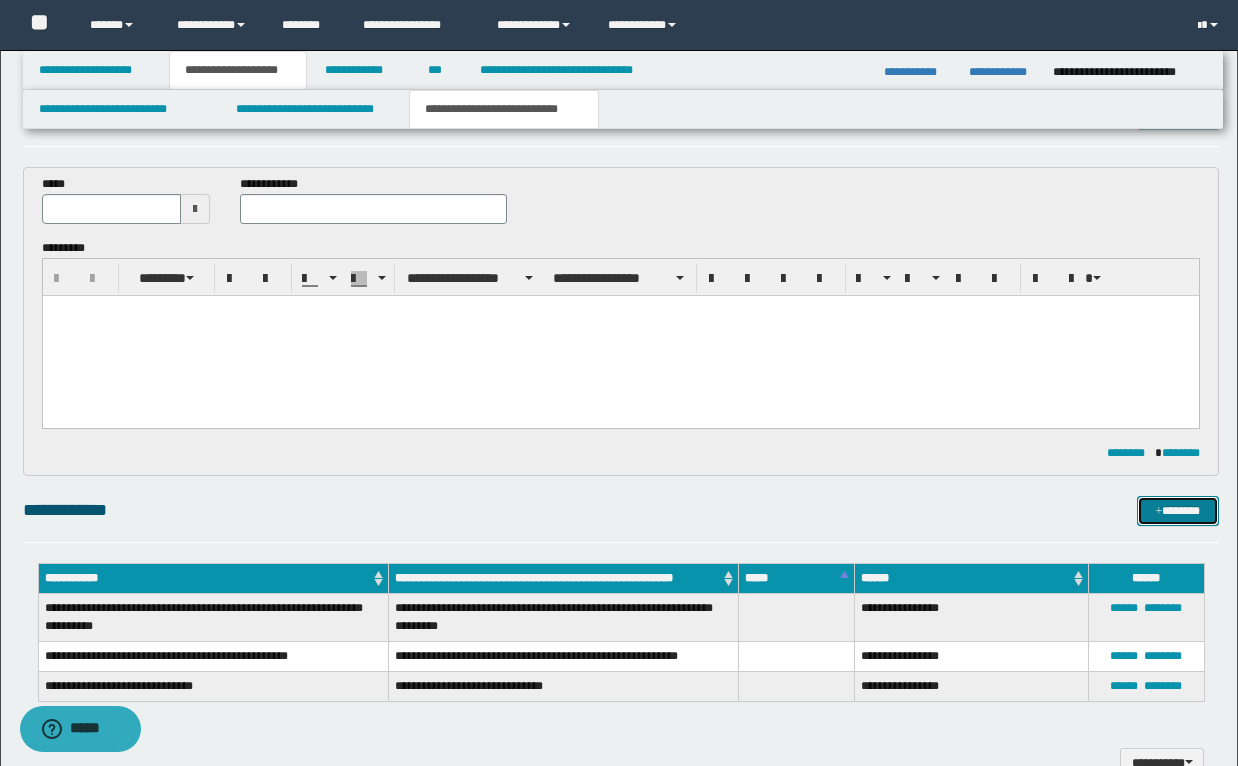 click on "*******" at bounding box center (1178, 511) 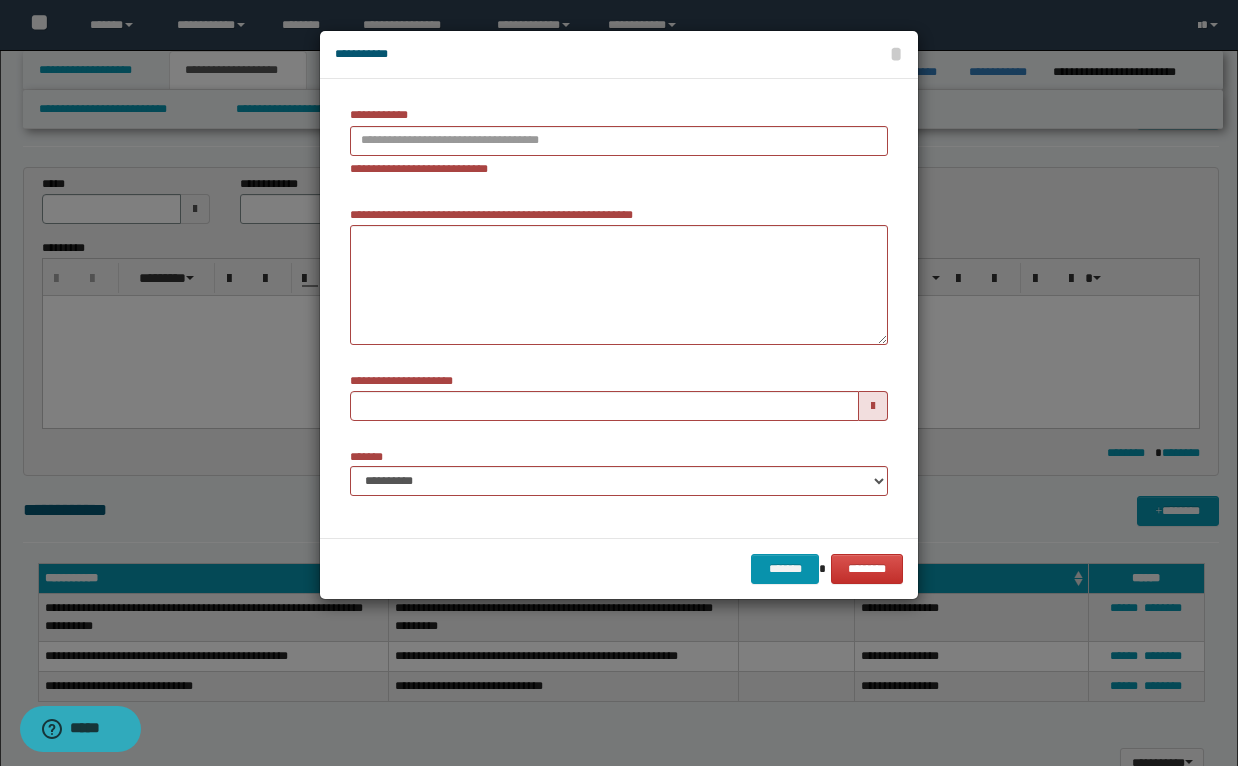 type 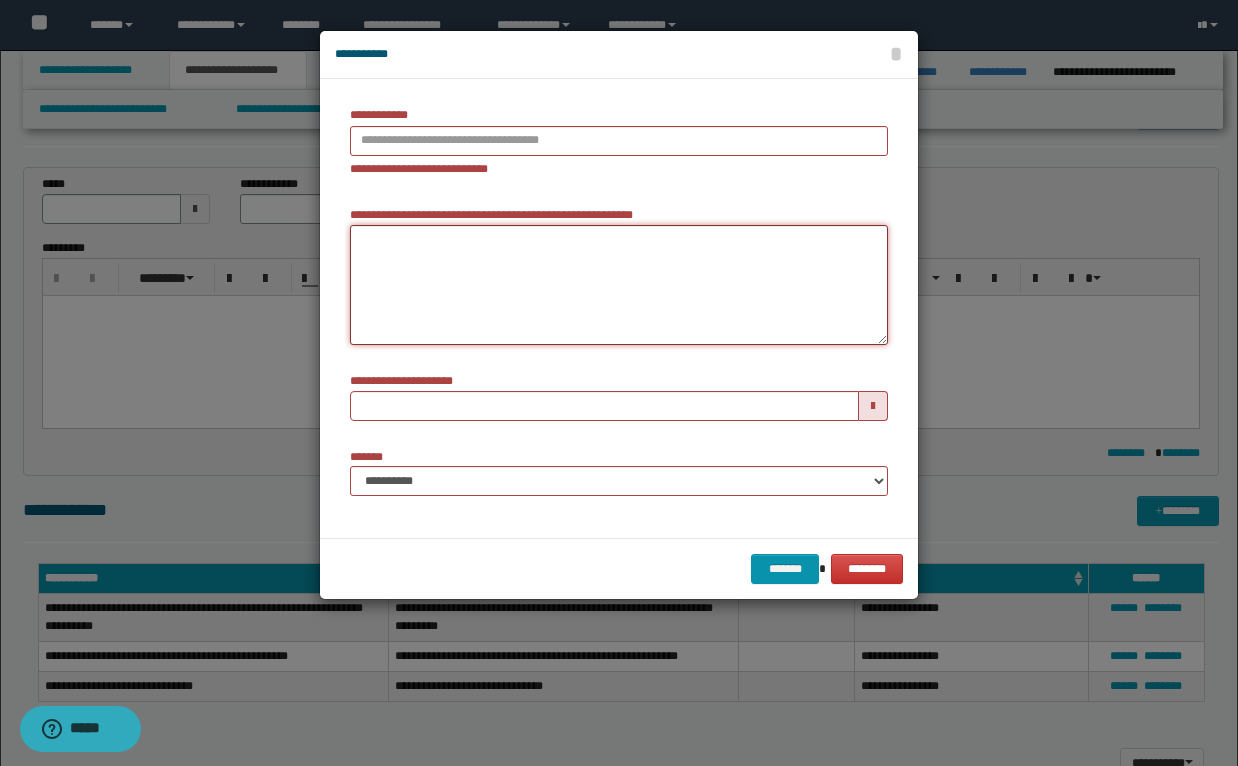 click on "**********" at bounding box center [619, 285] 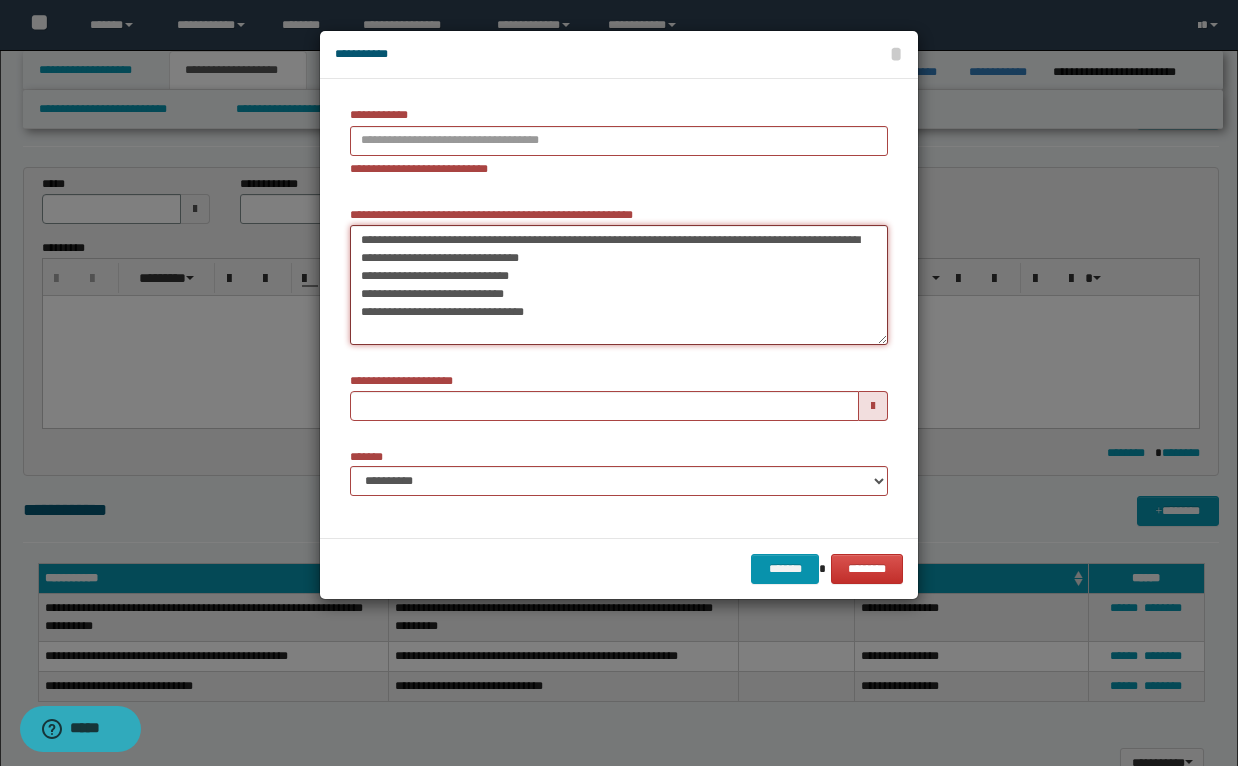 drag, startPoint x: 575, startPoint y: 278, endPoint x: 243, endPoint y: 105, distance: 374.37015 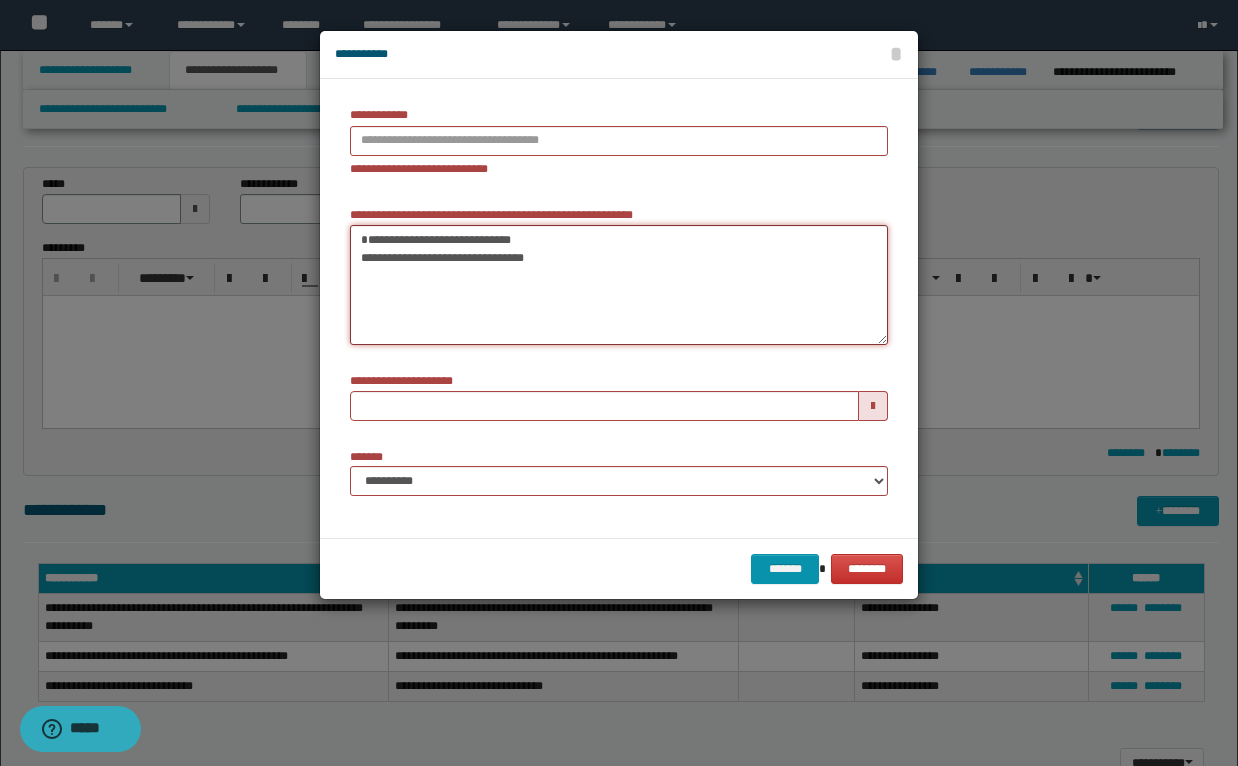 click on "**********" at bounding box center (619, 285) 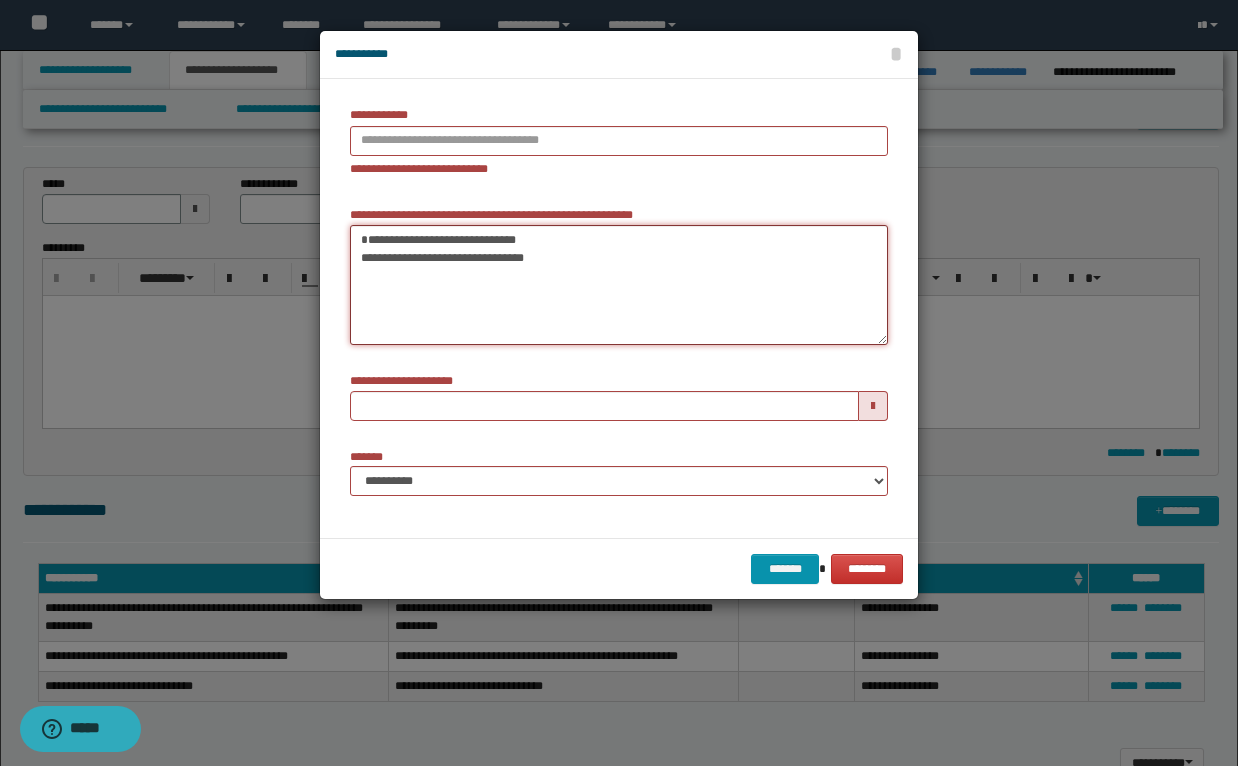 type on "**********" 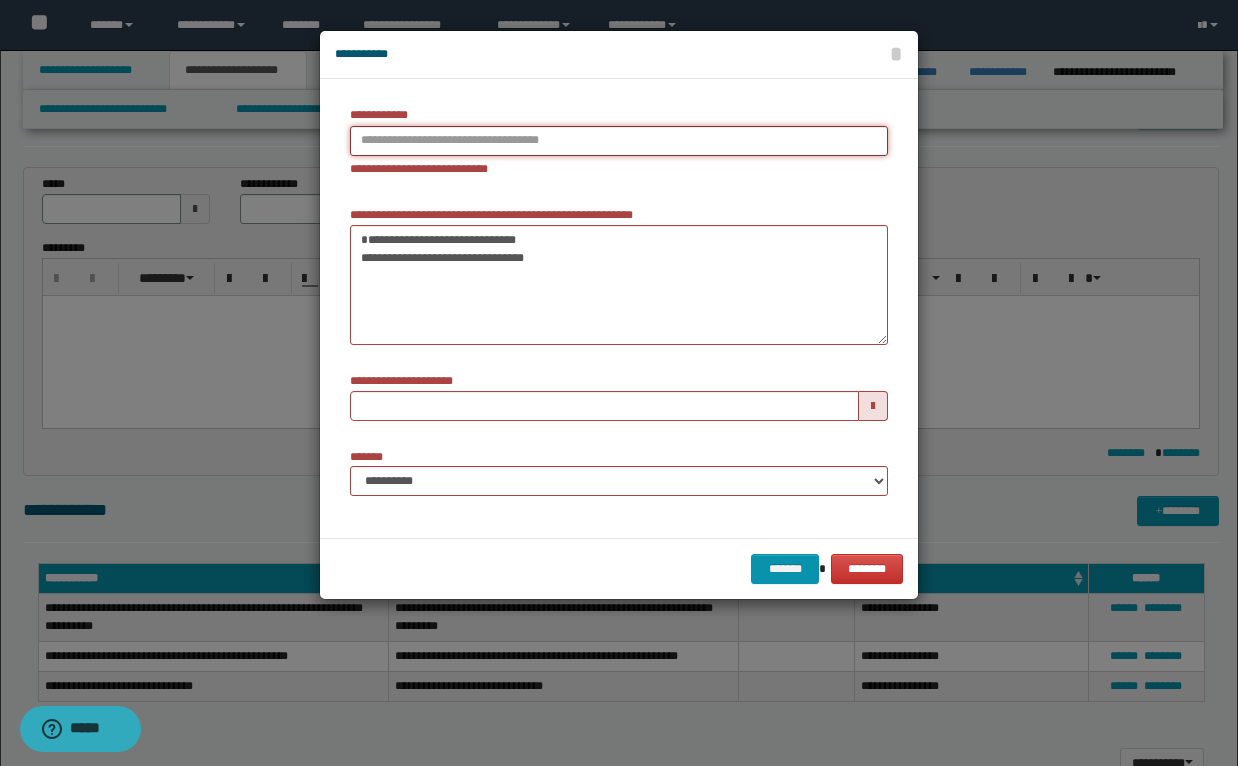 type on "**********" 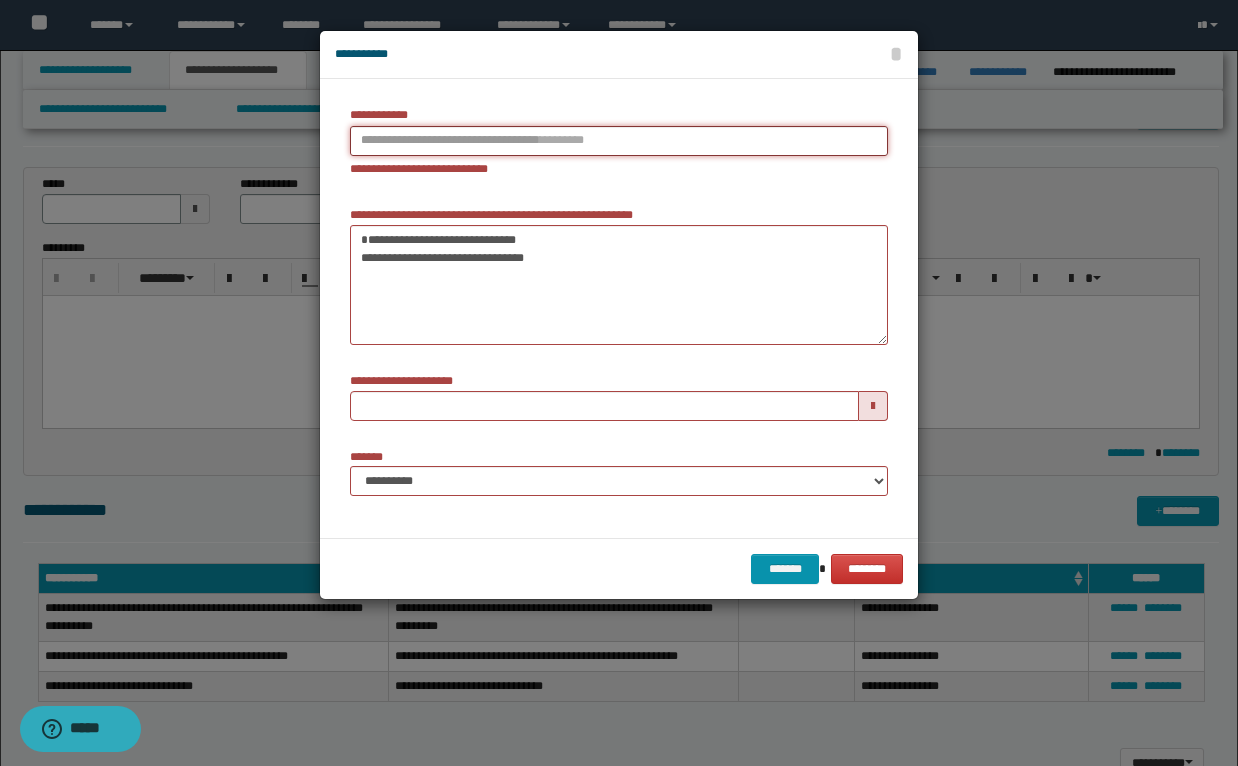 click on "**********" at bounding box center (619, 141) 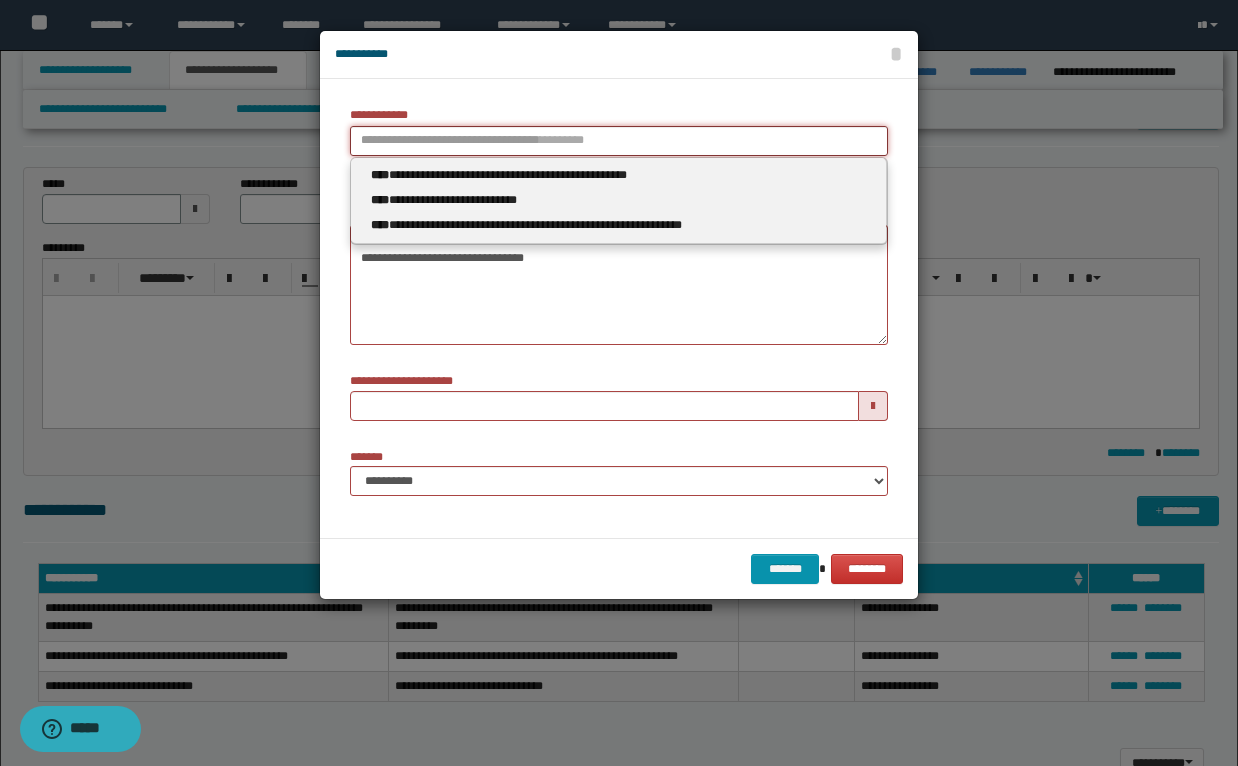 type 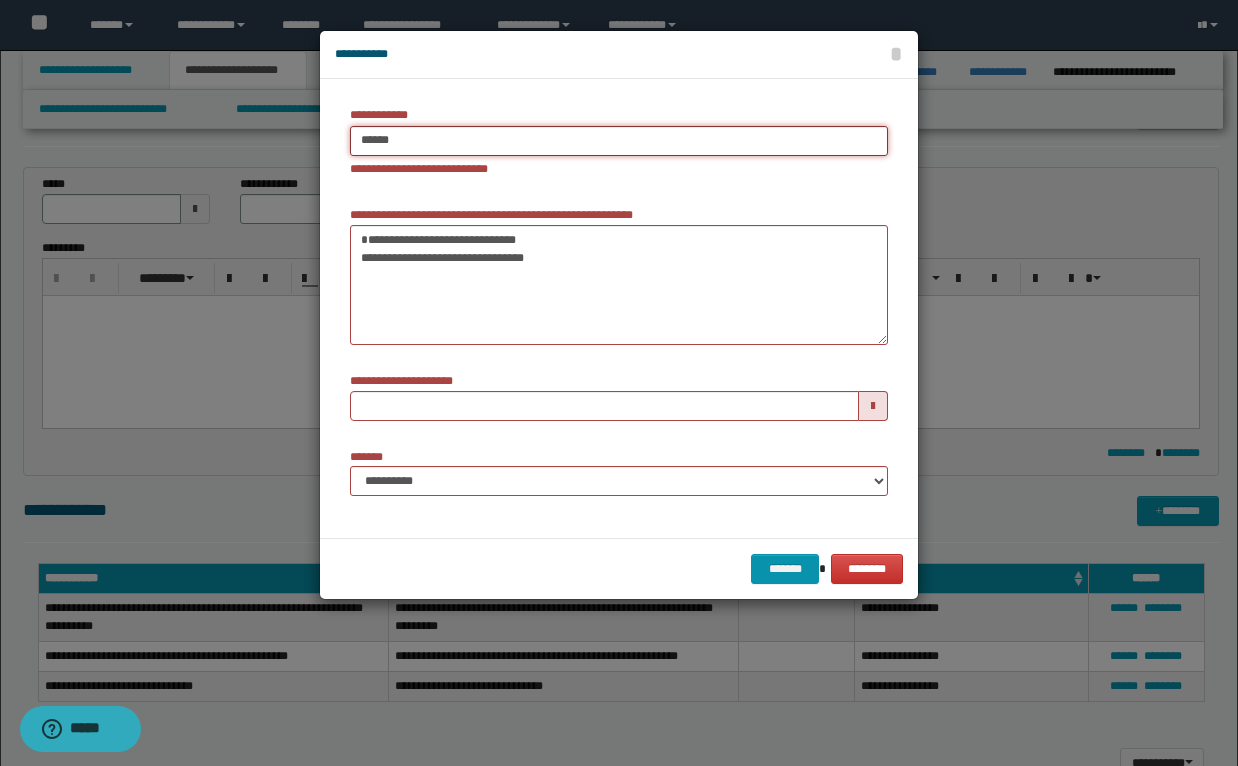 type on "*******" 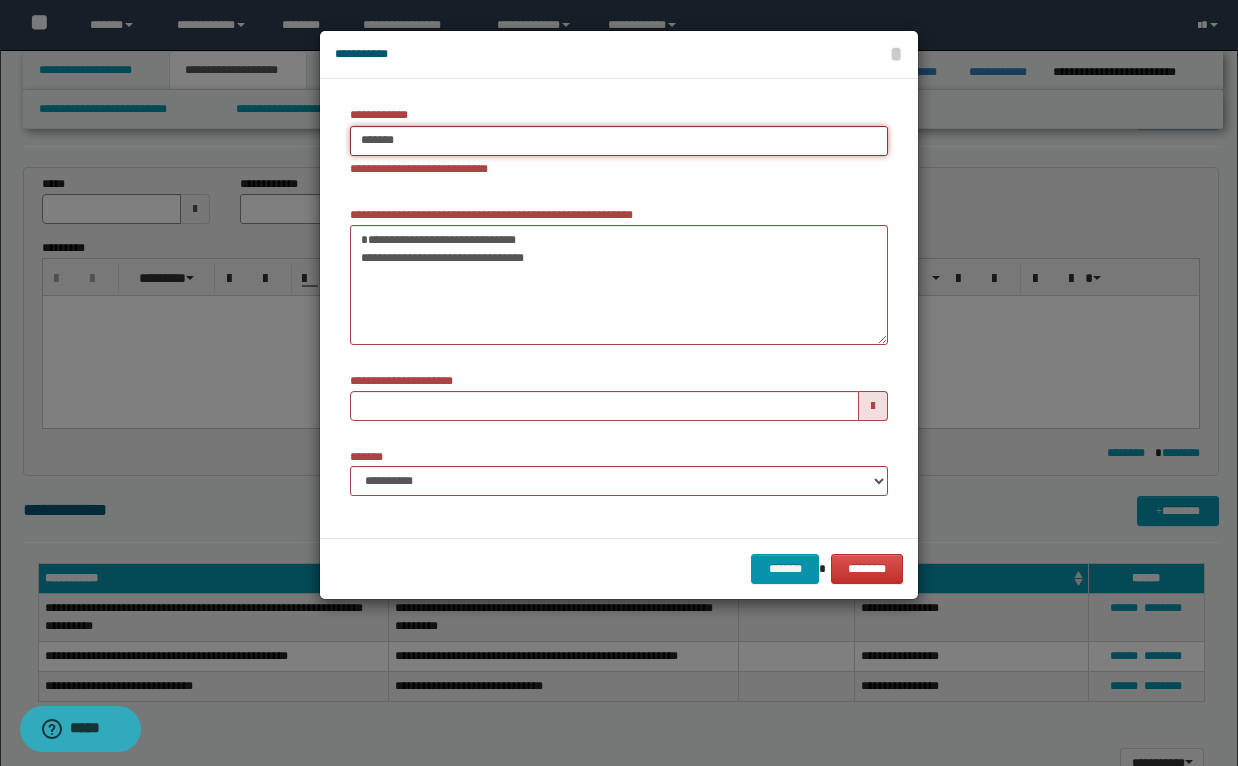 type on "*******" 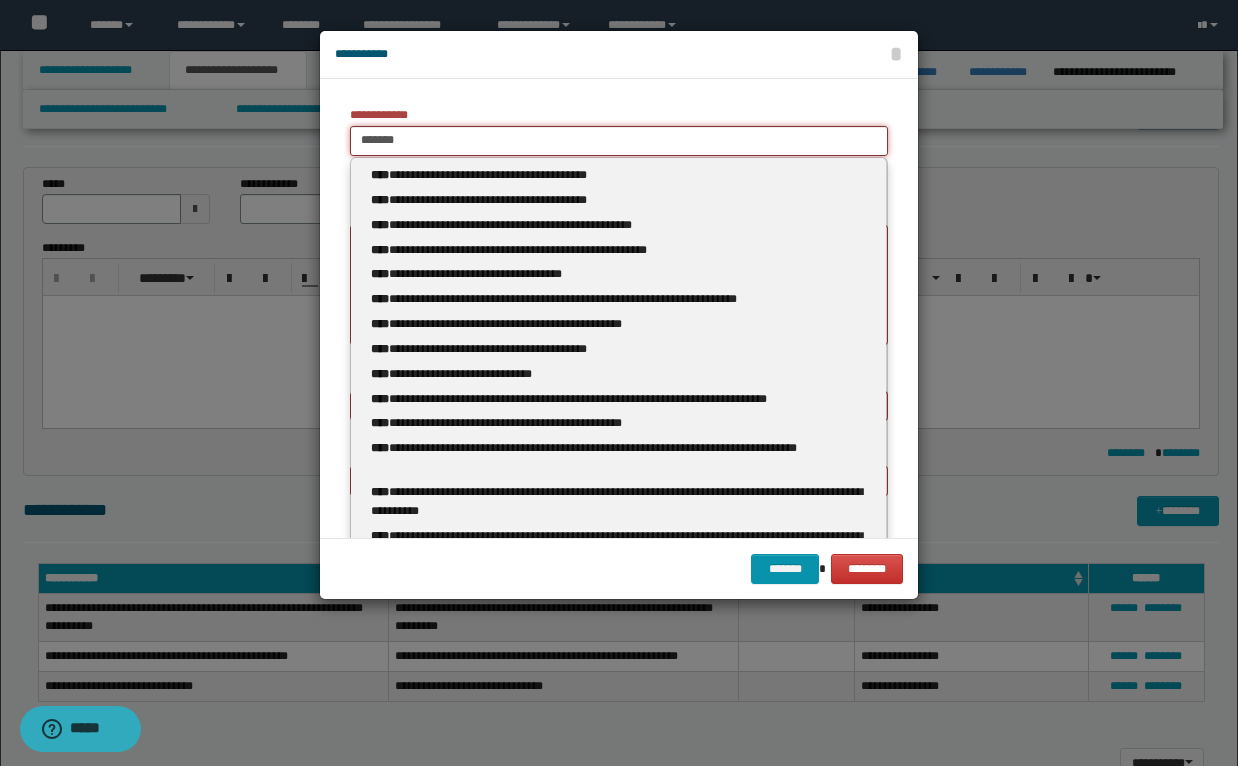 type 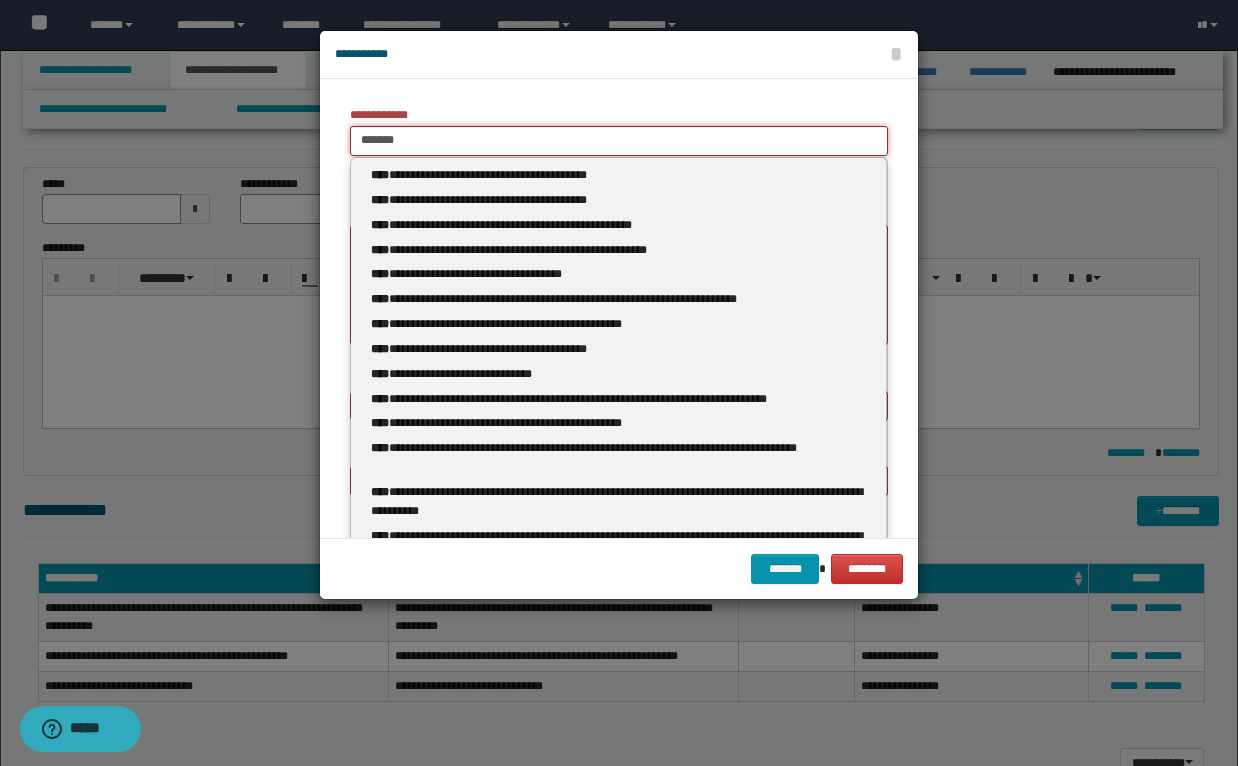 type on "*******" 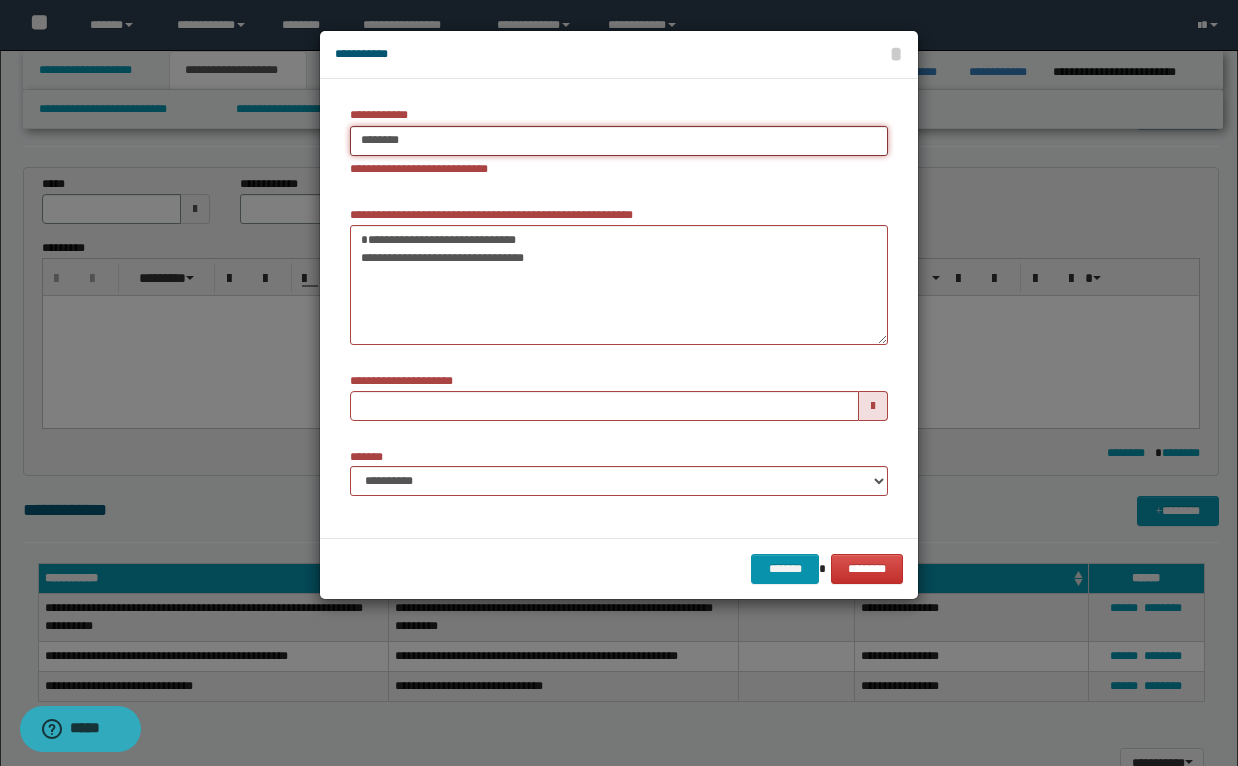 type on "*******" 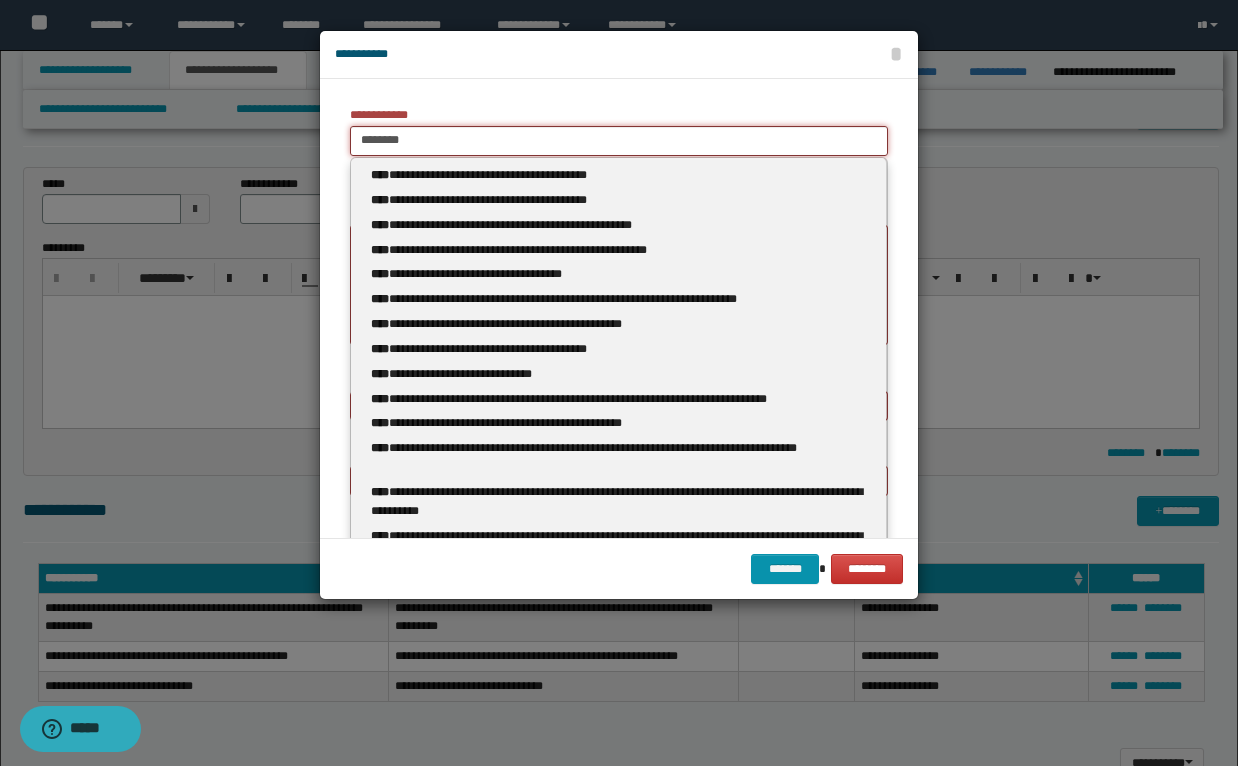 type 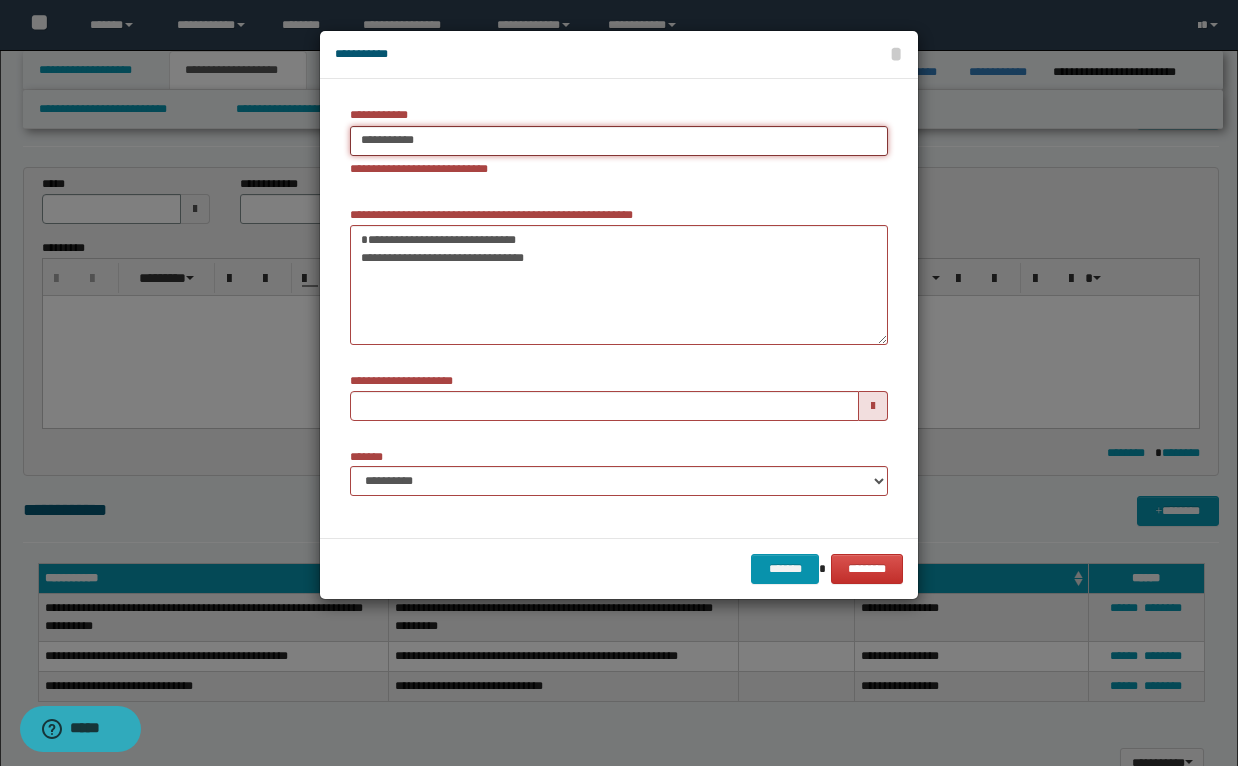 type on "**********" 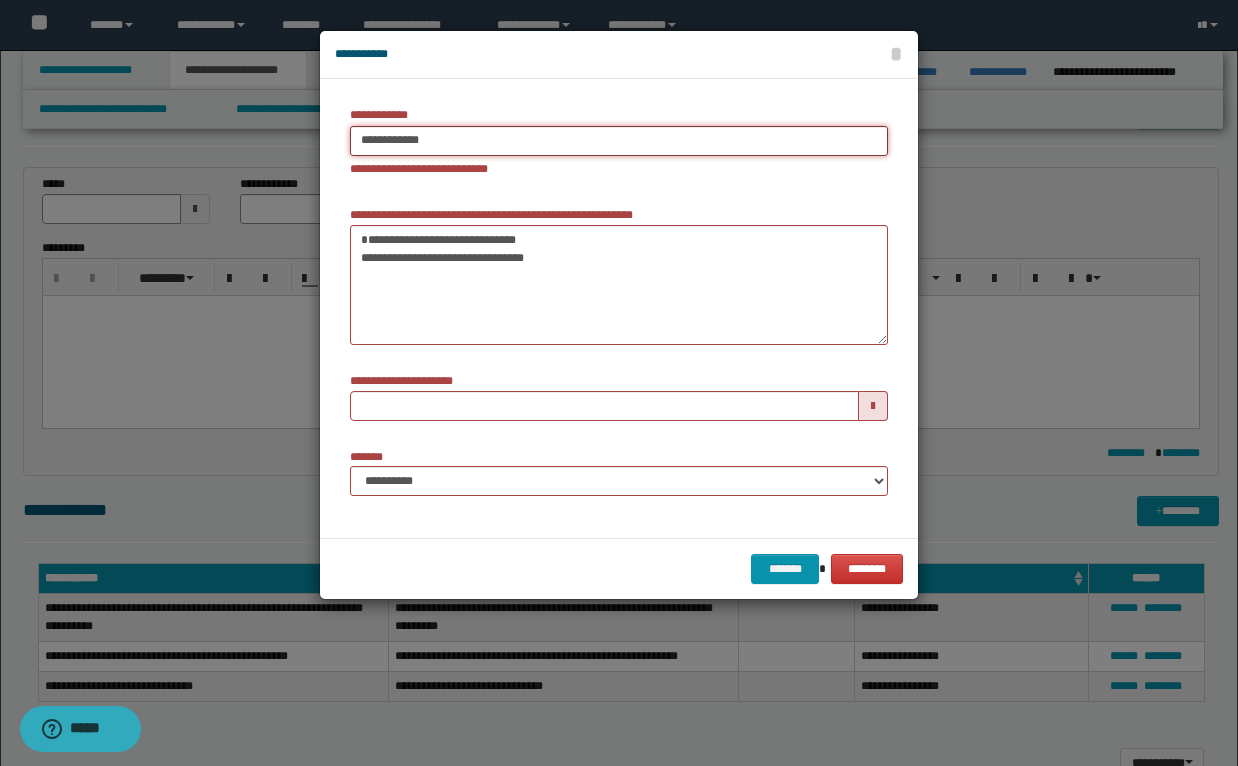 type on "**********" 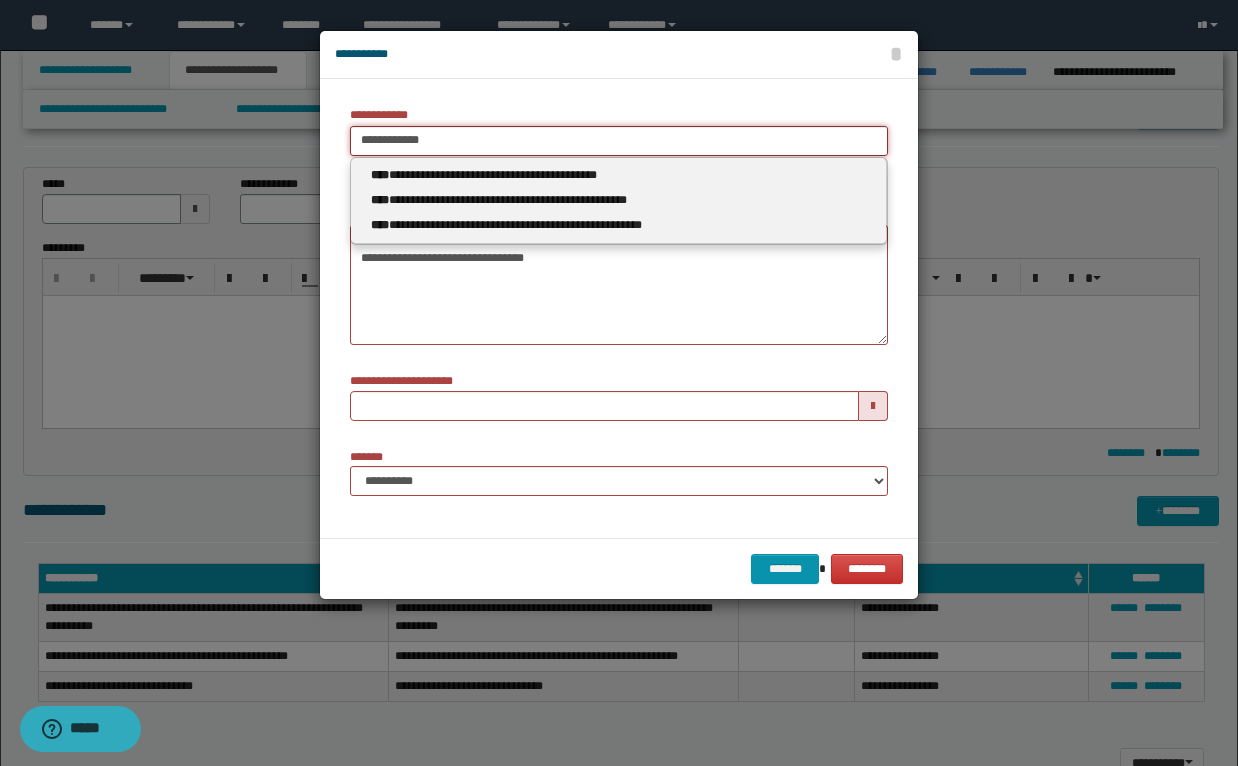 type 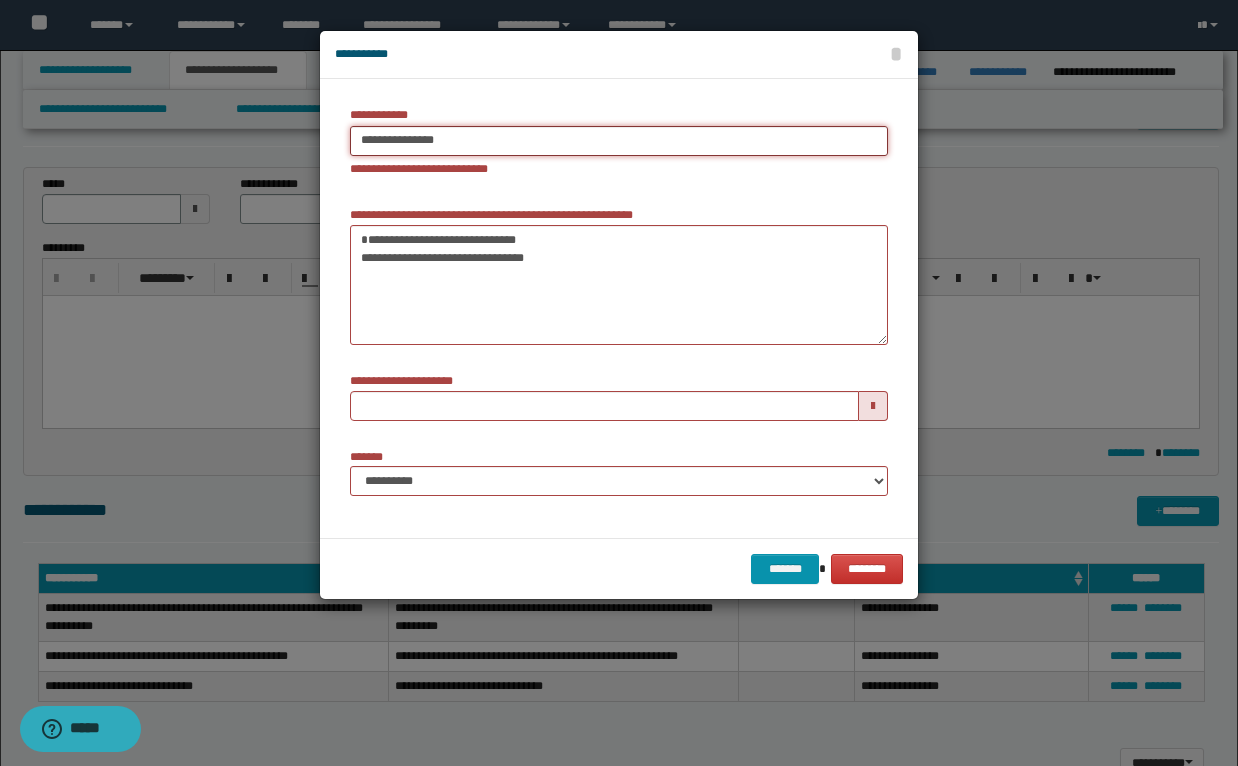 type on "**********" 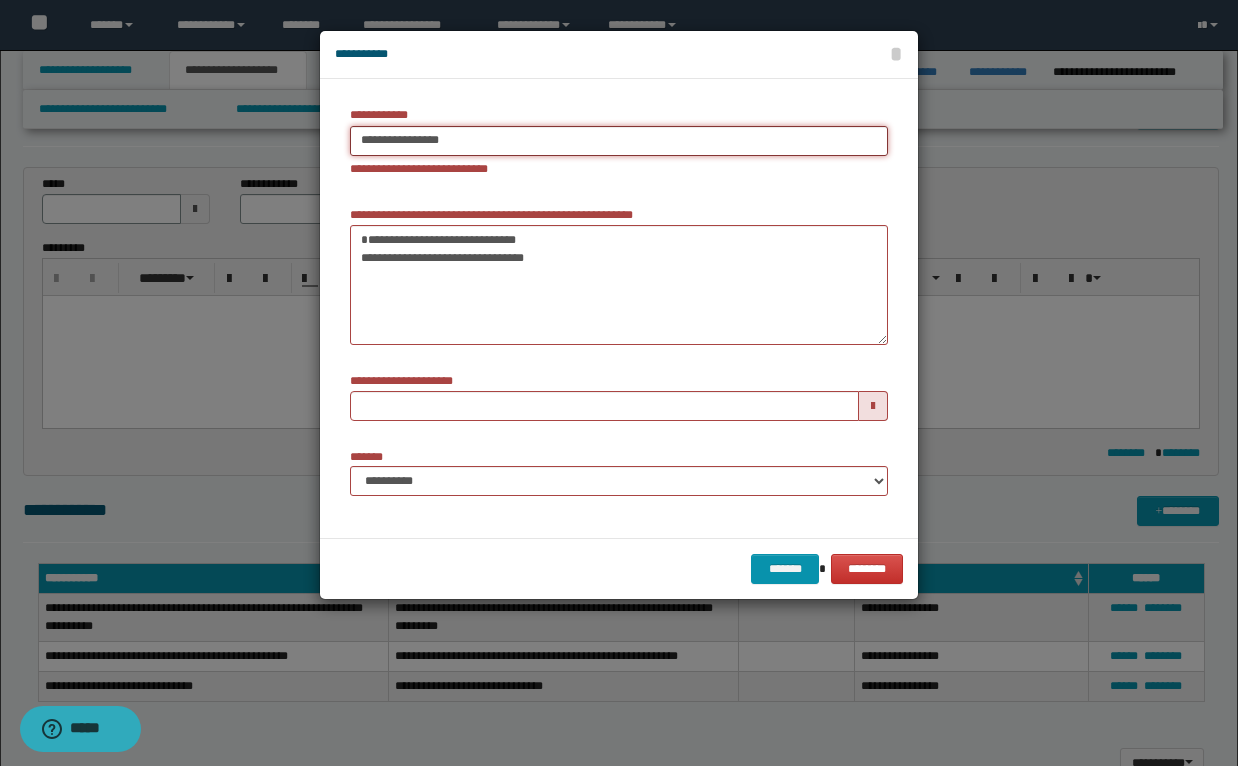 type on "**********" 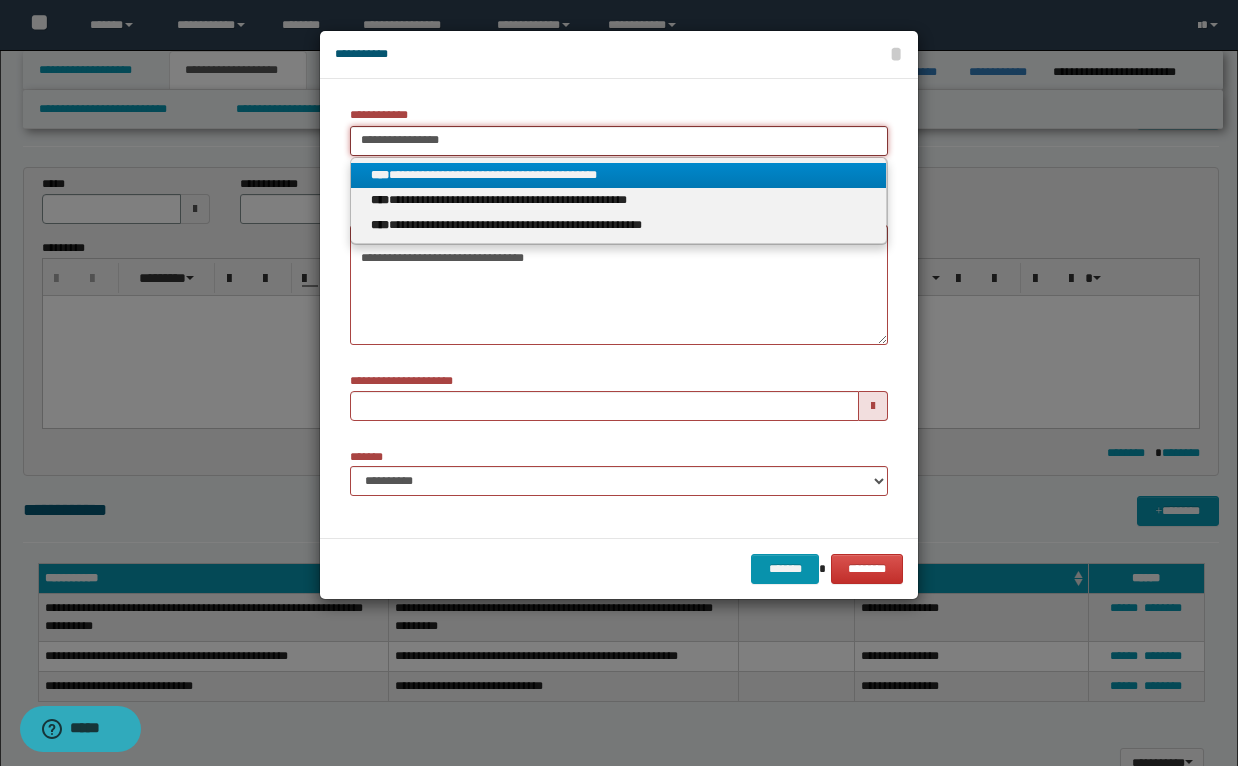 click on "**********" at bounding box center (619, 141) 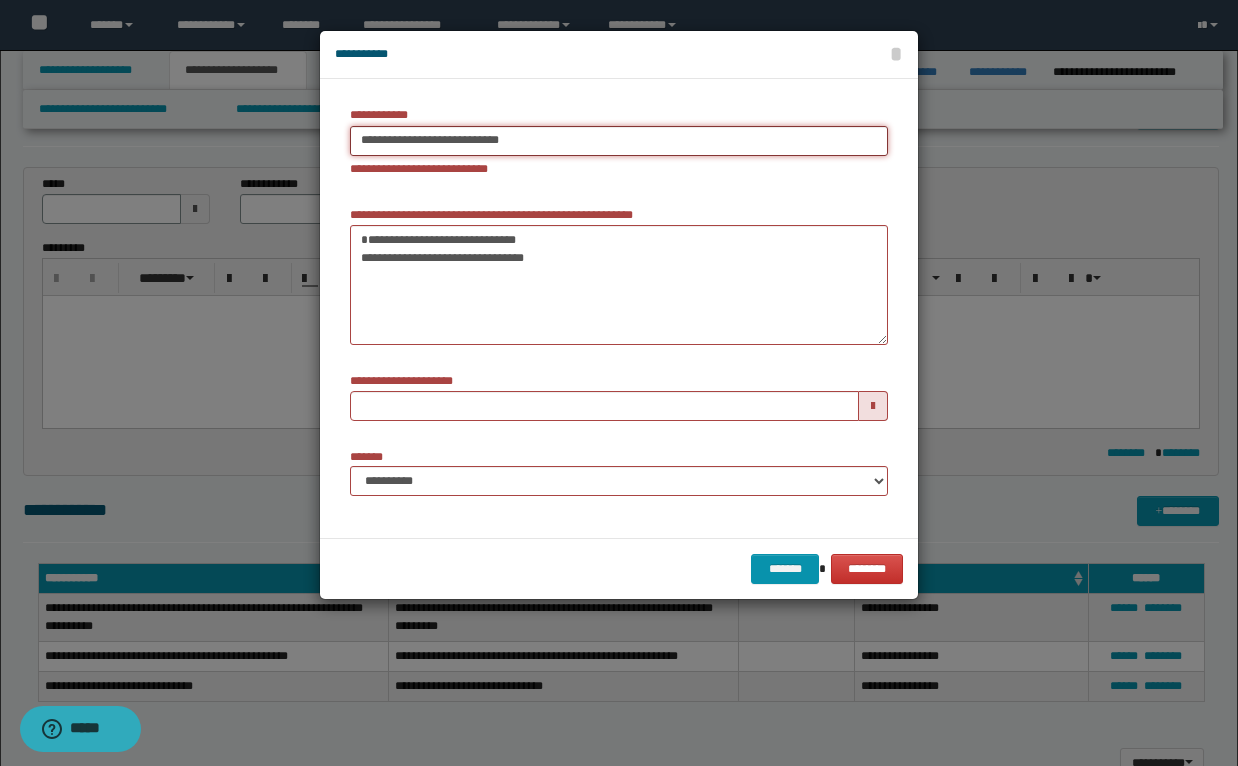 drag, startPoint x: 529, startPoint y: 142, endPoint x: 479, endPoint y: 139, distance: 50.08992 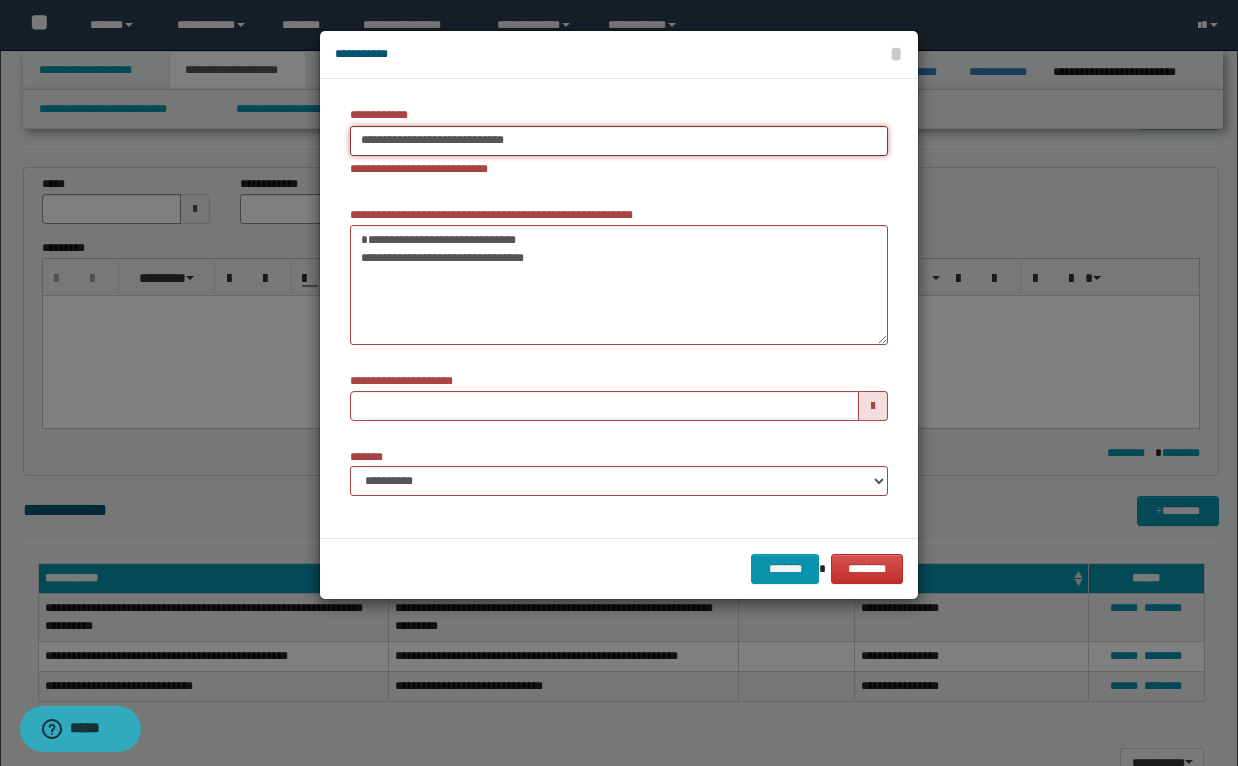 drag, startPoint x: 536, startPoint y: 139, endPoint x: 483, endPoint y: 134, distance: 53.235325 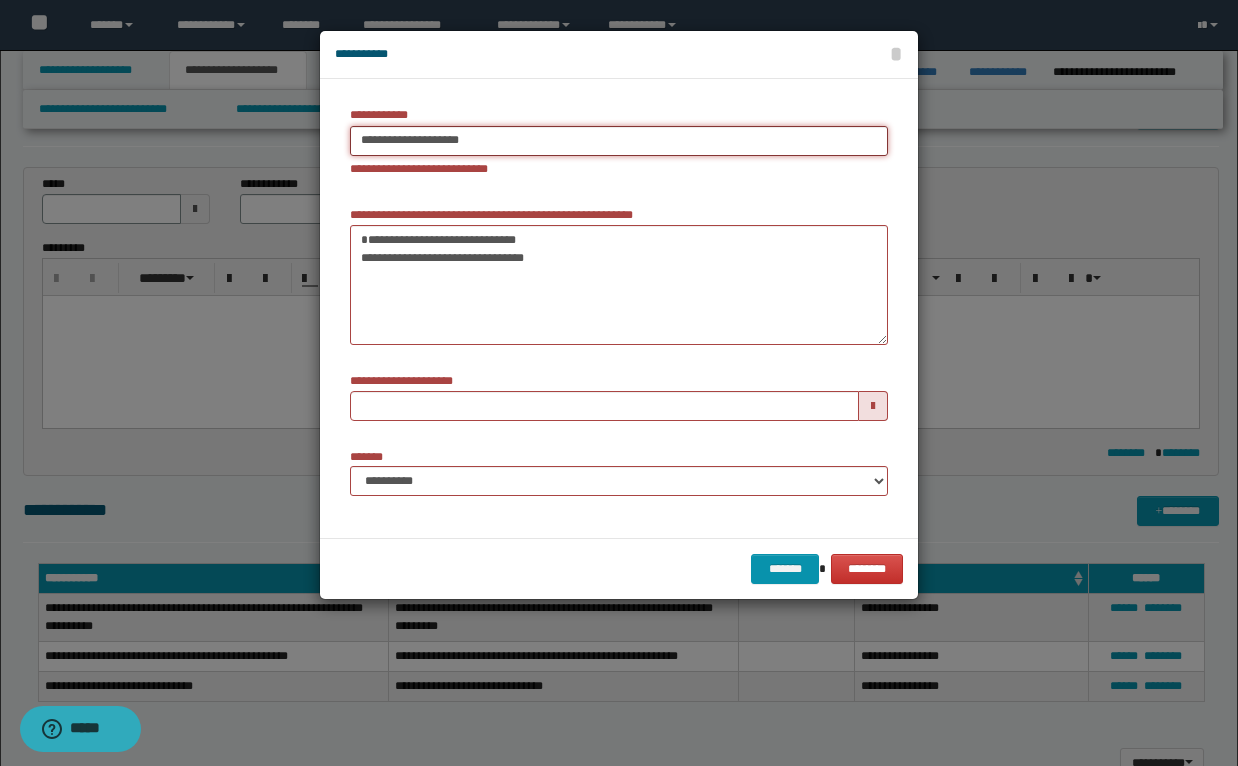 drag, startPoint x: 429, startPoint y: 140, endPoint x: 353, endPoint y: 138, distance: 76.02631 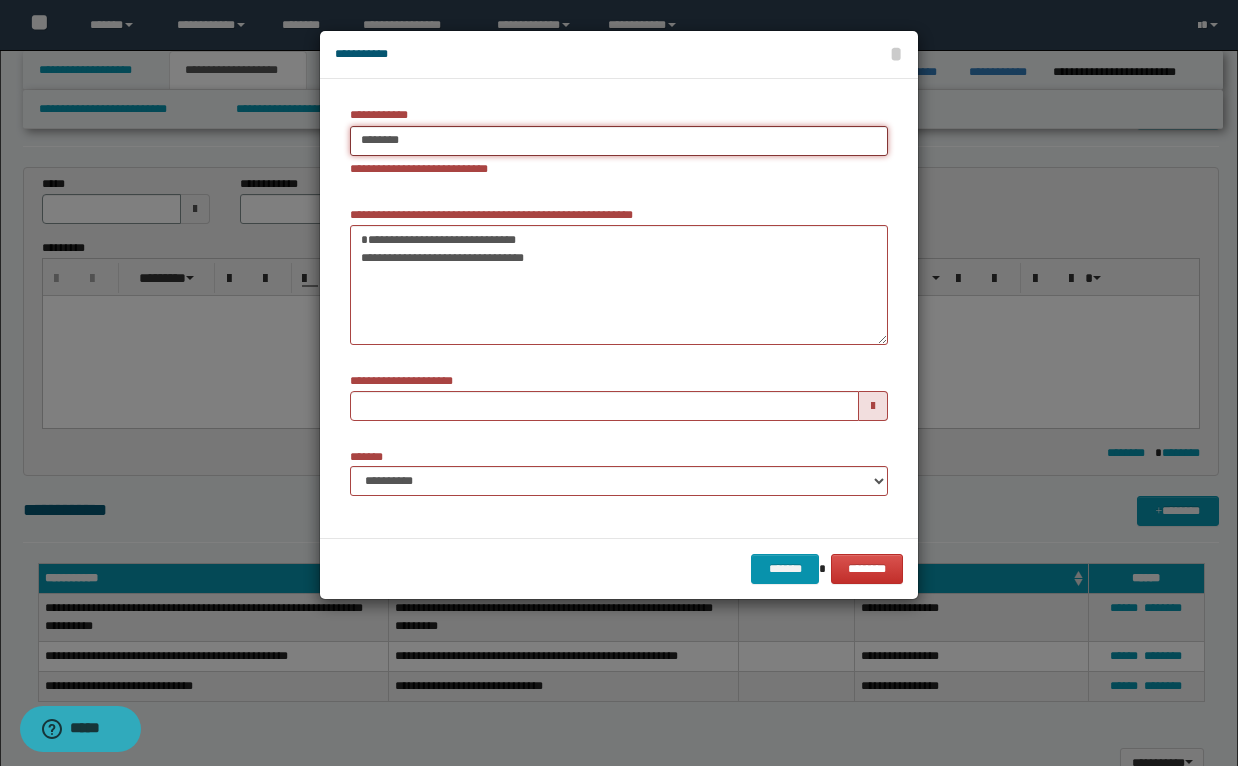 type on "*******" 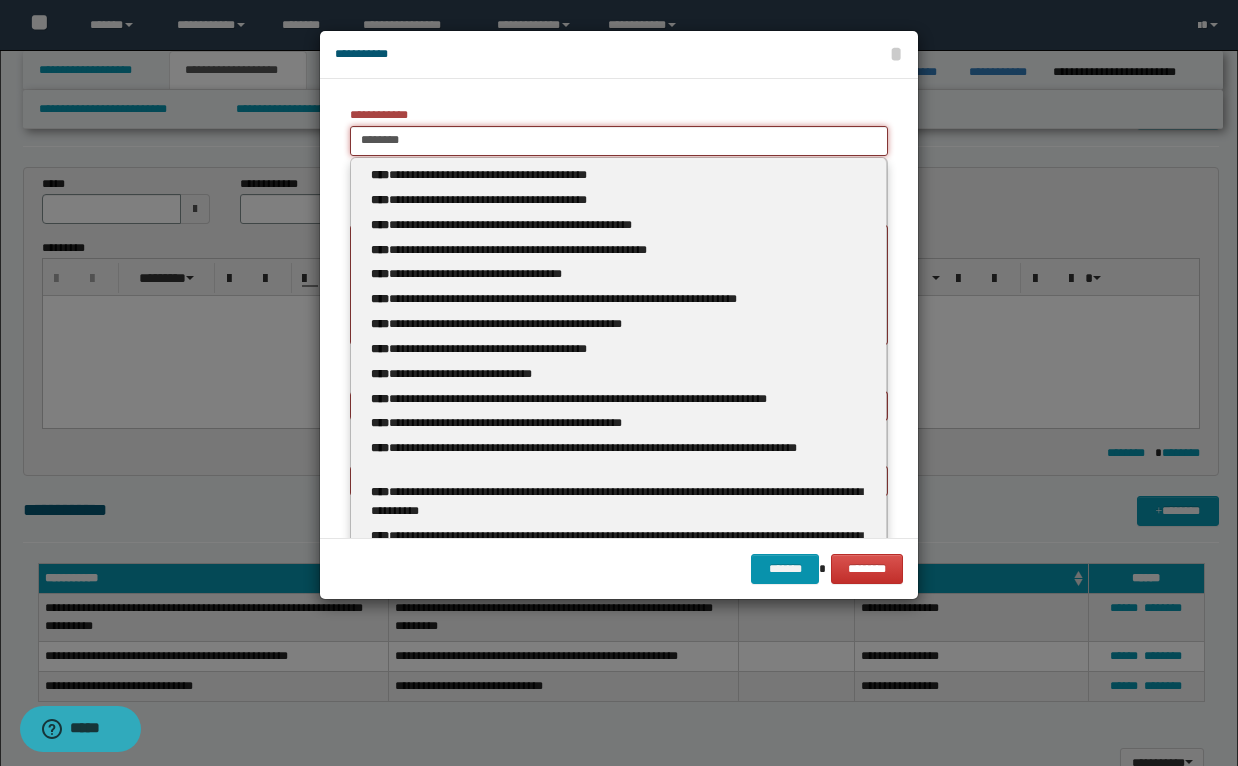 type 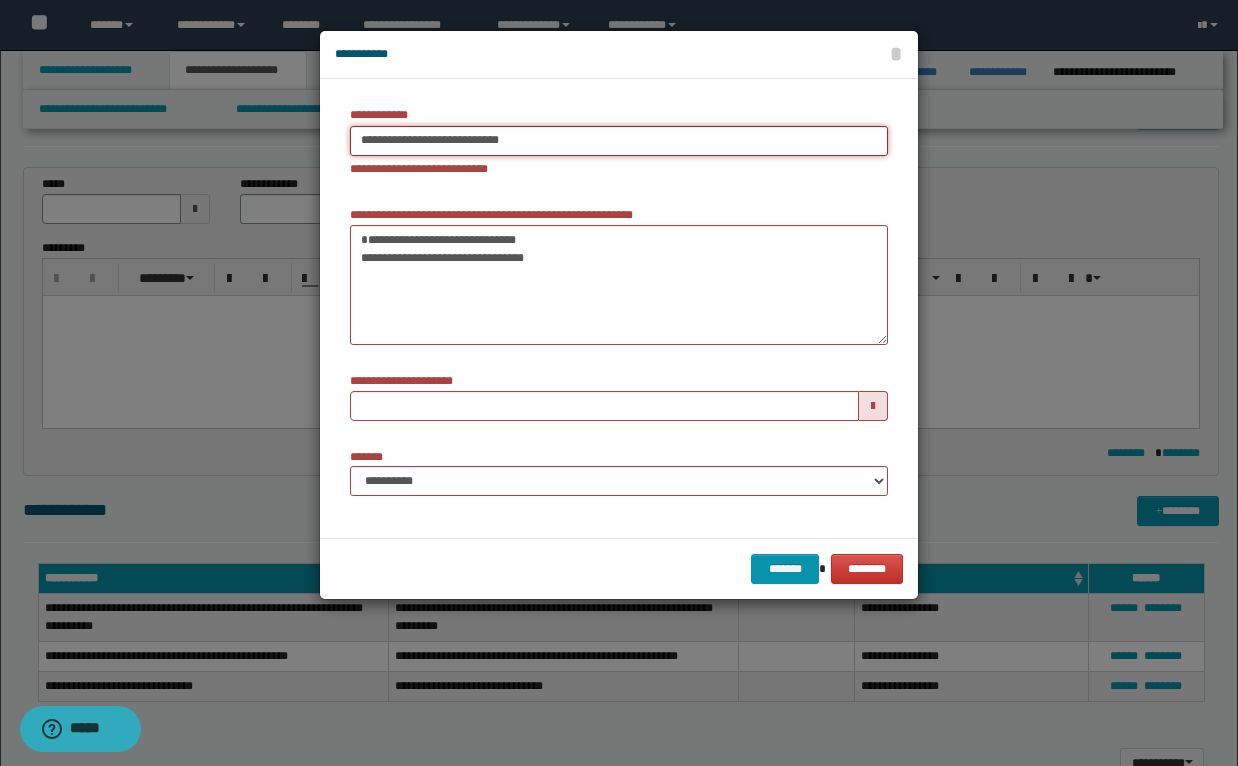 click on "**********" at bounding box center [619, 141] 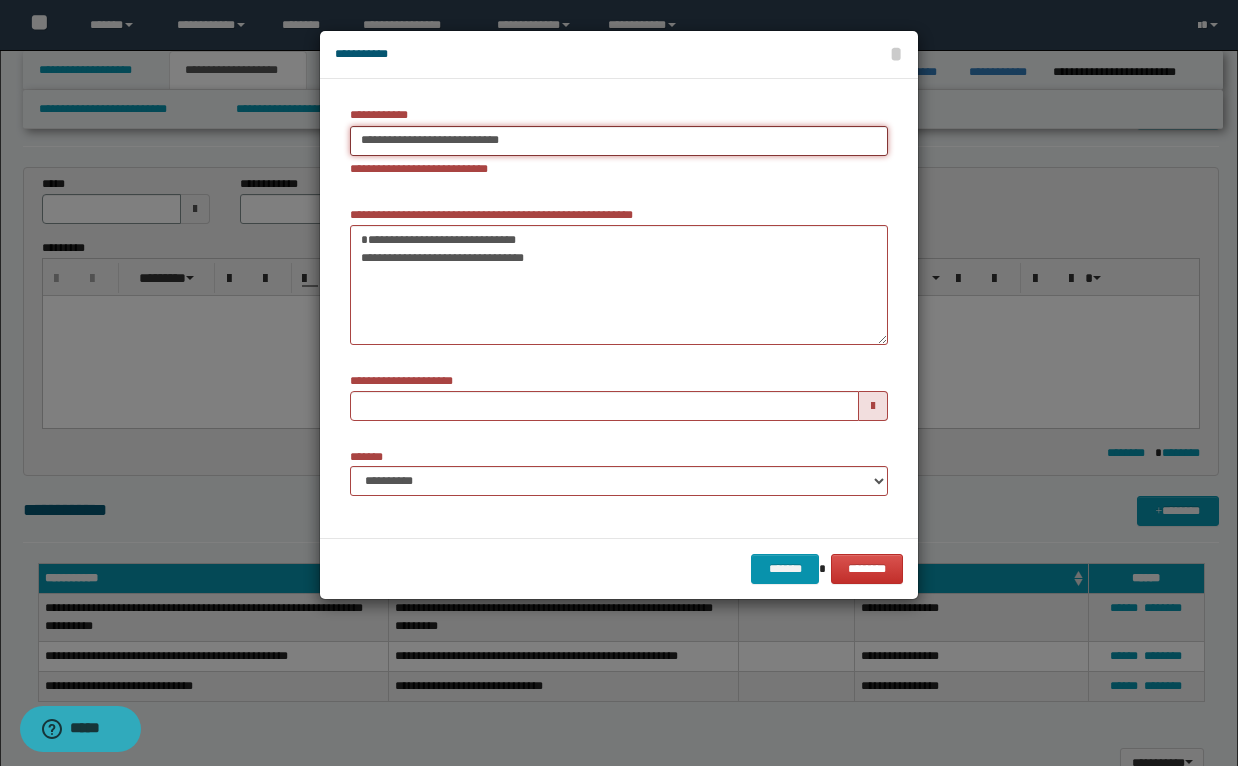 drag, startPoint x: 471, startPoint y: 135, endPoint x: 353, endPoint y: 129, distance: 118.15244 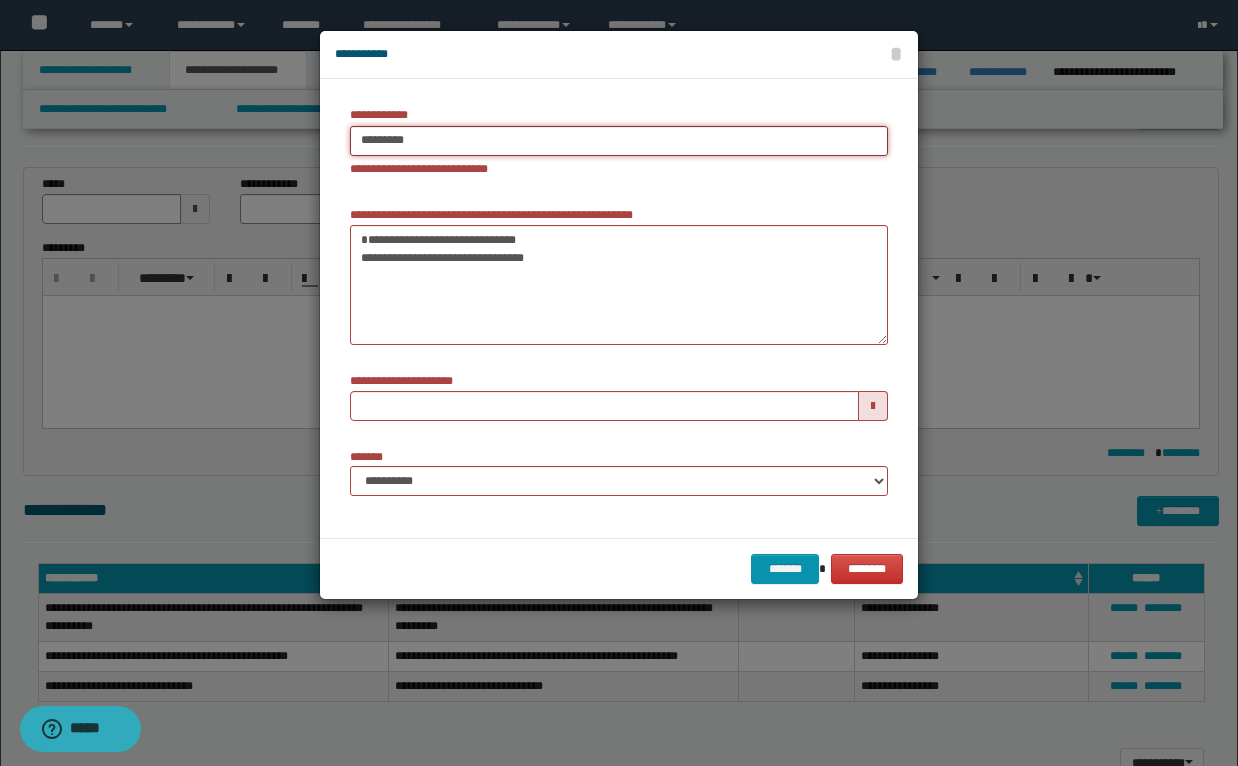 type on "*******" 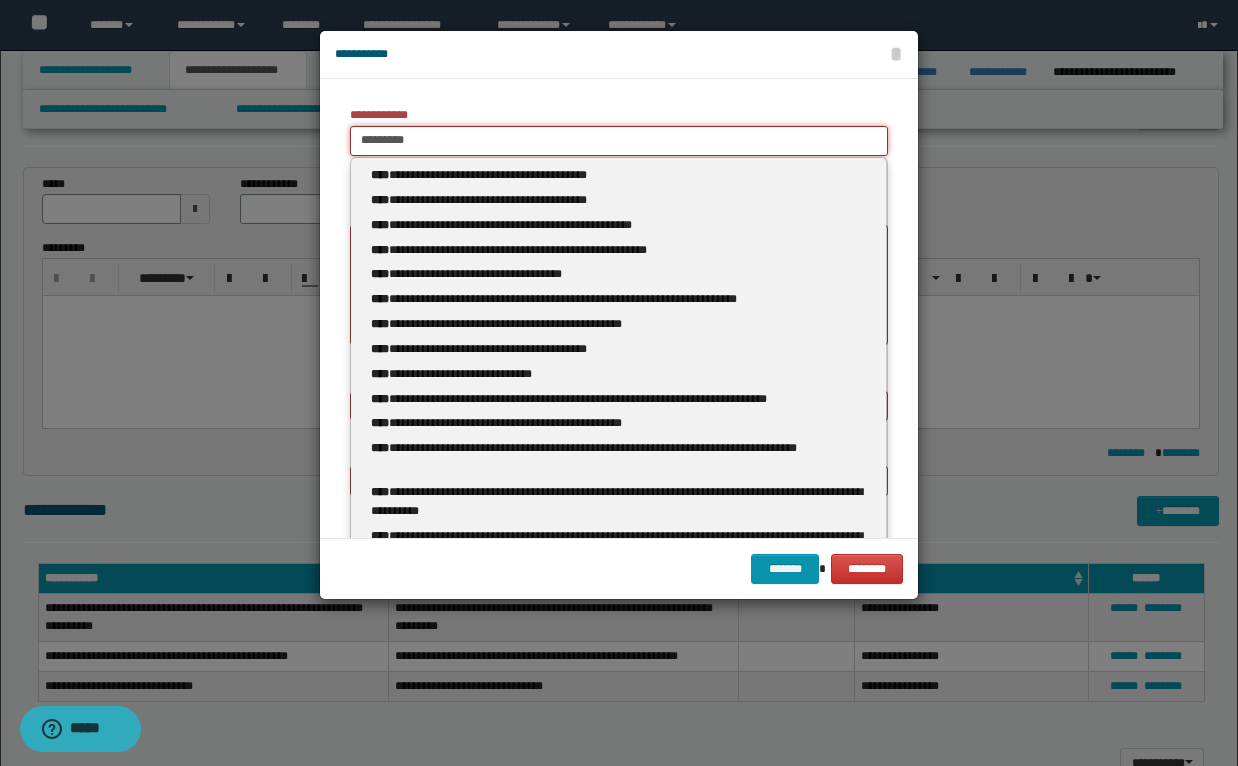 type 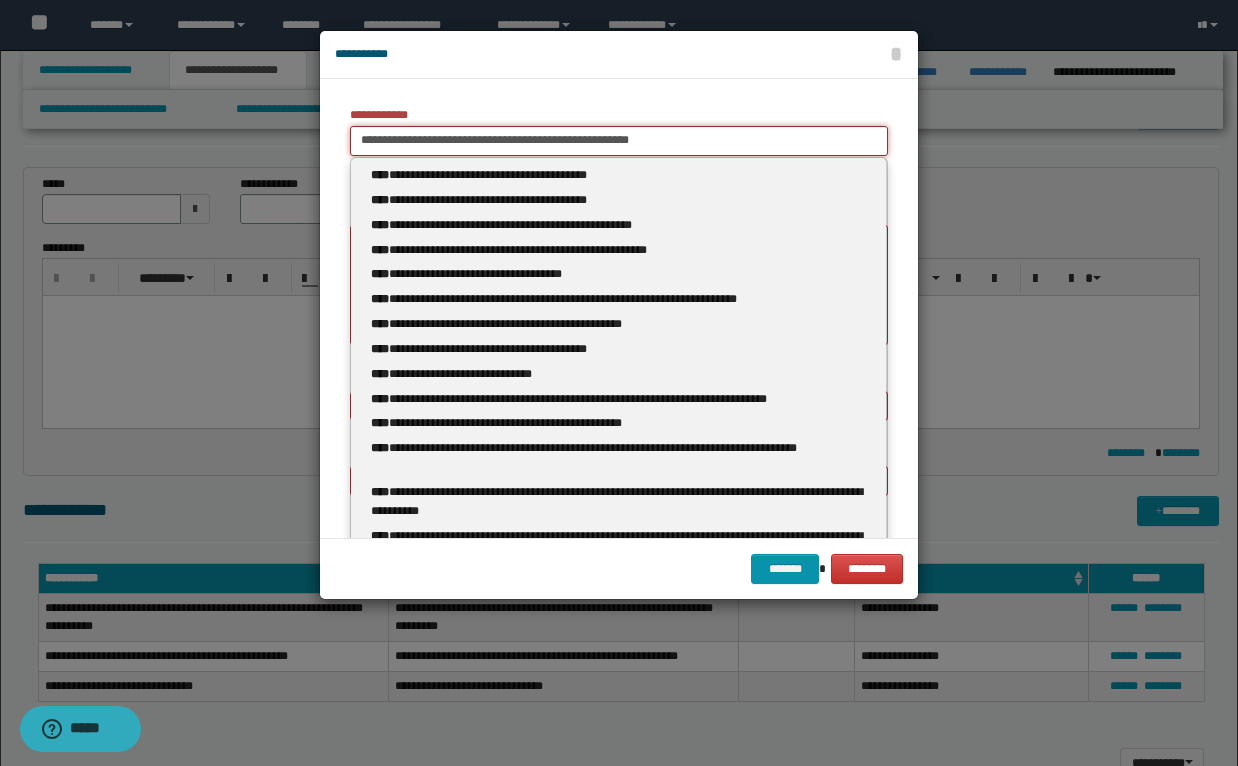 type on "**********" 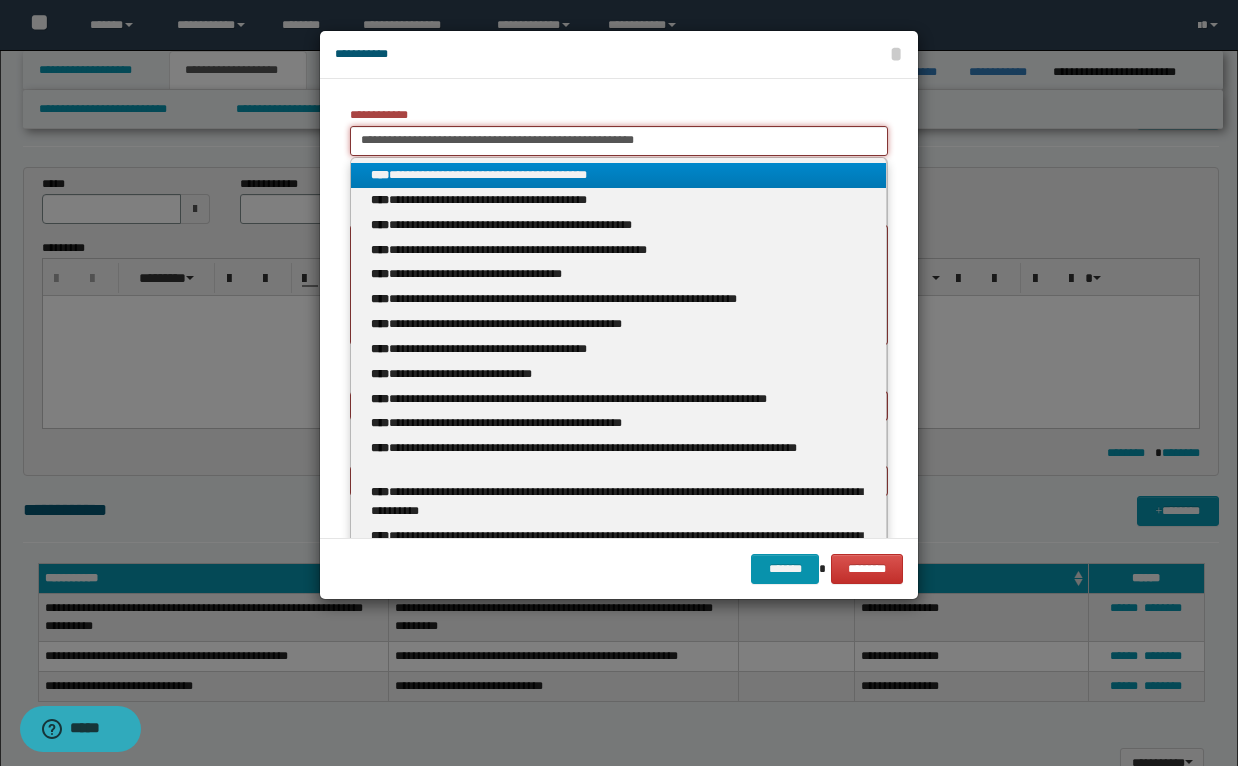 drag, startPoint x: 681, startPoint y: 147, endPoint x: 328, endPoint y: 109, distance: 355.03943 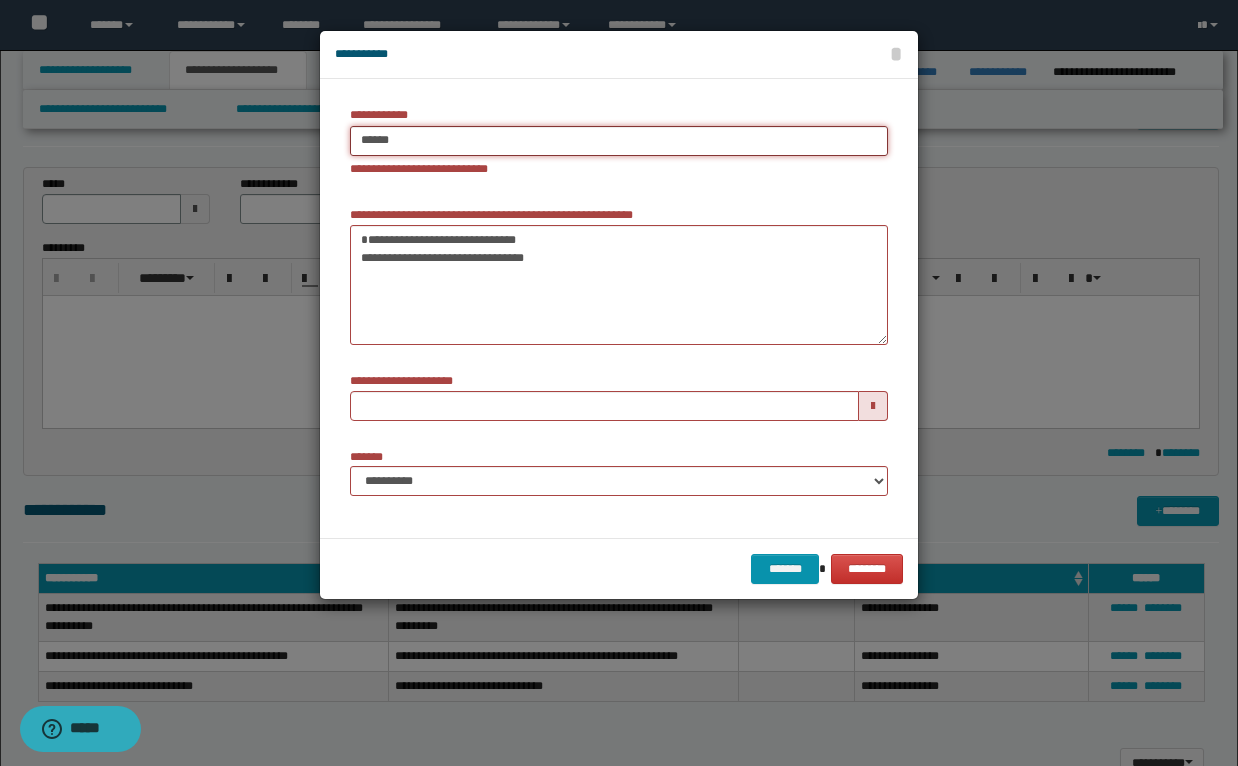 type on "*******" 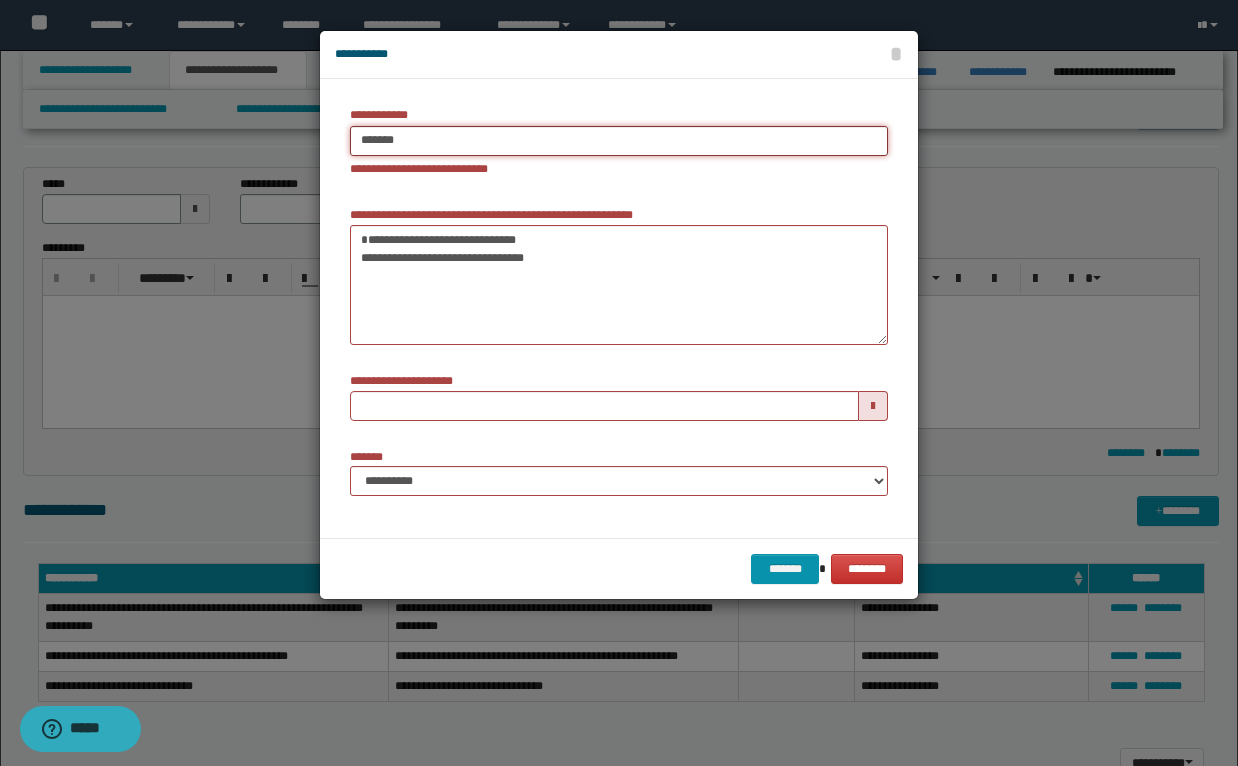 type on "*******" 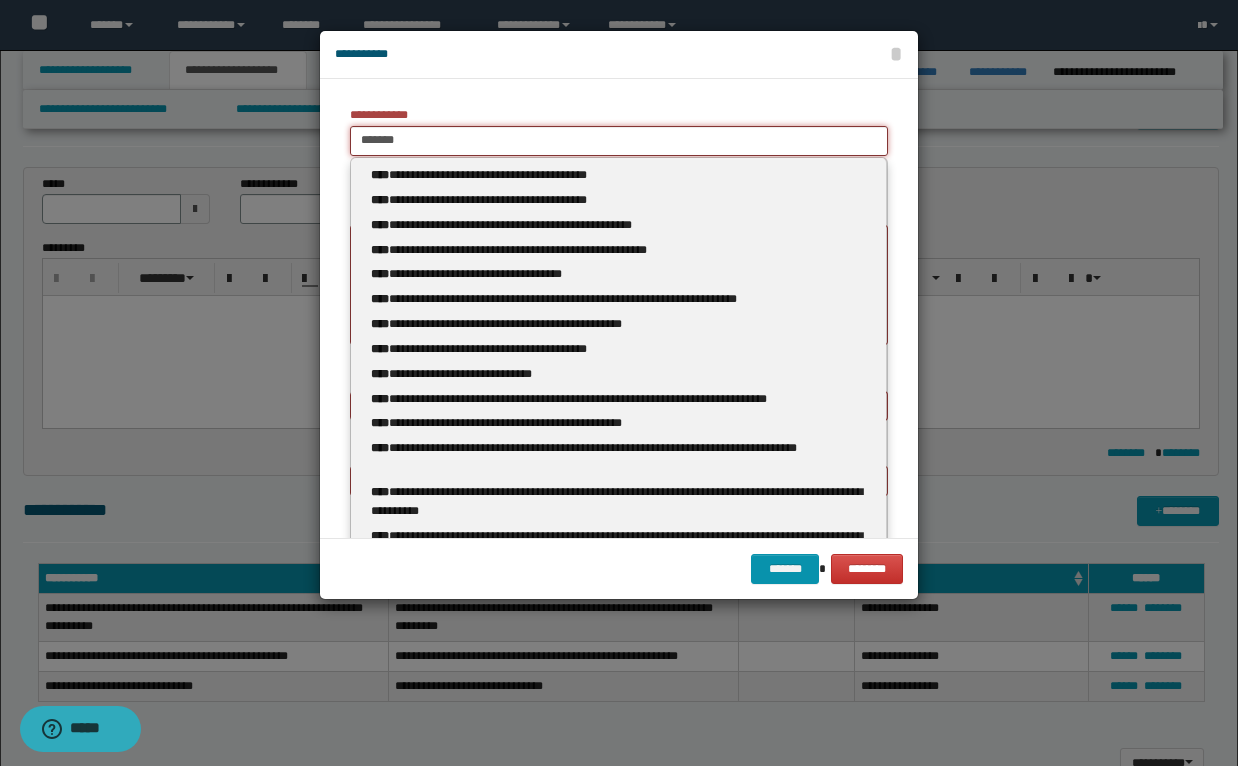 type 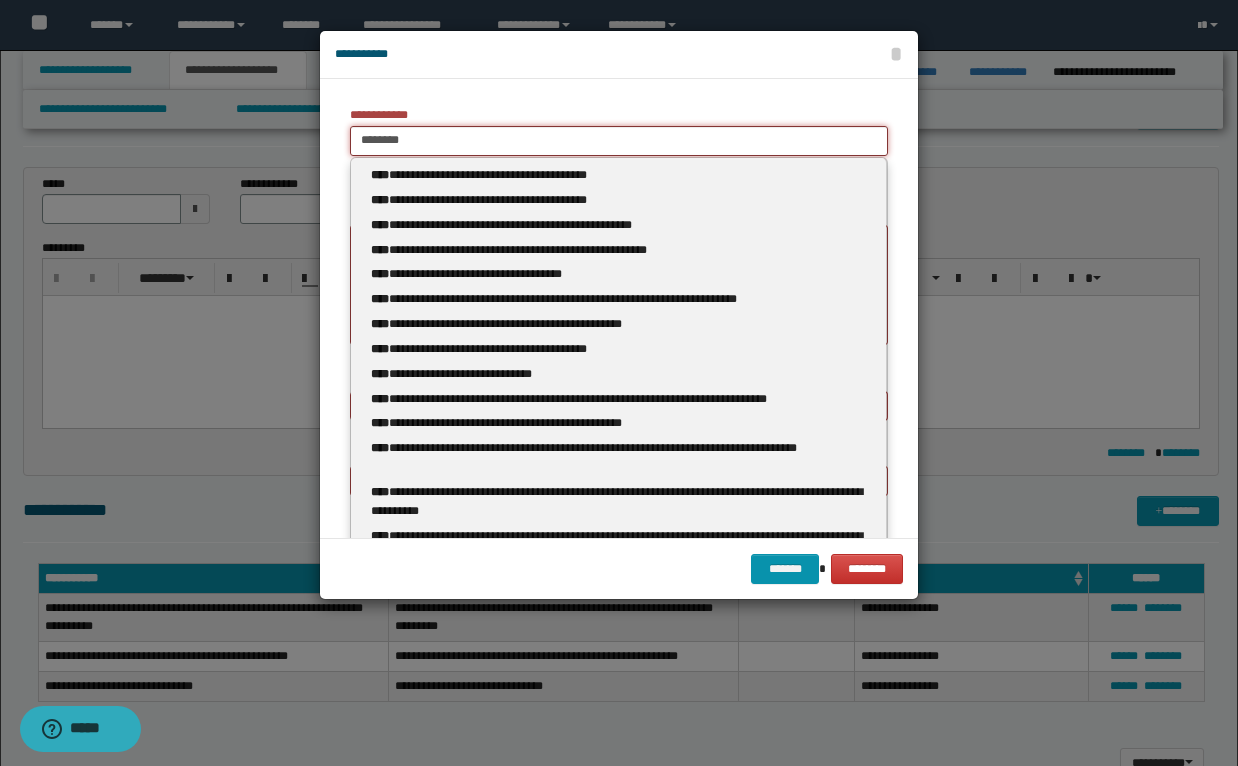 type on "*******" 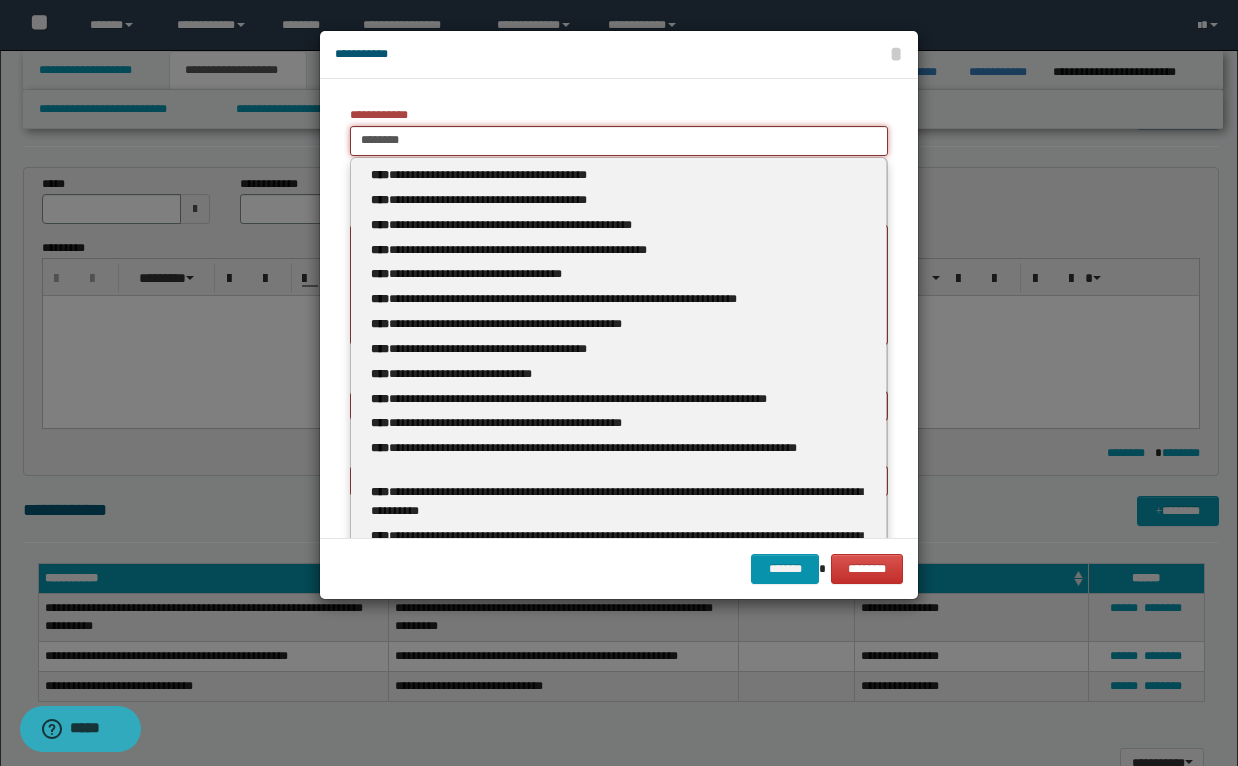 type 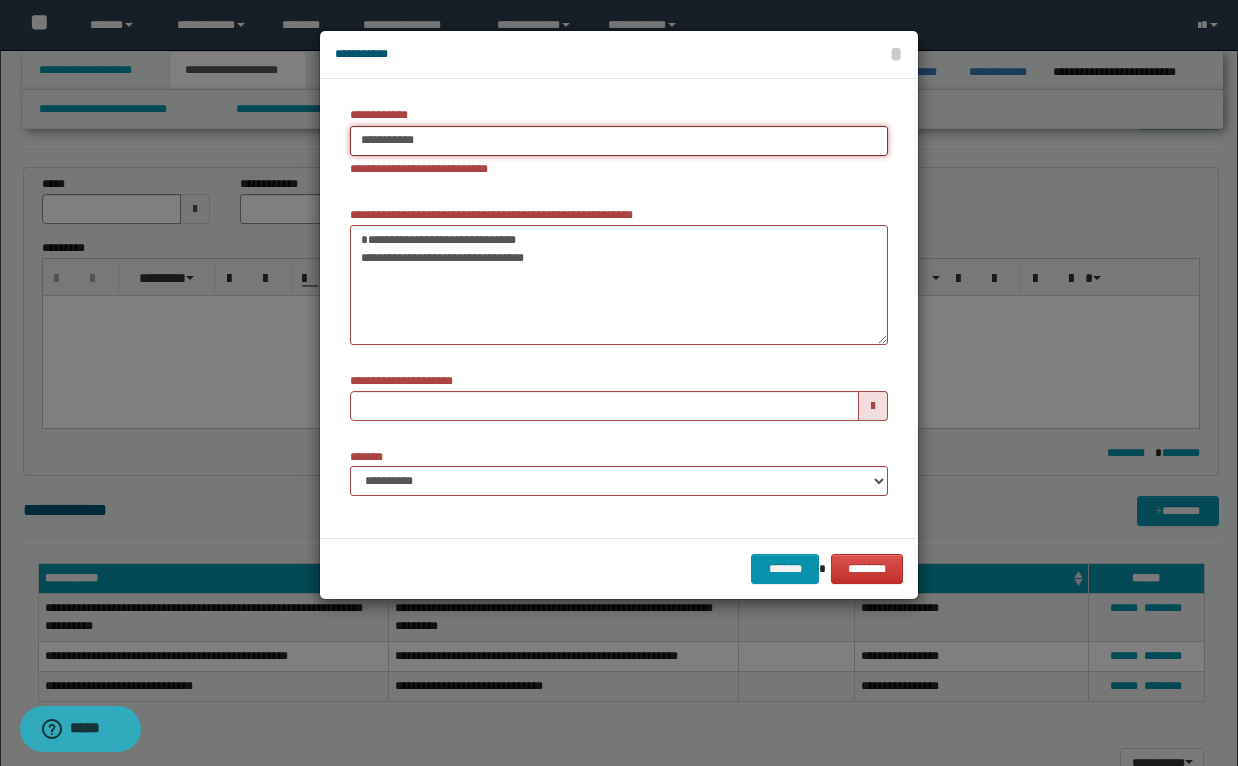 type on "**********" 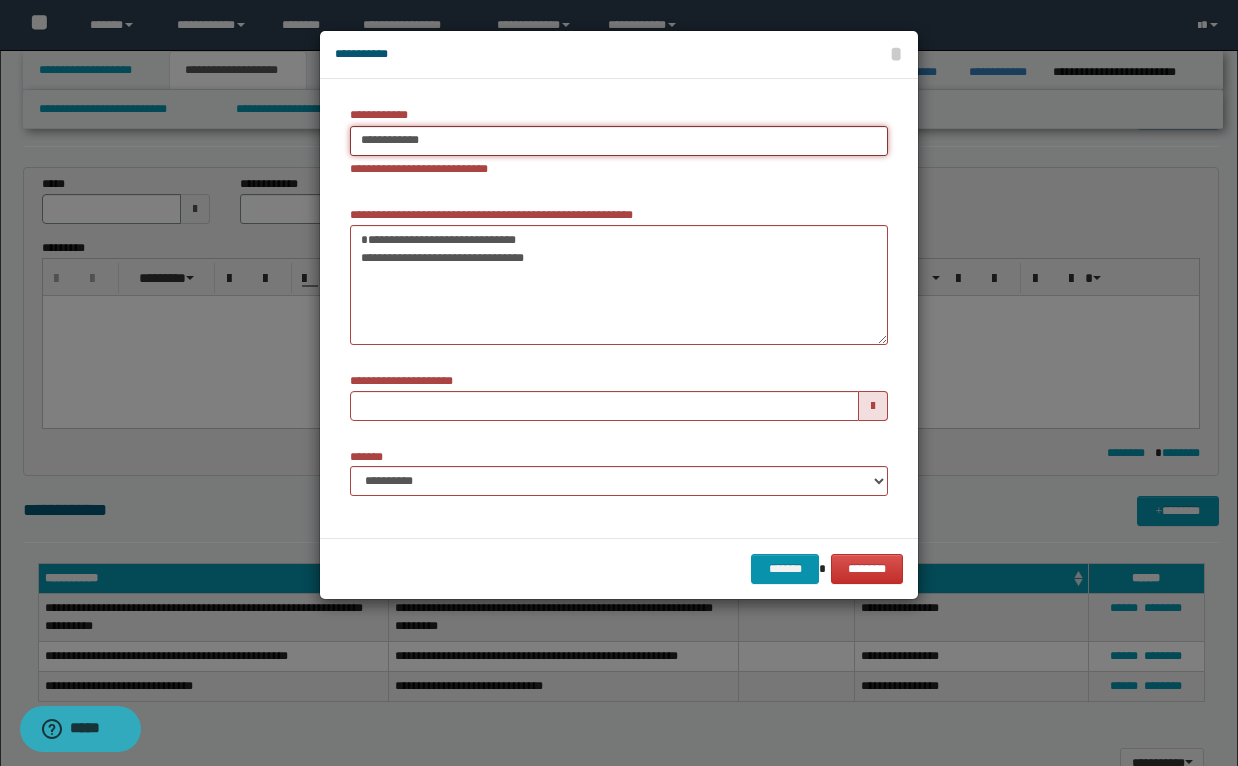 type on "**********" 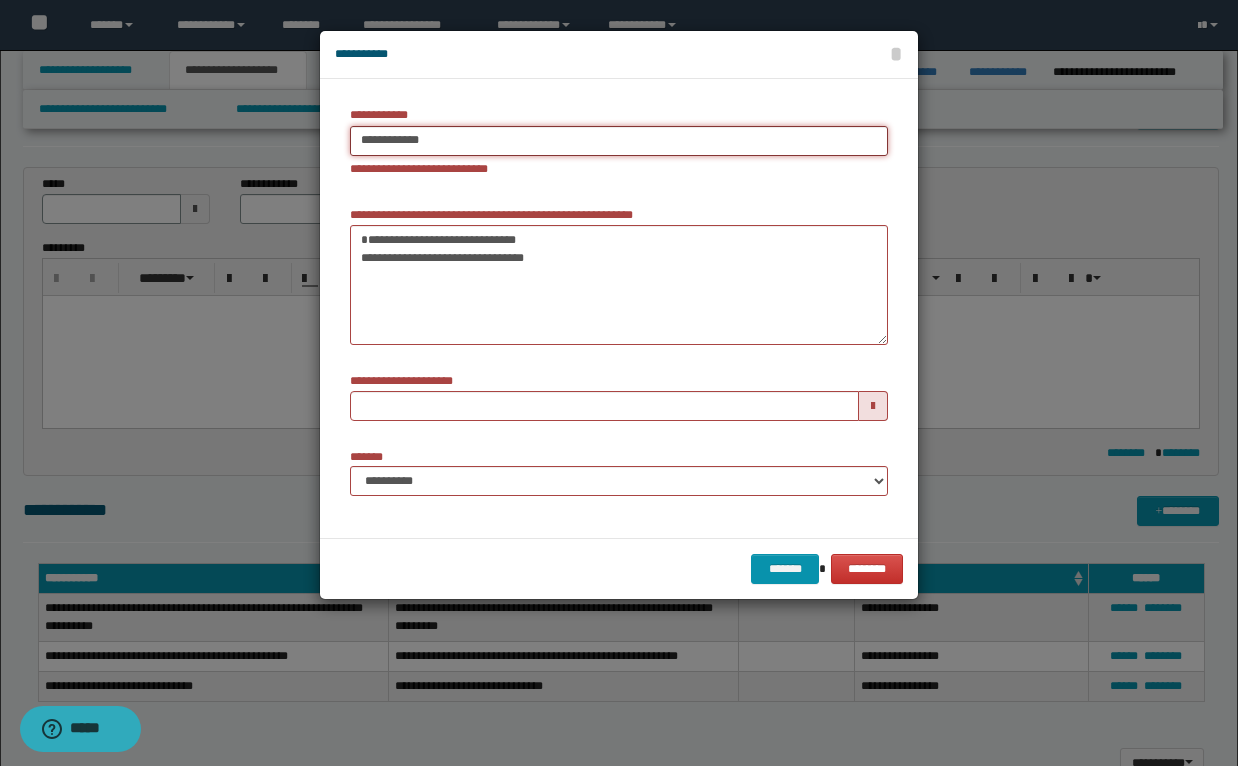 type 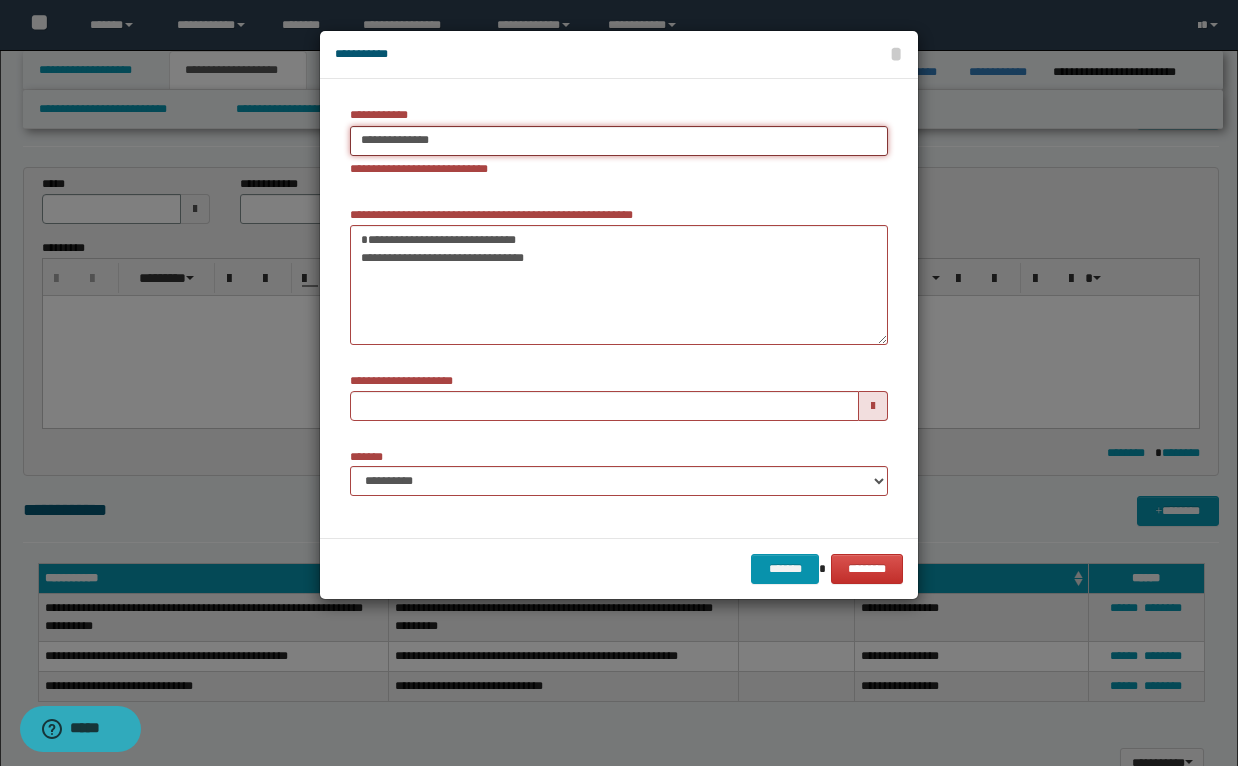 type on "**********" 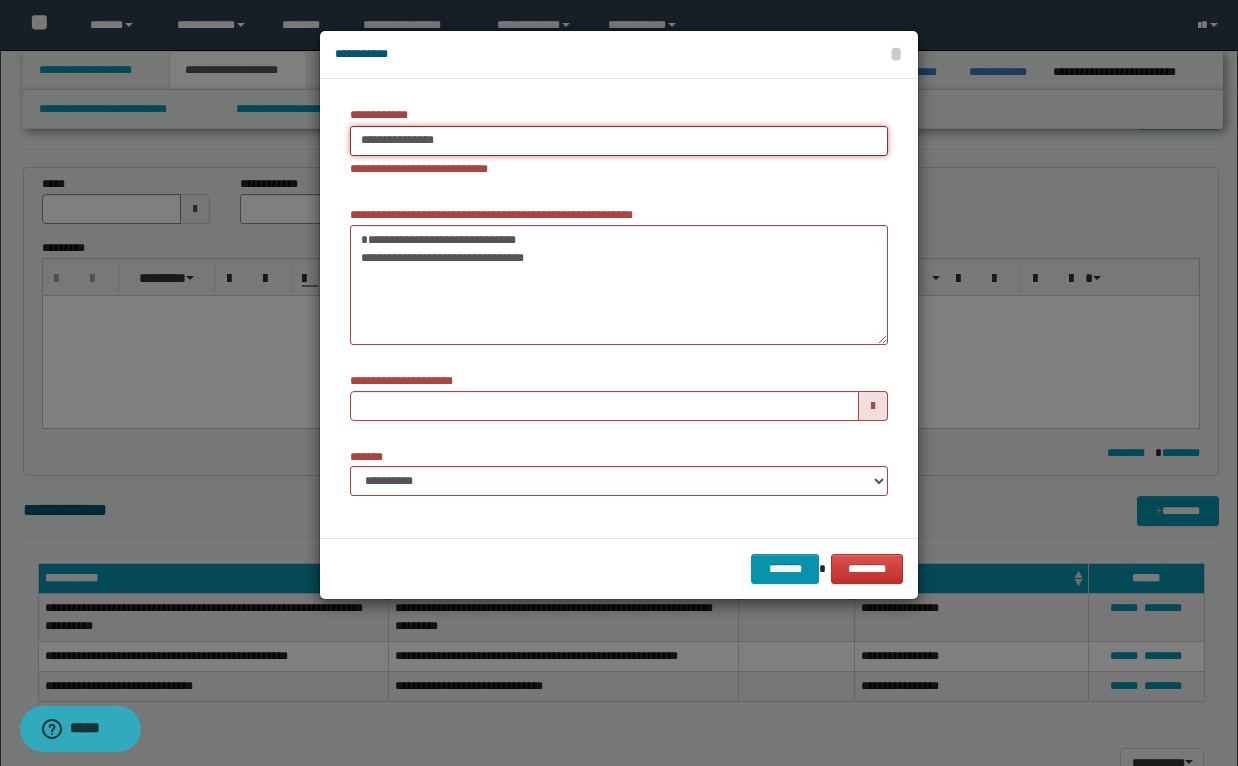 type on "**********" 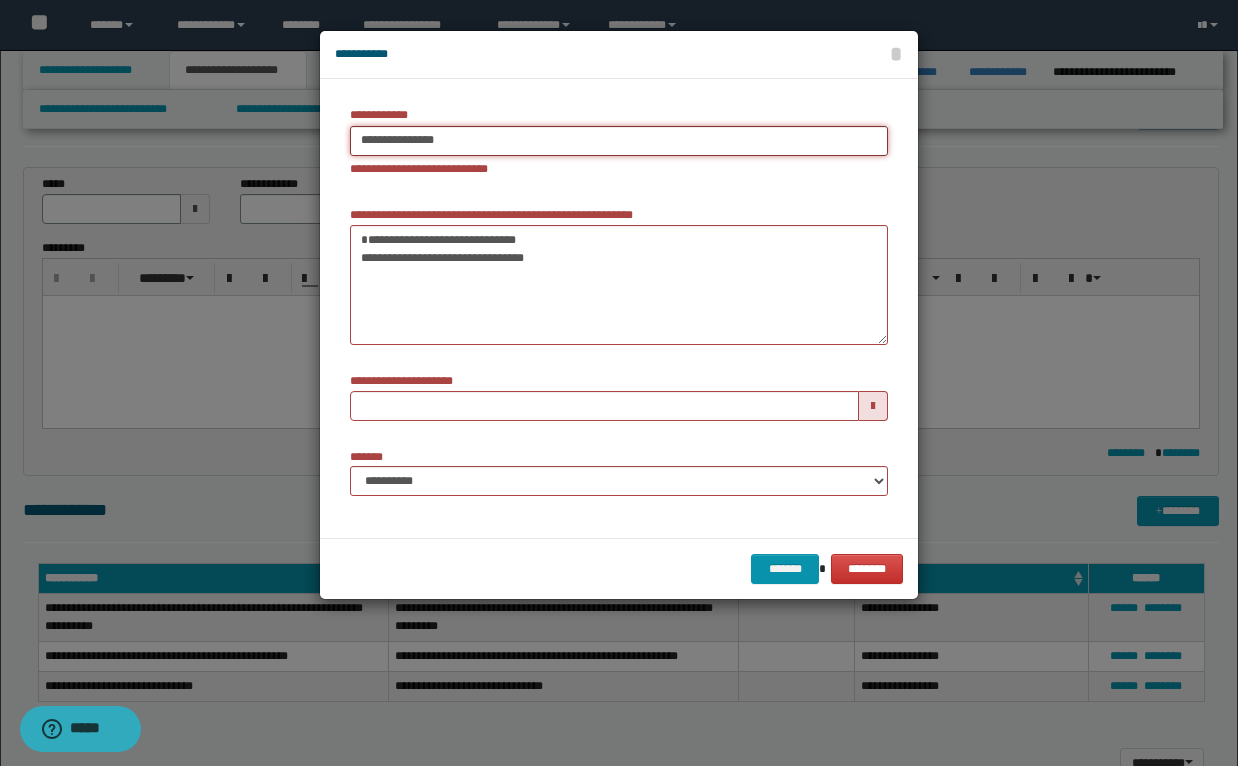 type 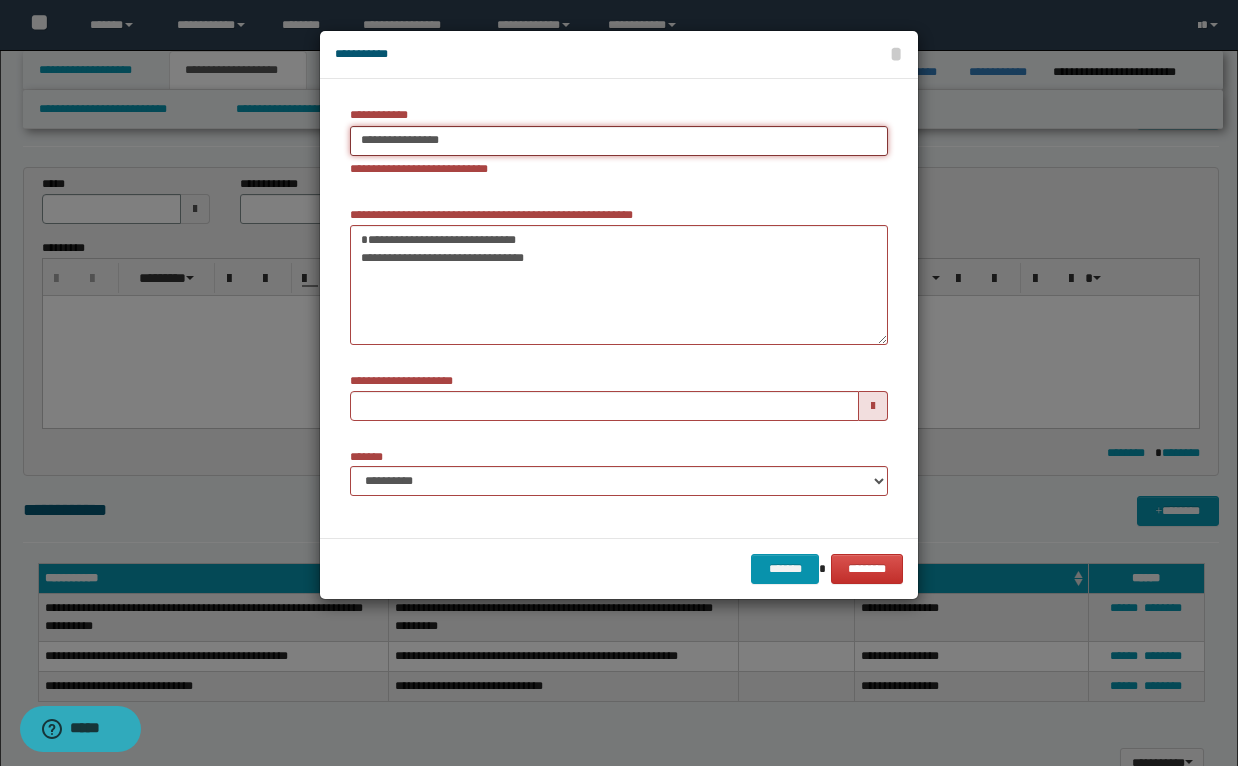 type on "**********" 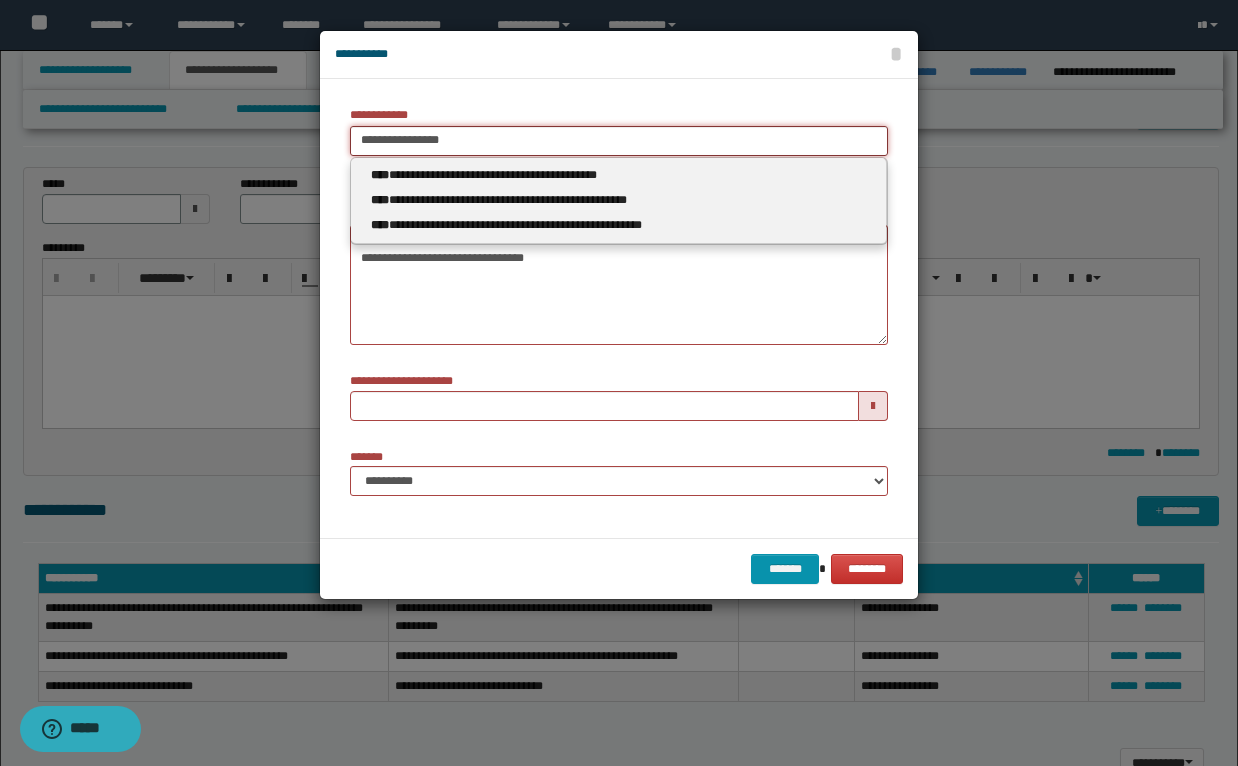 type 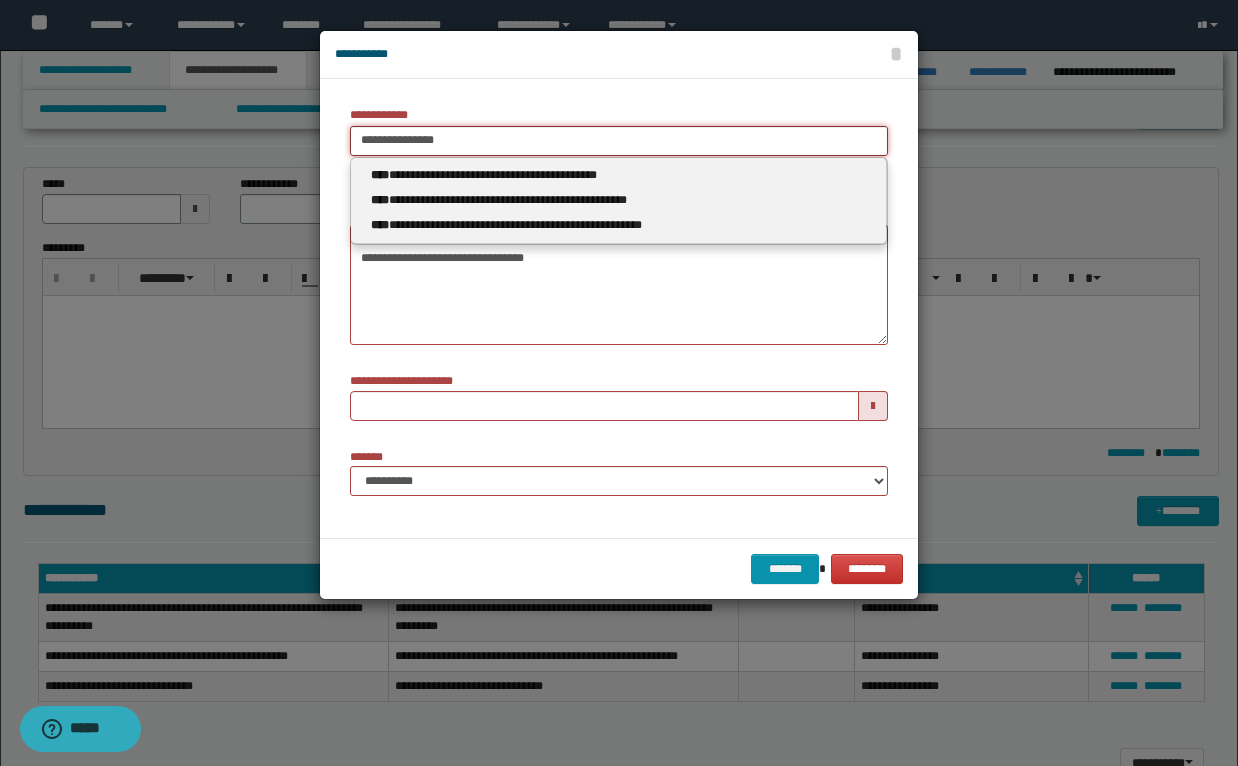 type on "**********" 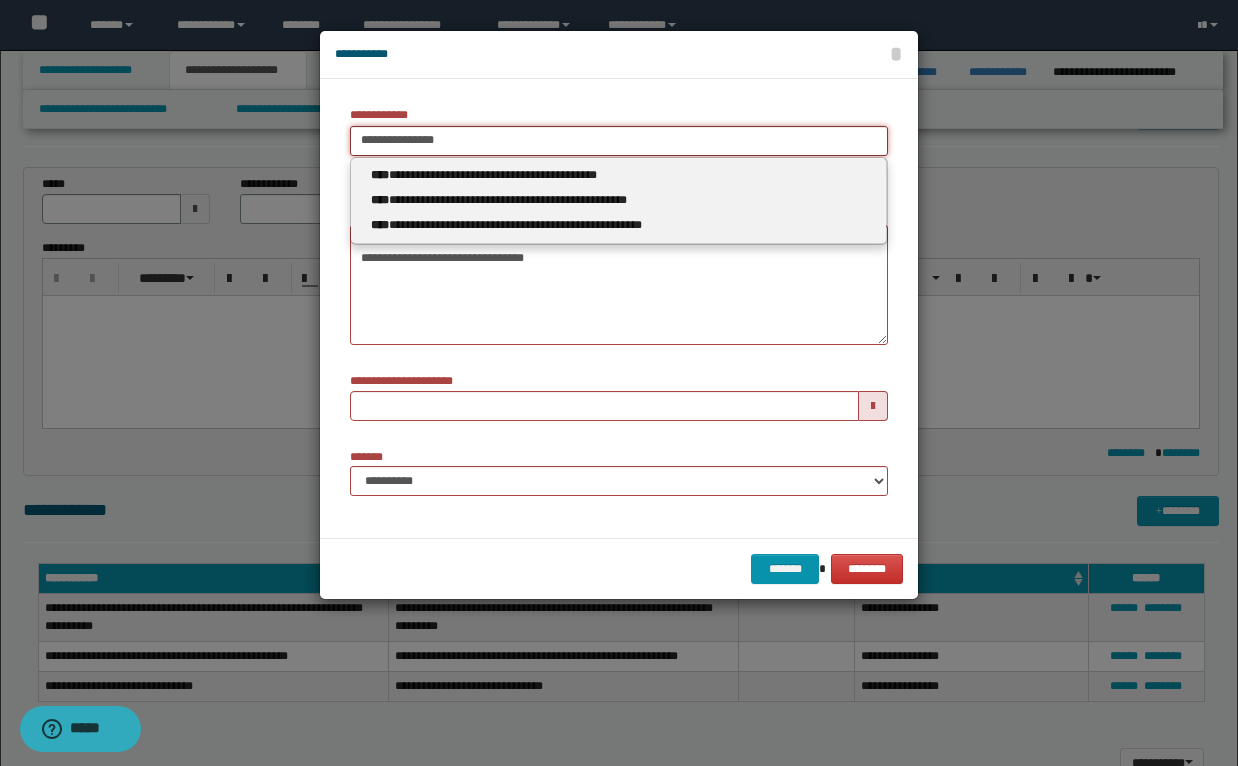 type 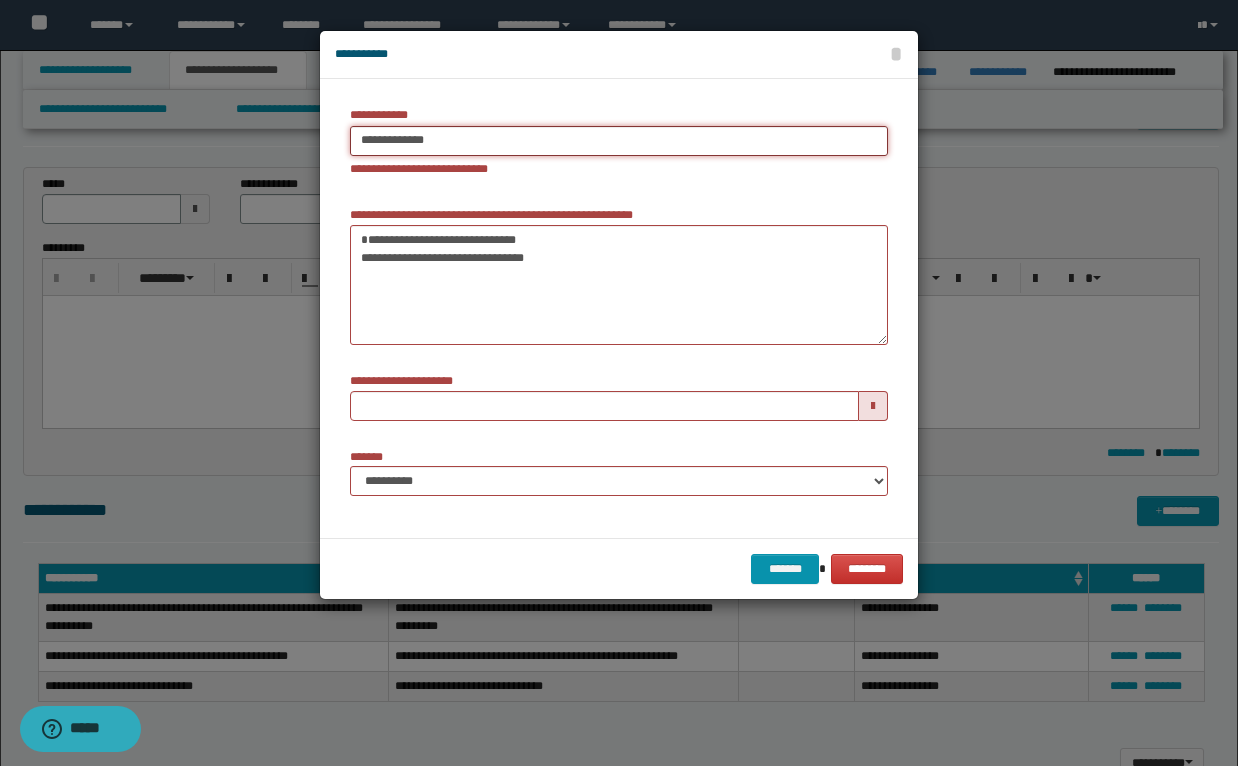 type on "**********" 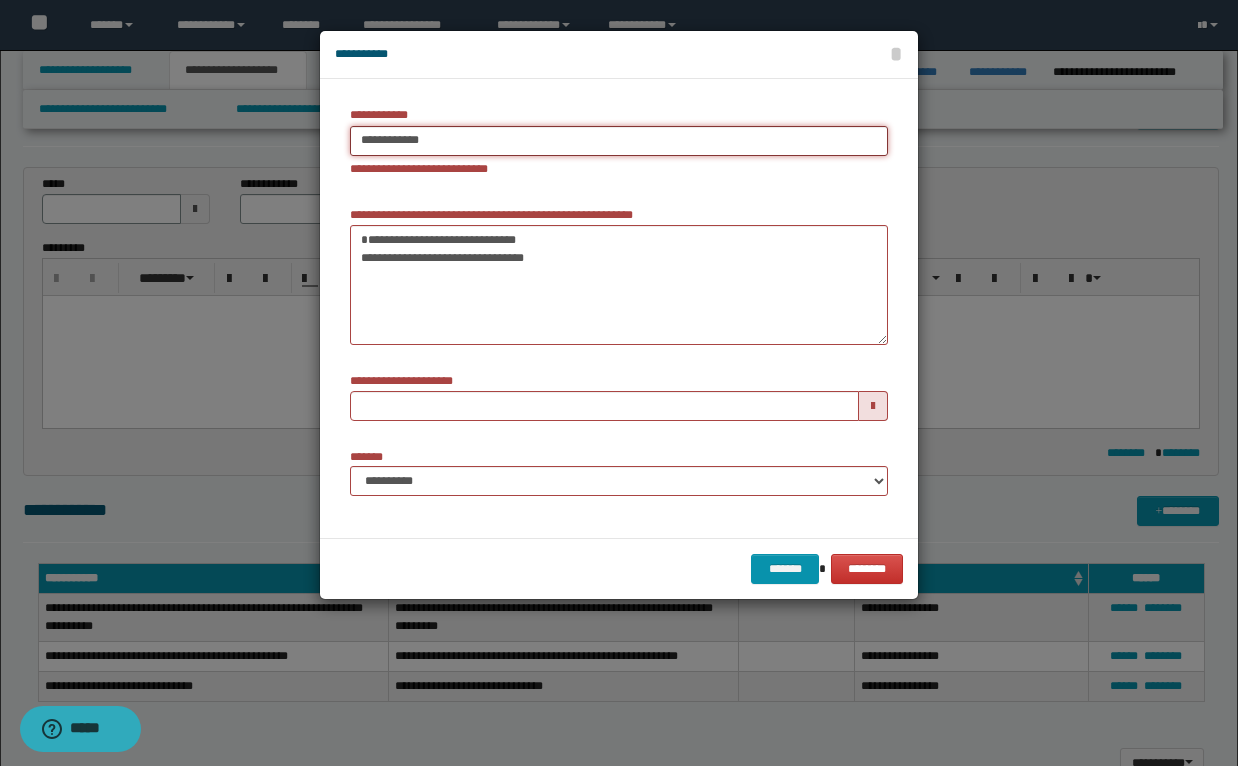 type on "**********" 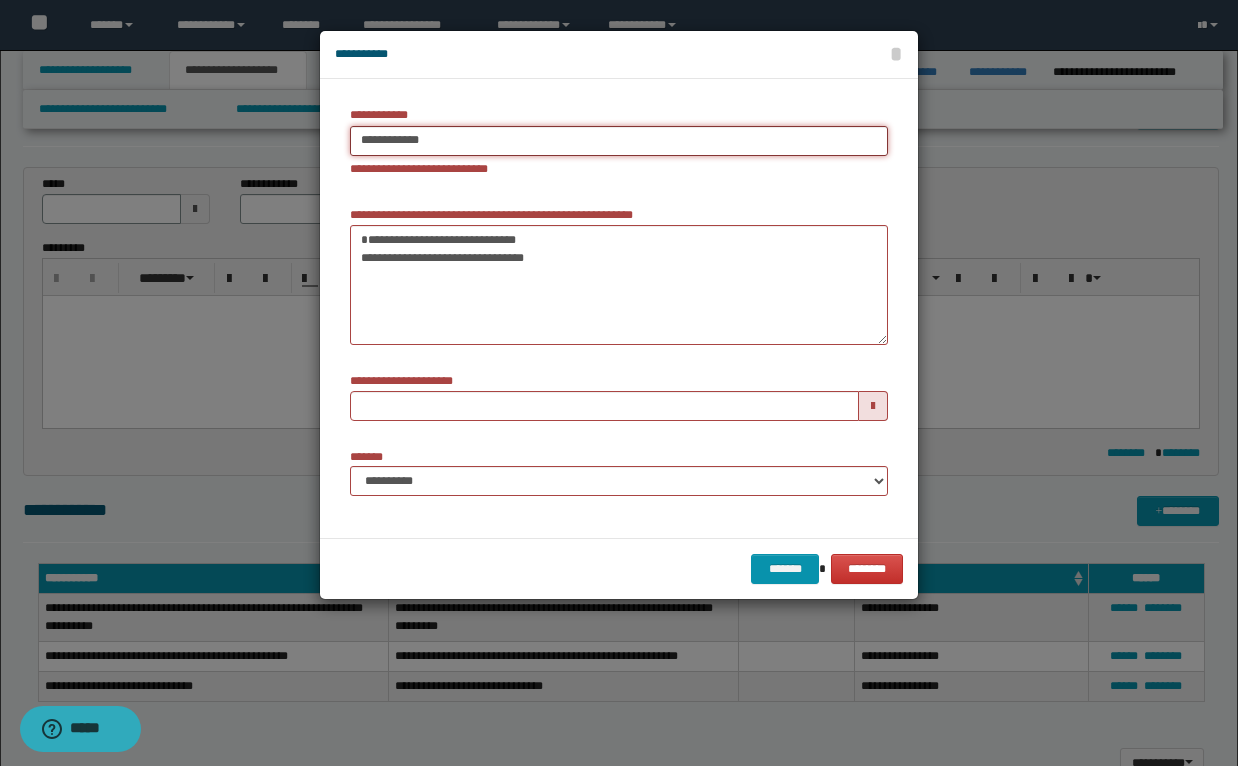 type 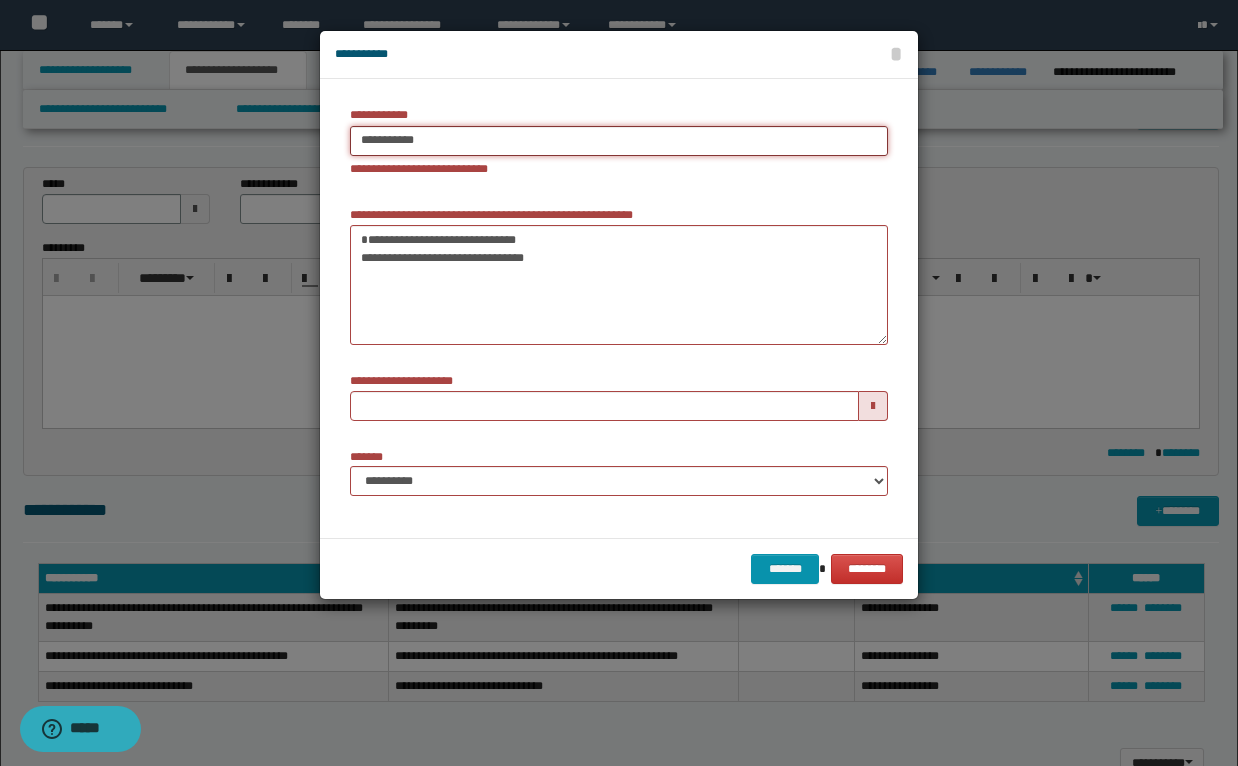 type on "**********" 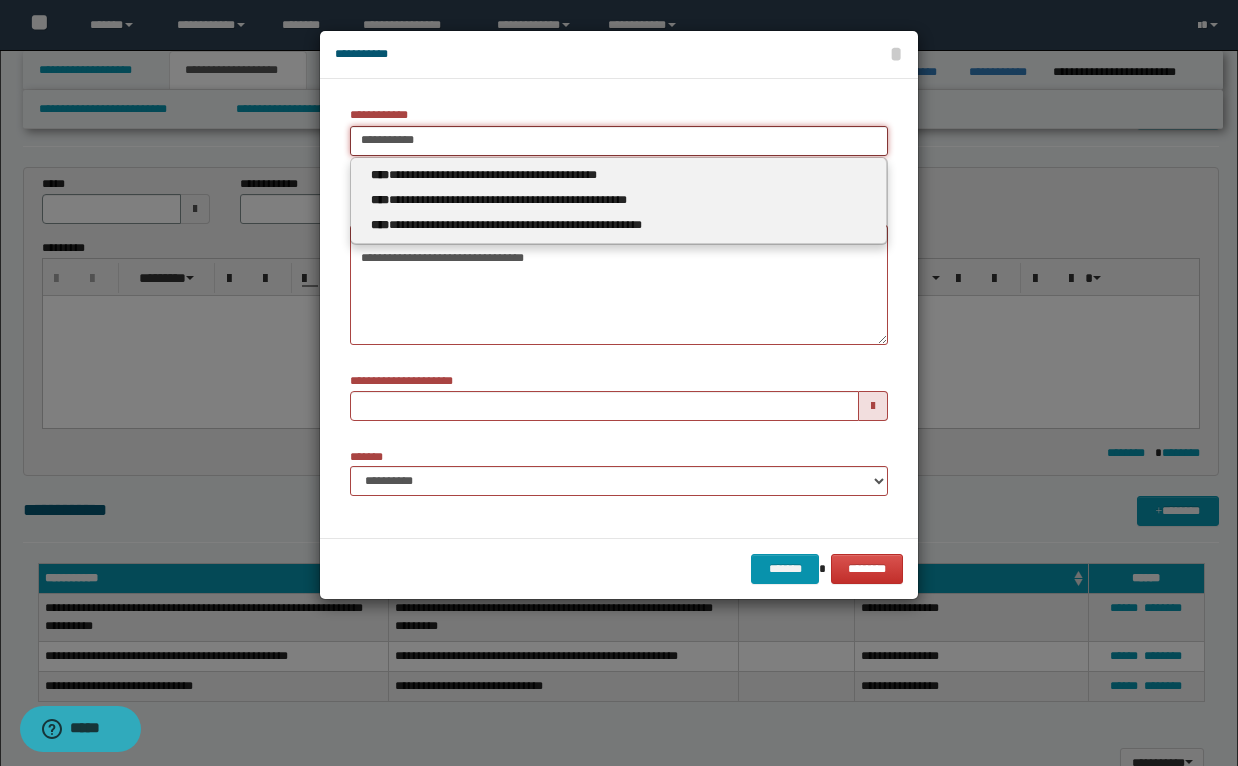 type 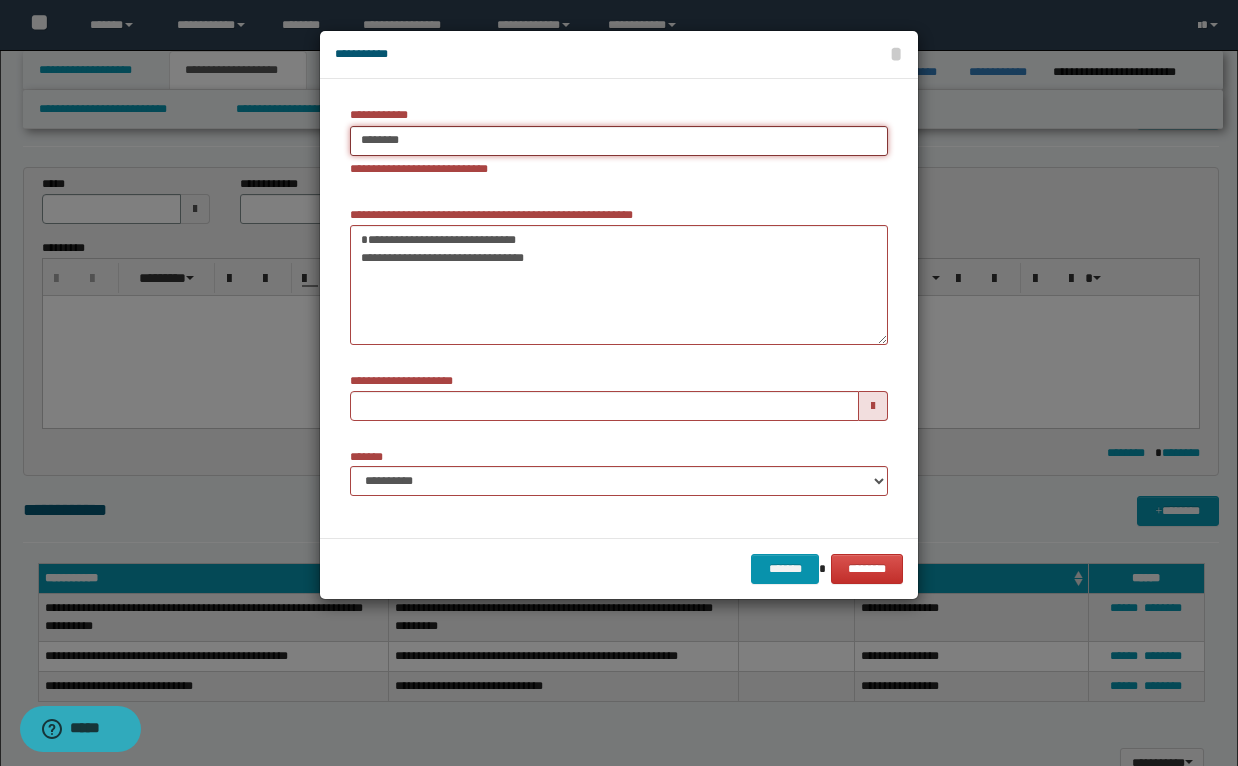 type on "*******" 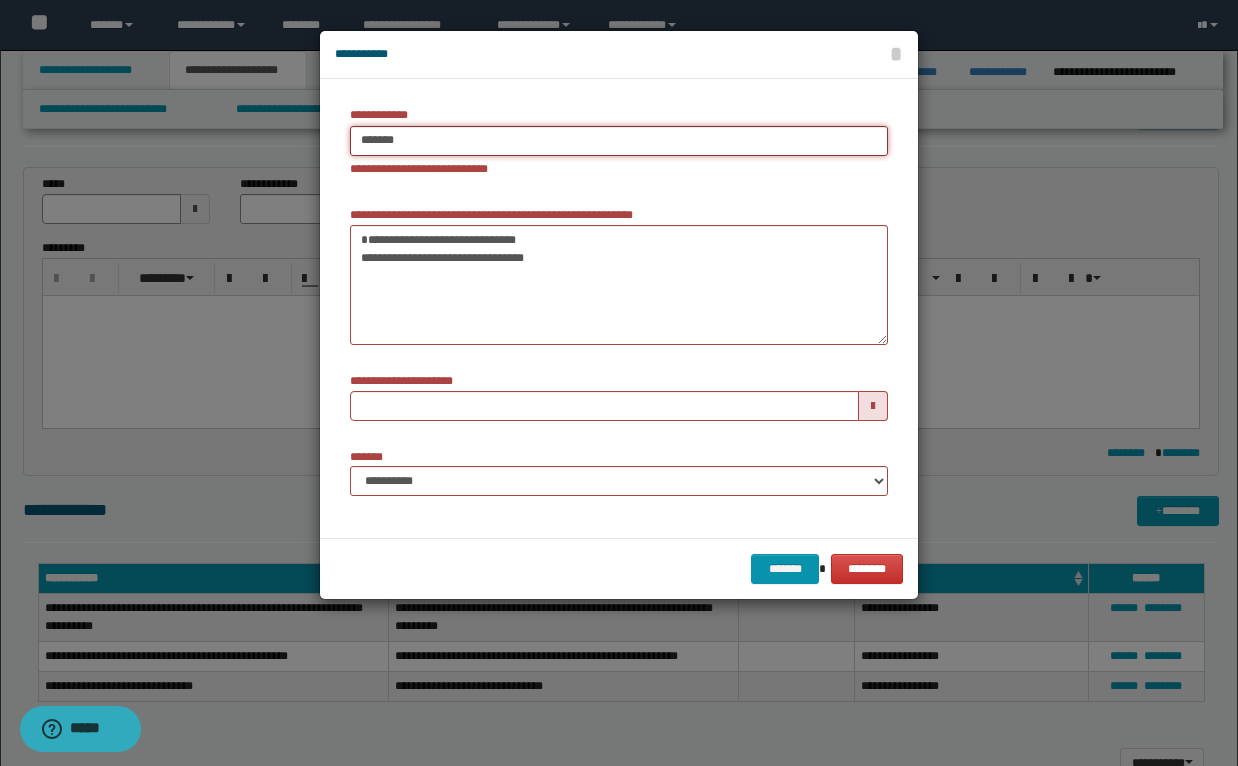 type on "*******" 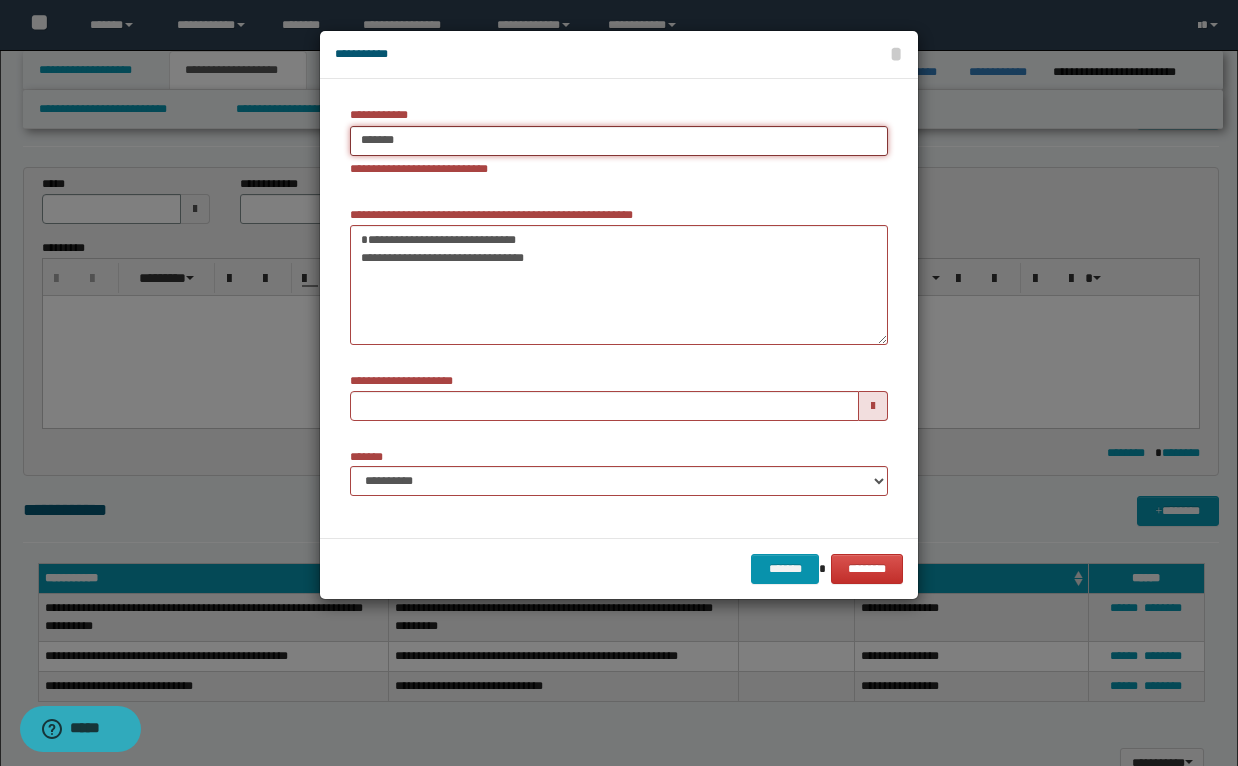 type 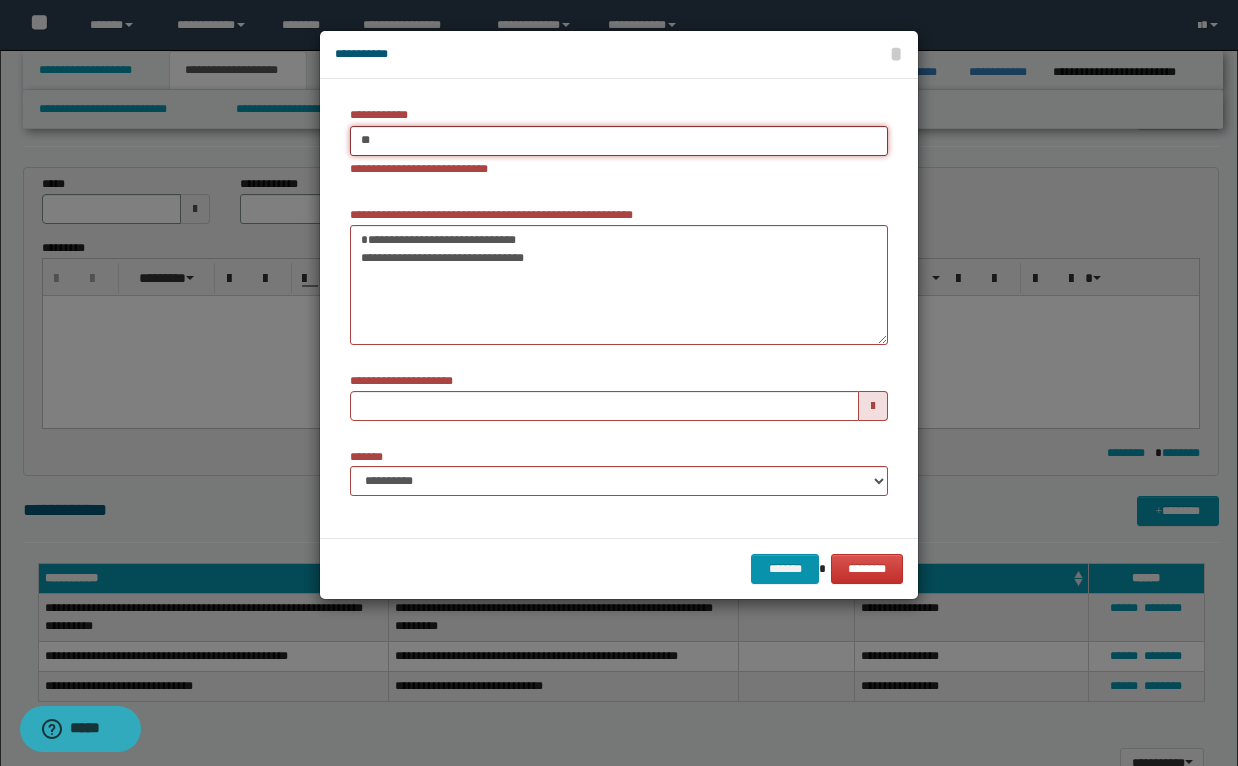 type on "*" 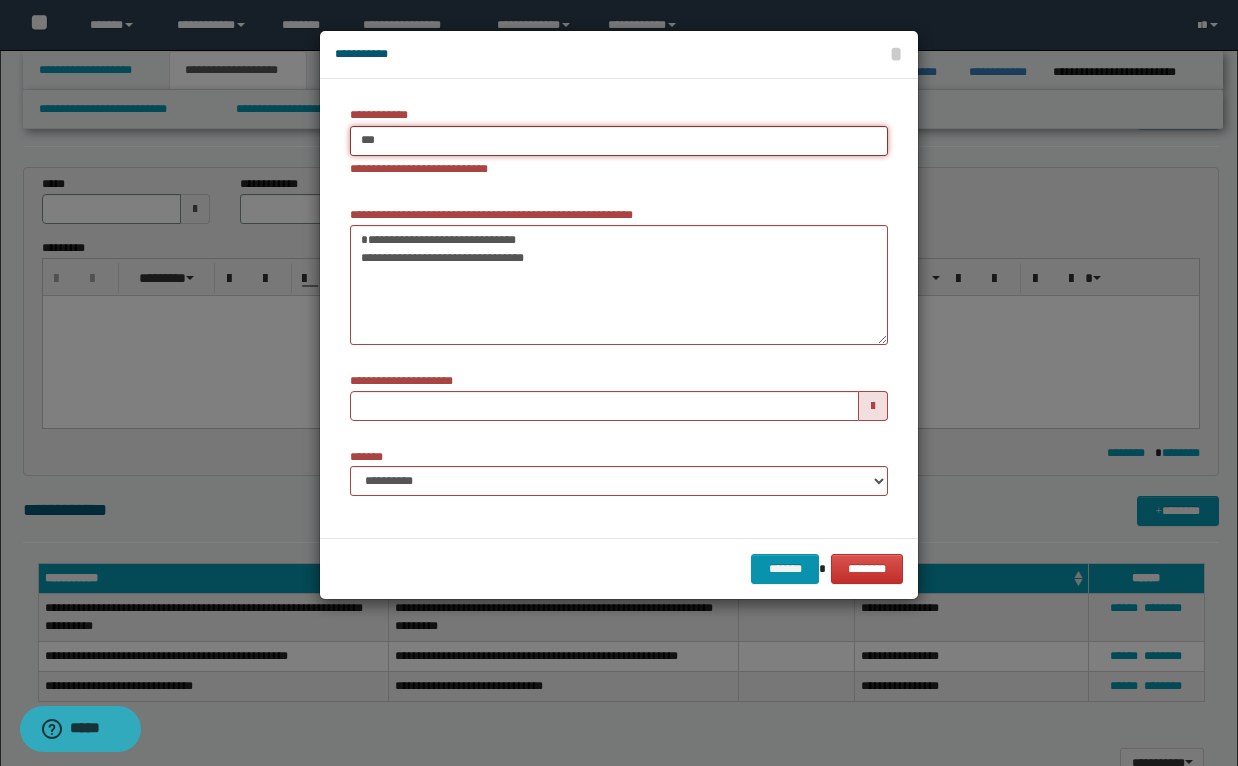 type on "***" 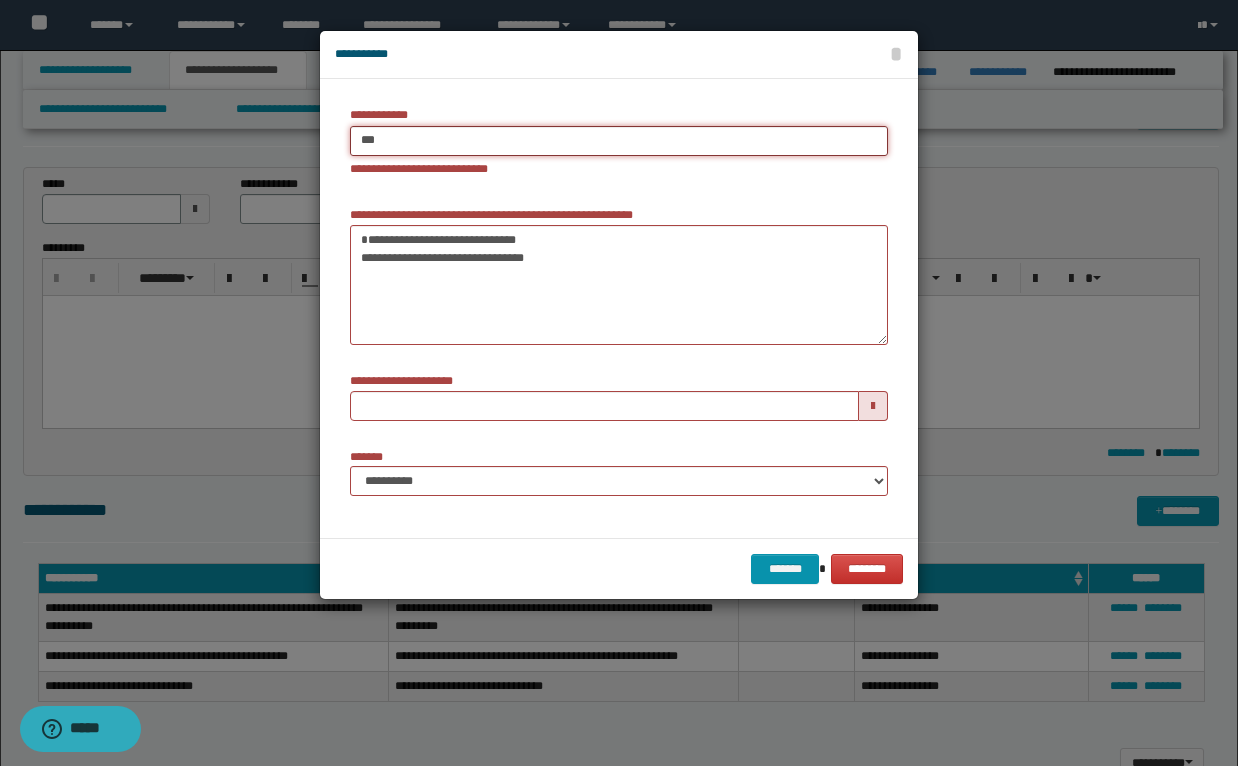 type 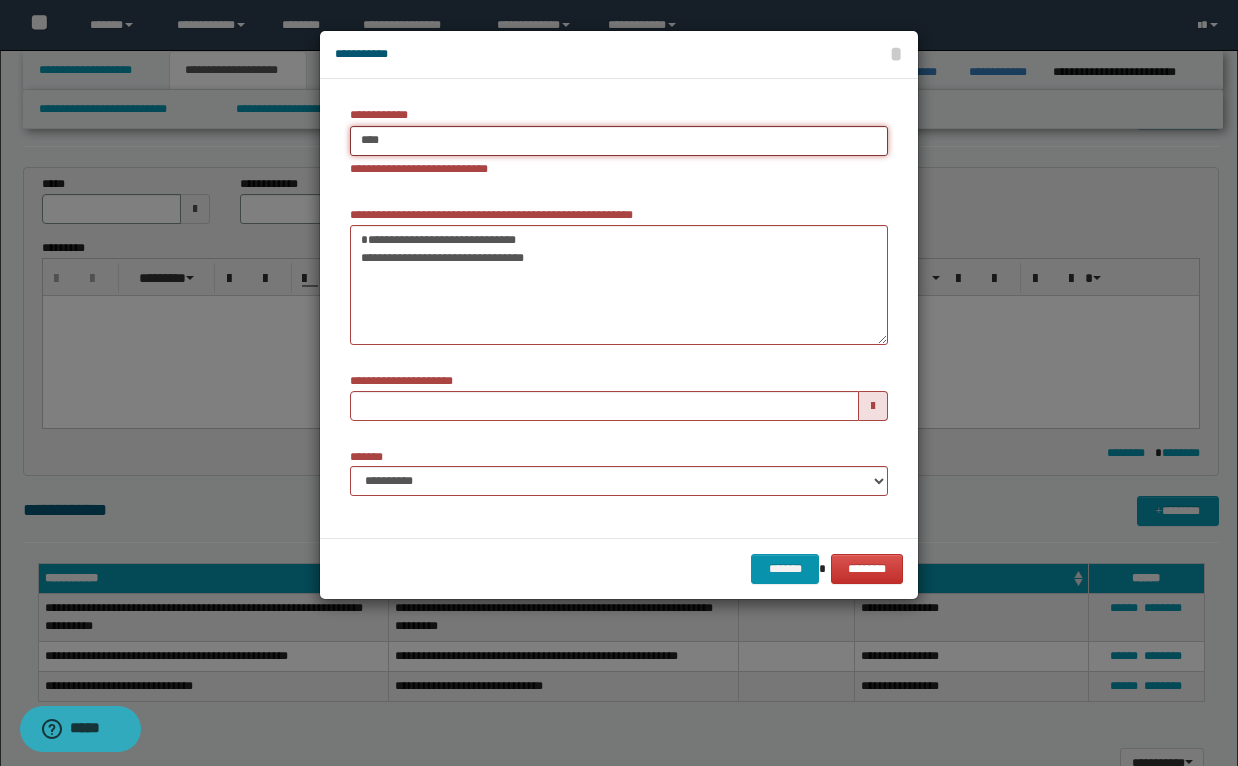 type on "****" 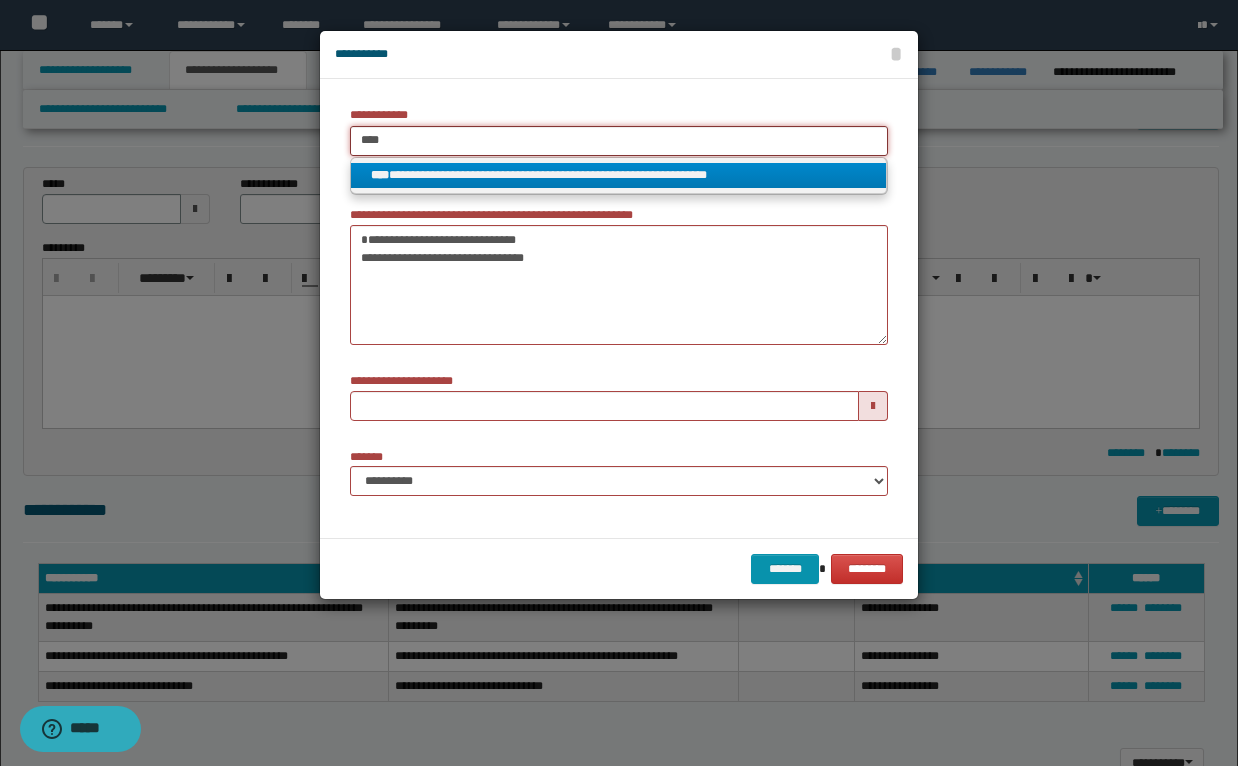 click on "****" at bounding box center [619, 141] 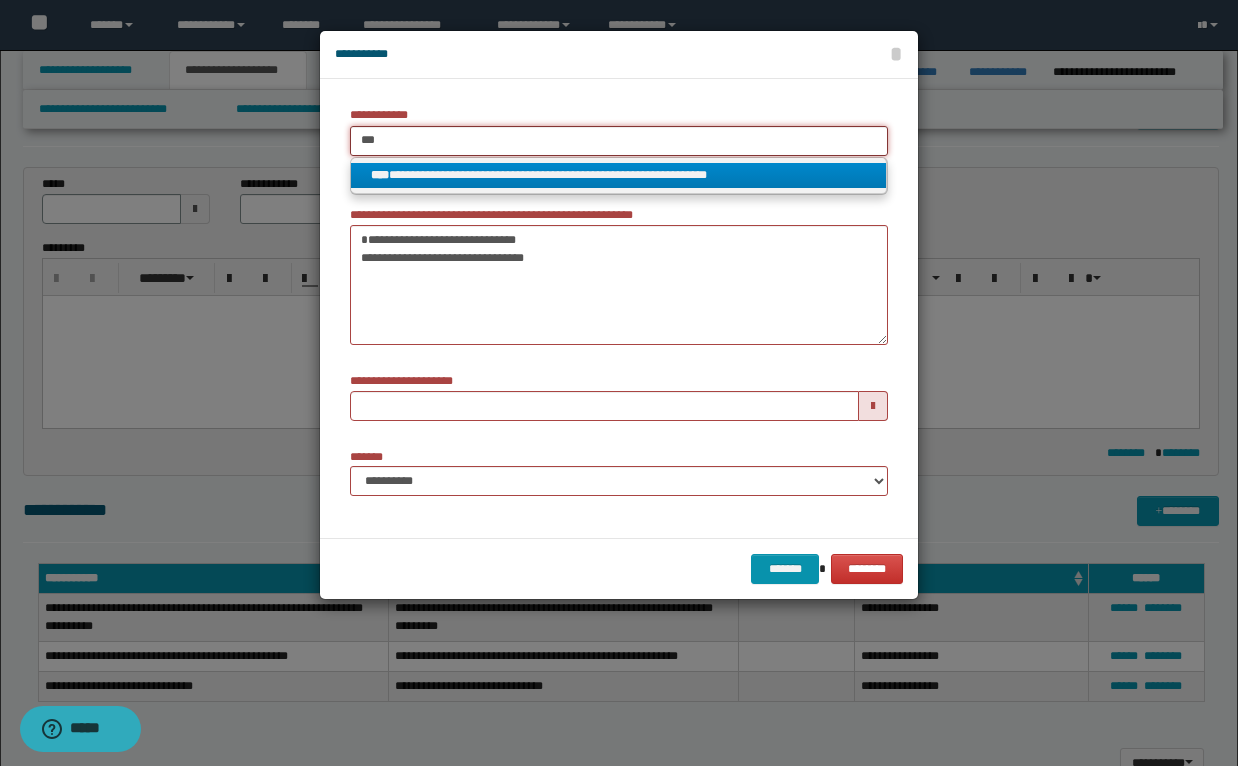 type on "***" 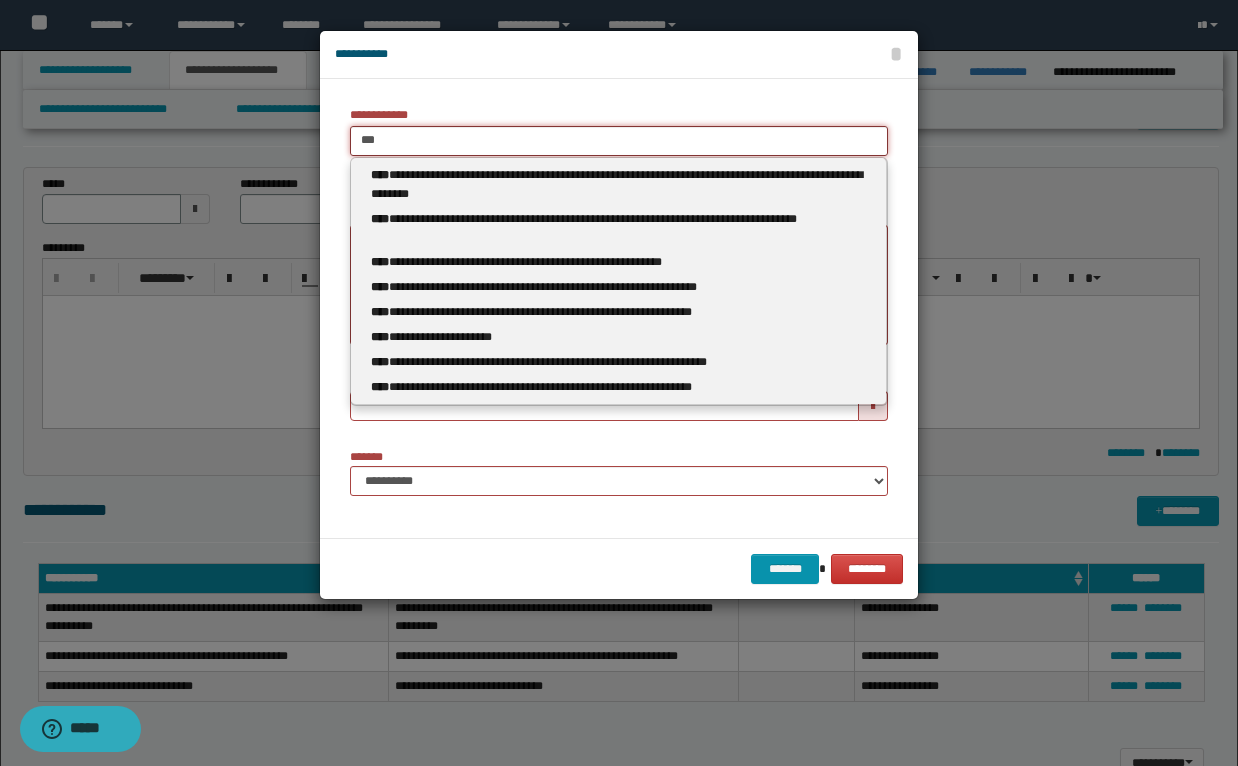 type 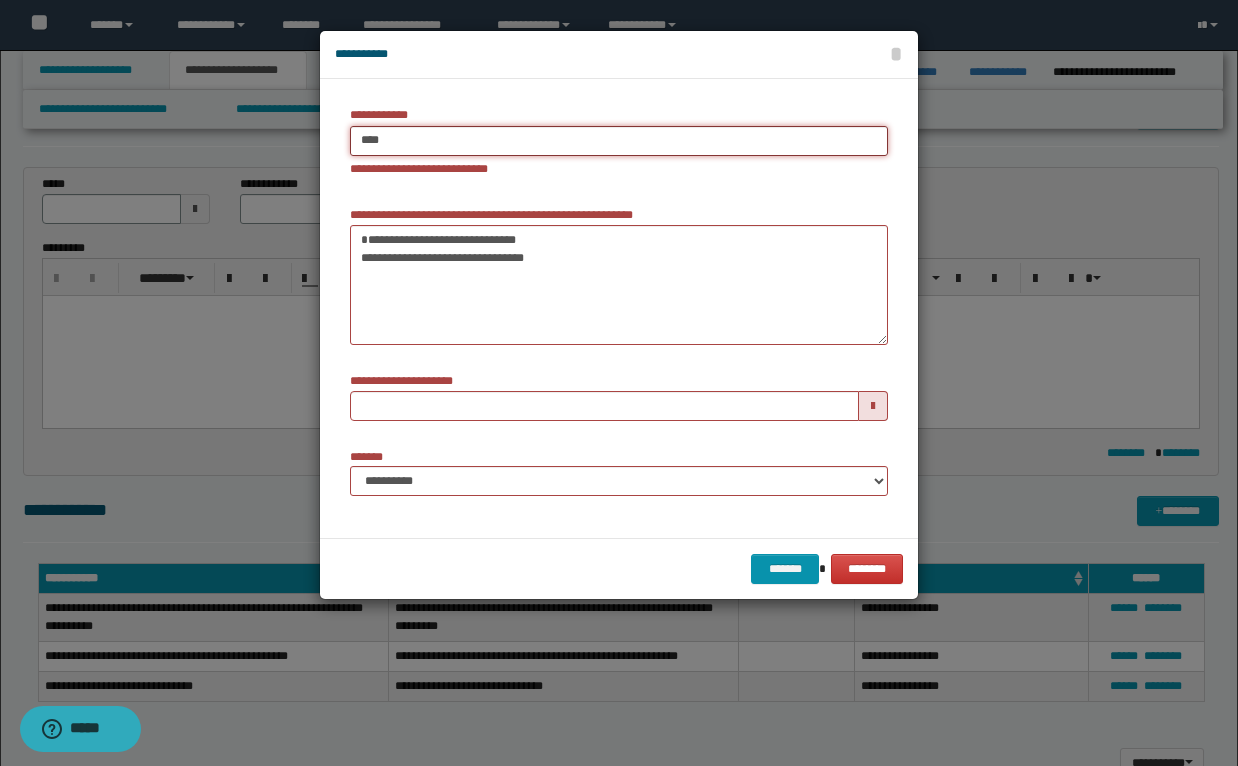 type on "****" 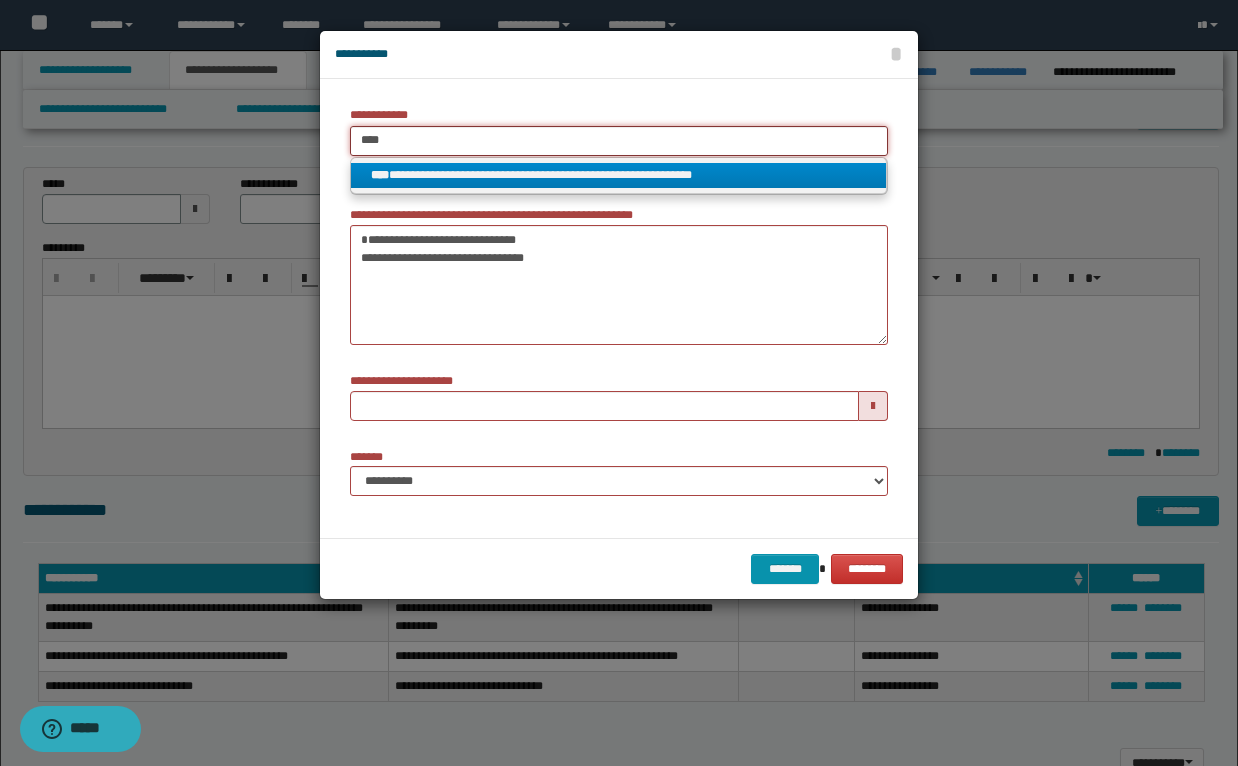 type on "****" 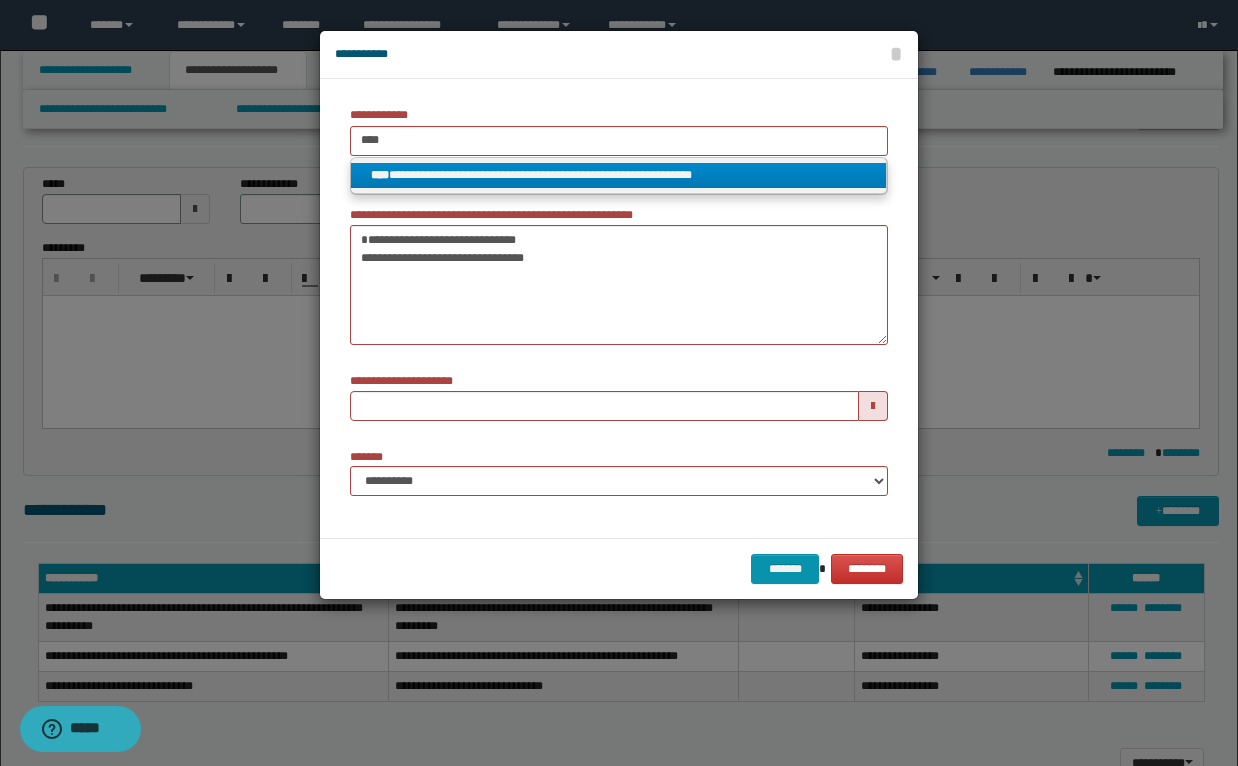 click on "**********" at bounding box center (618, 175) 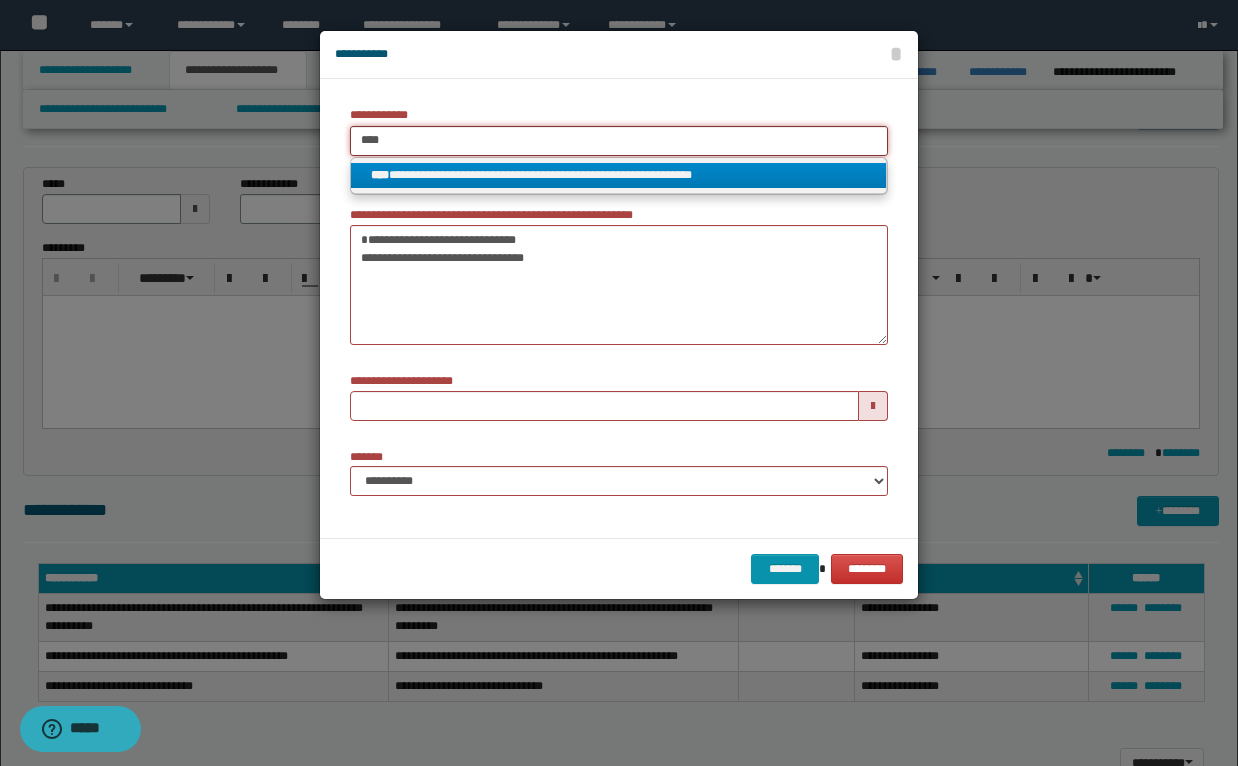 type 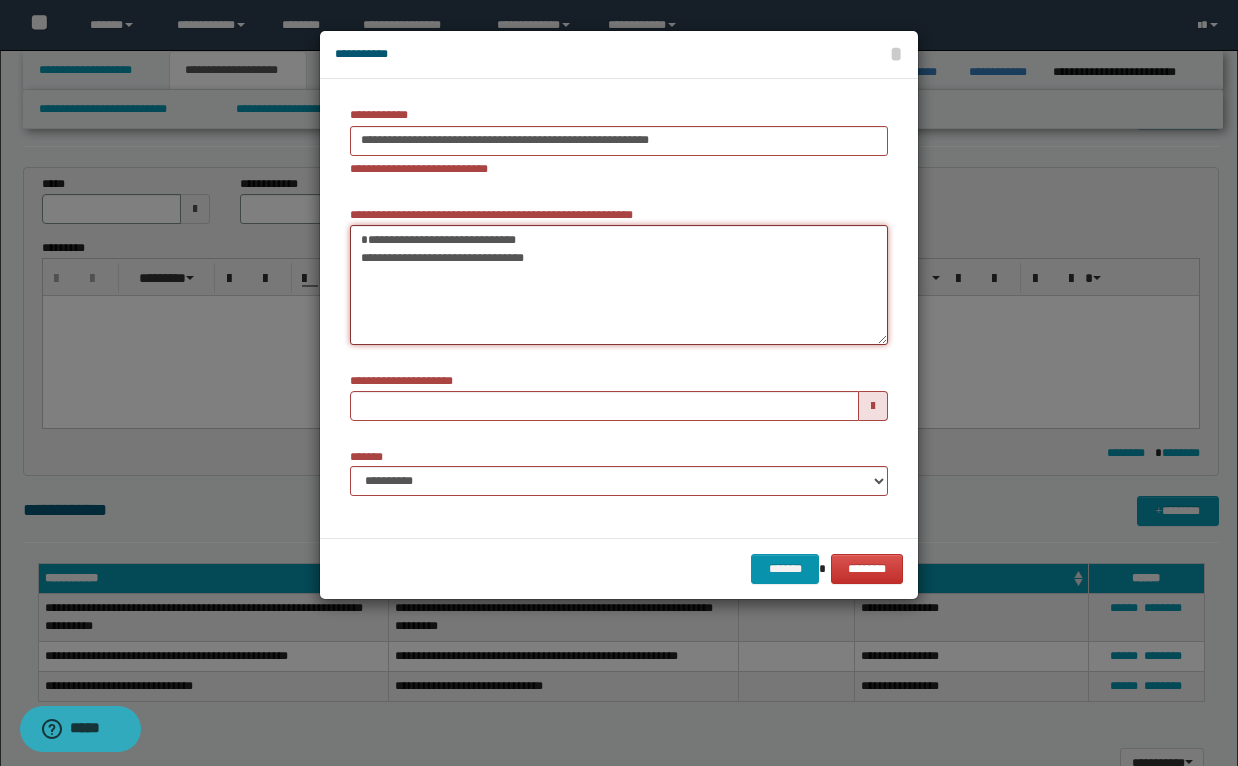 drag, startPoint x: 545, startPoint y: 252, endPoint x: 351, endPoint y: 231, distance: 195.13329 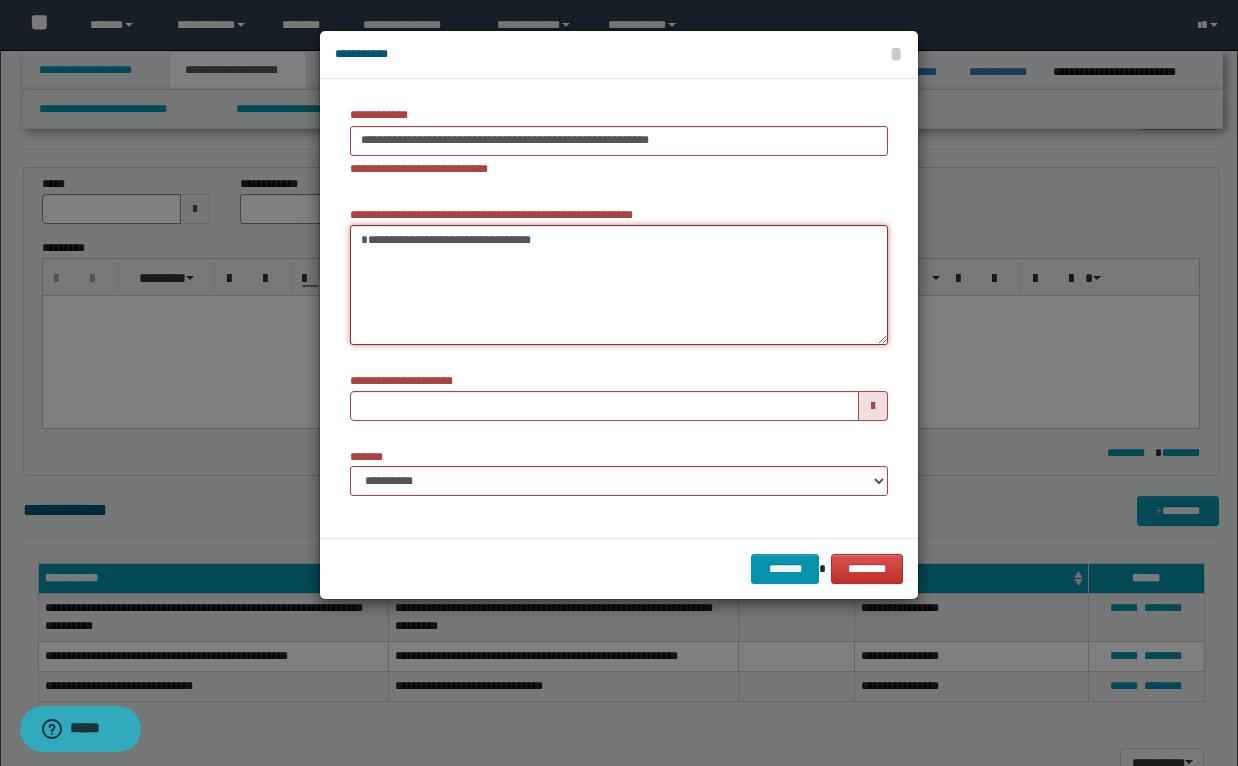 type on "**********" 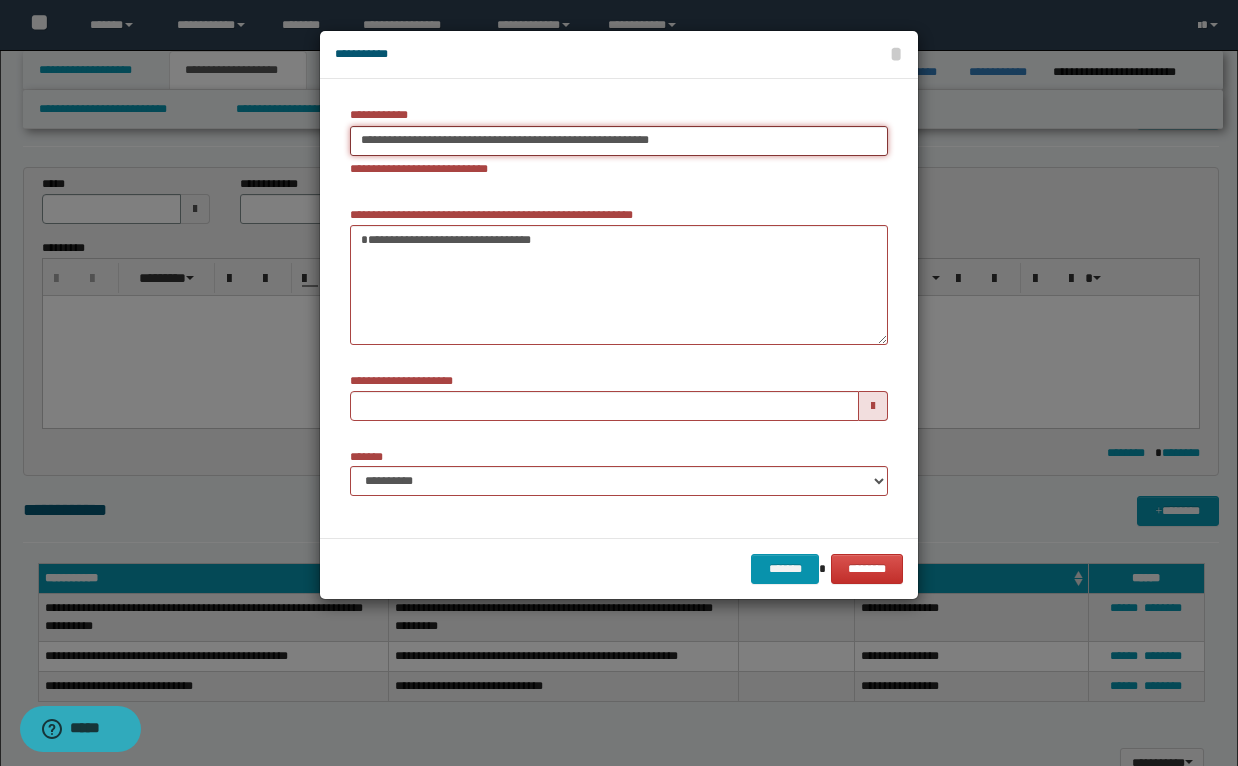 type on "**********" 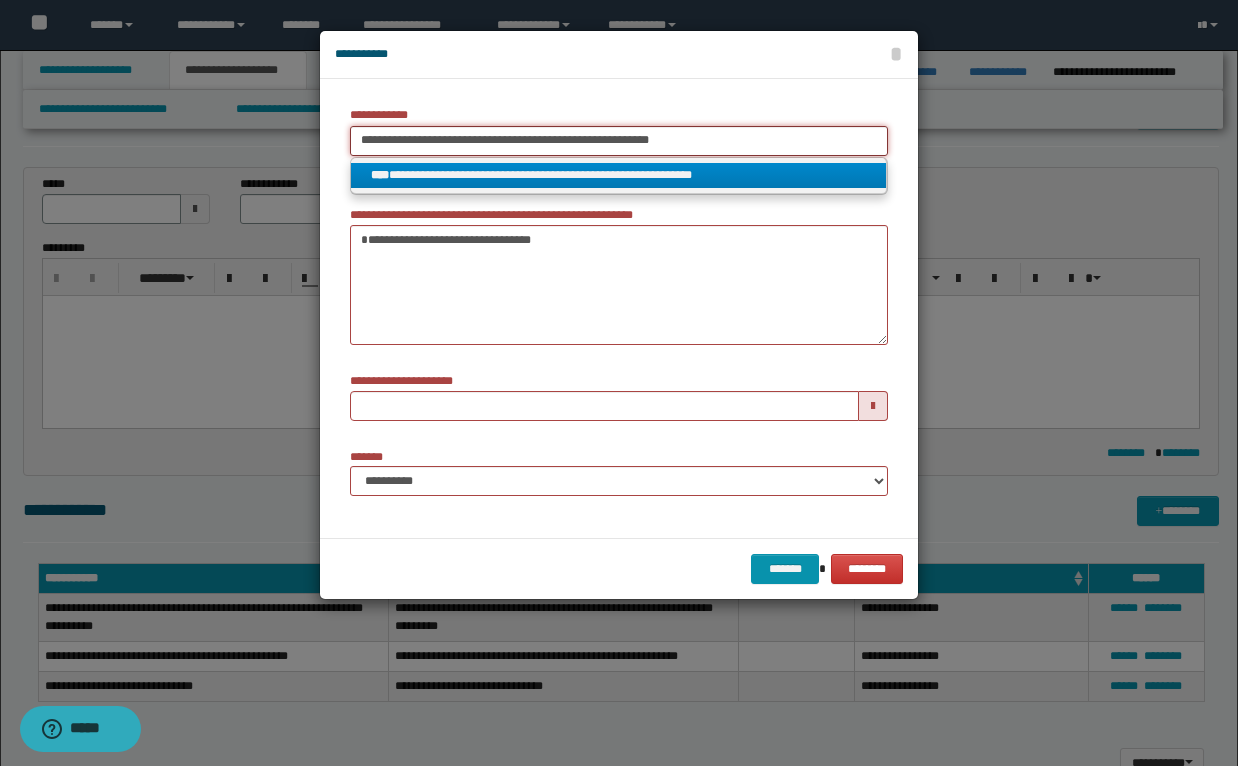 drag, startPoint x: 362, startPoint y: 138, endPoint x: 694, endPoint y: 137, distance: 332.0015 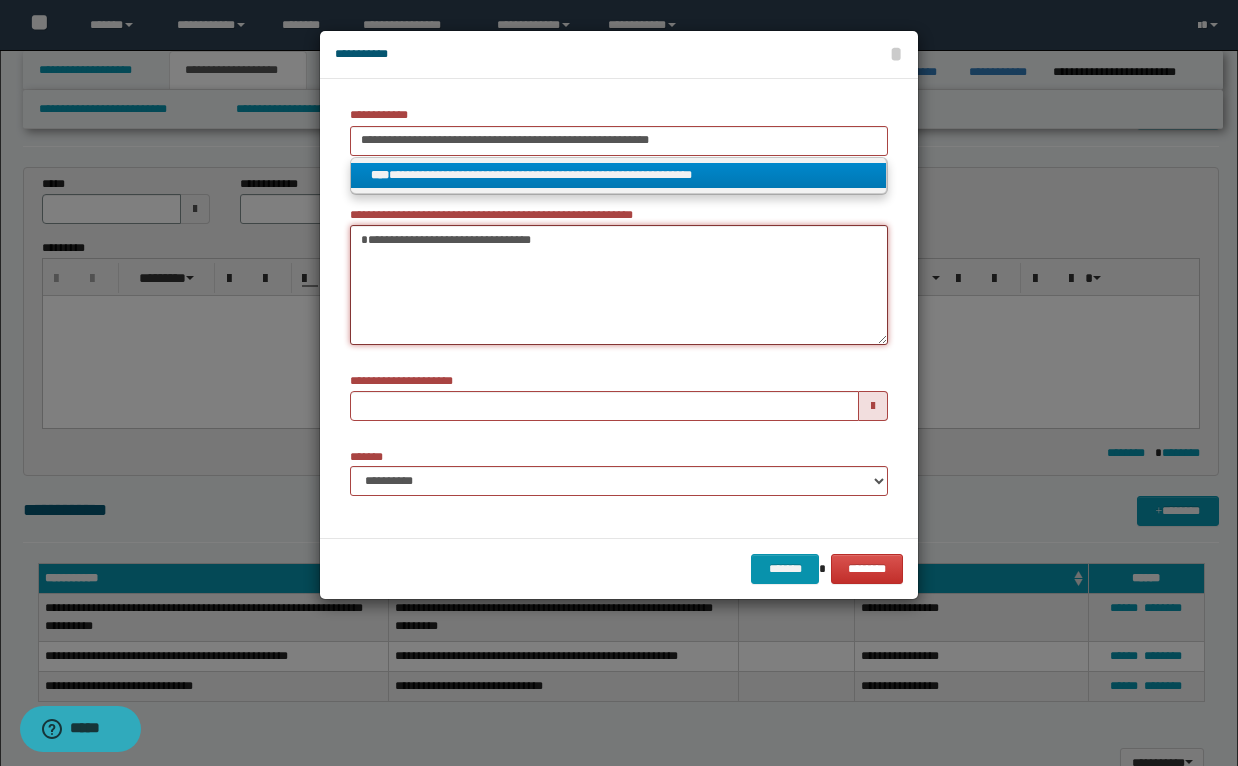 type 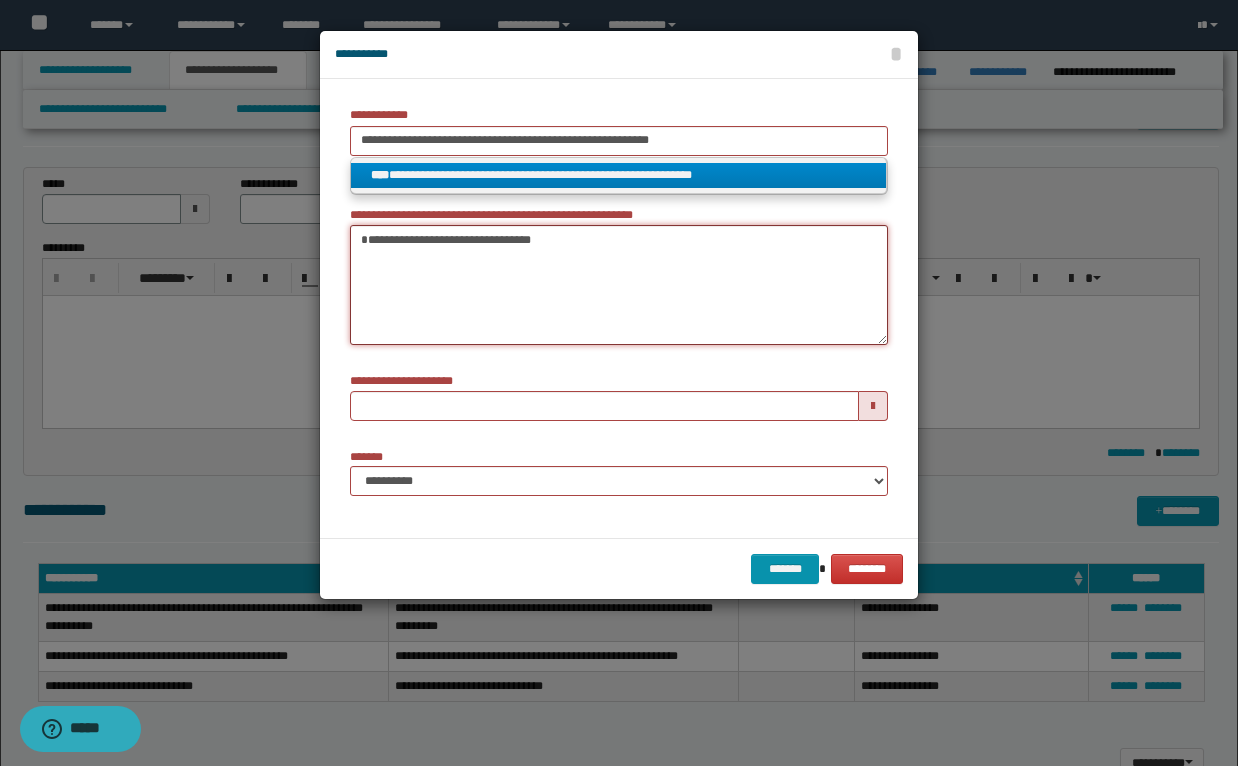click on "**********" at bounding box center (619, 285) 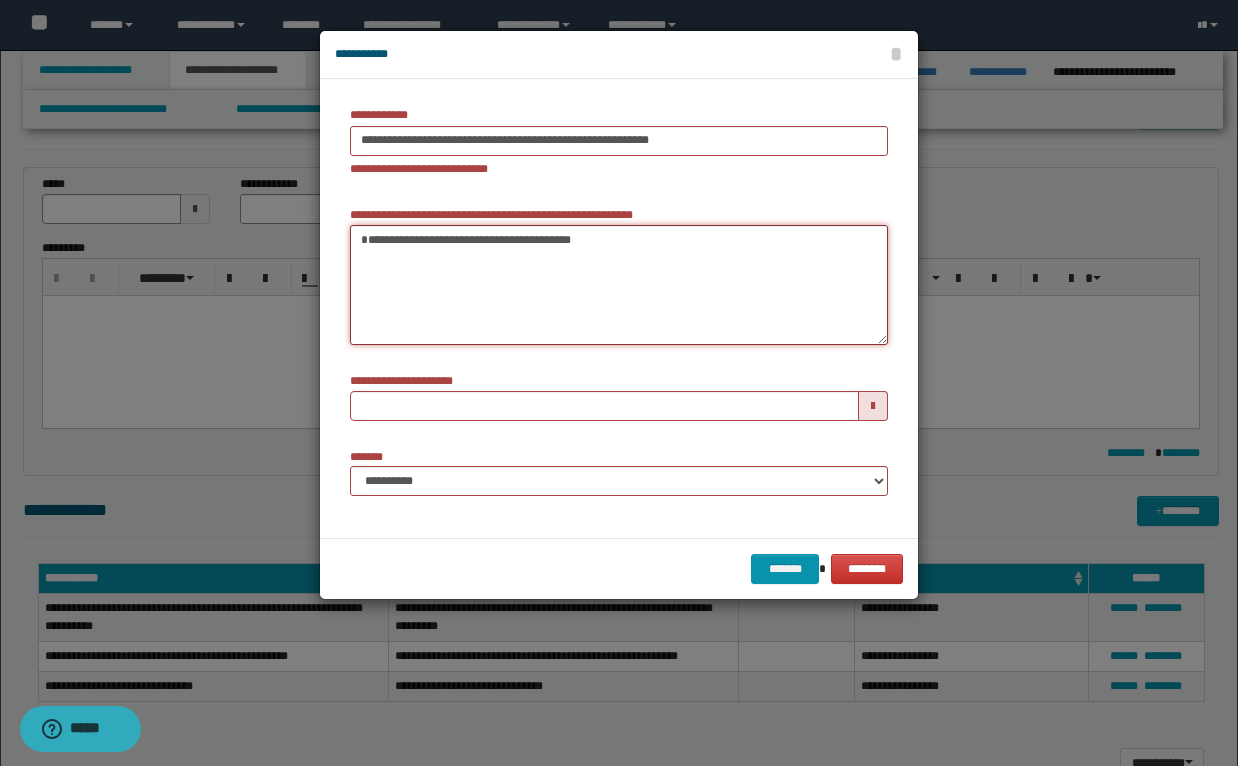 paste on "**********" 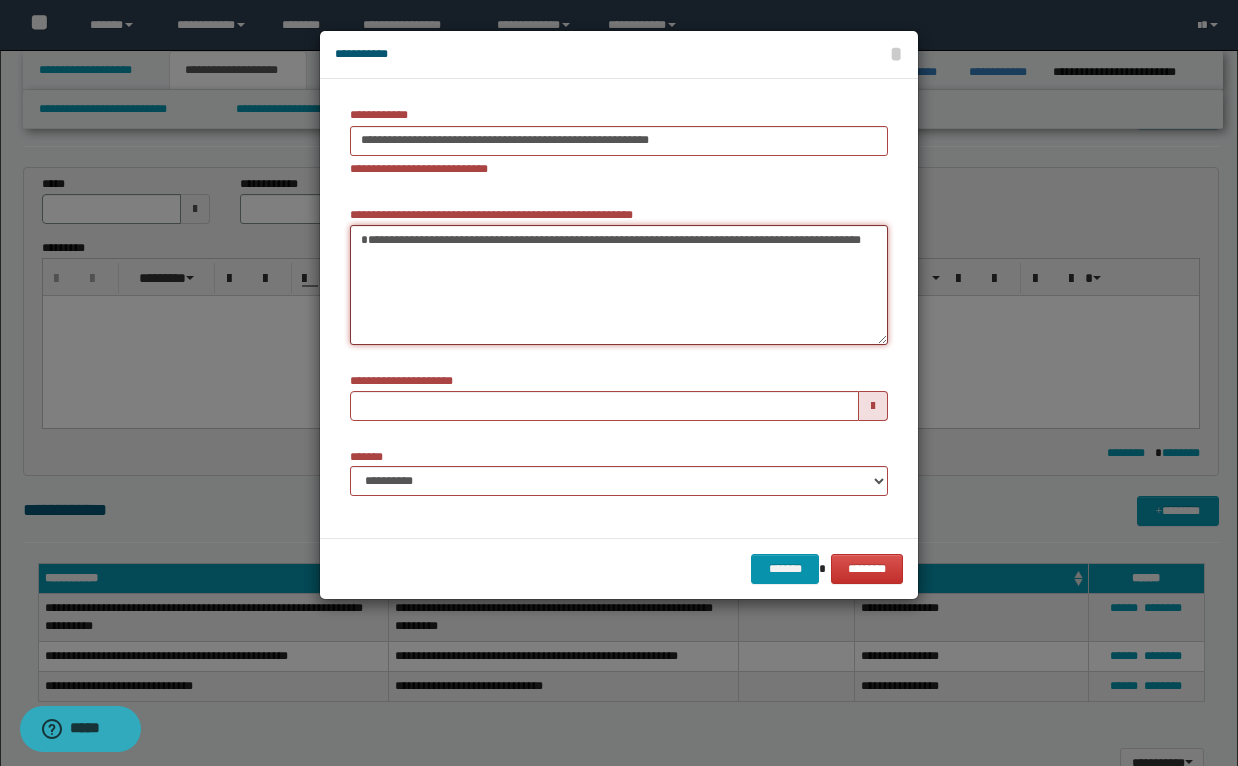 click on "**********" at bounding box center (619, 285) 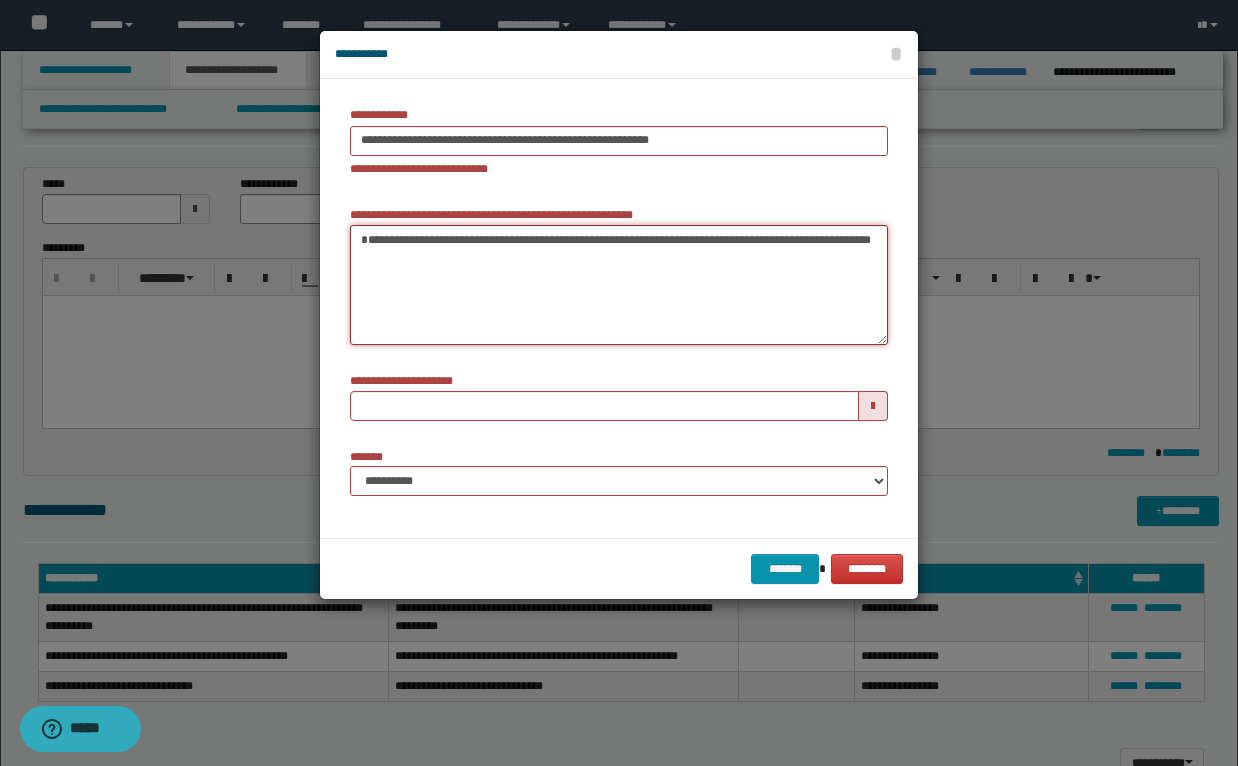 type on "**********" 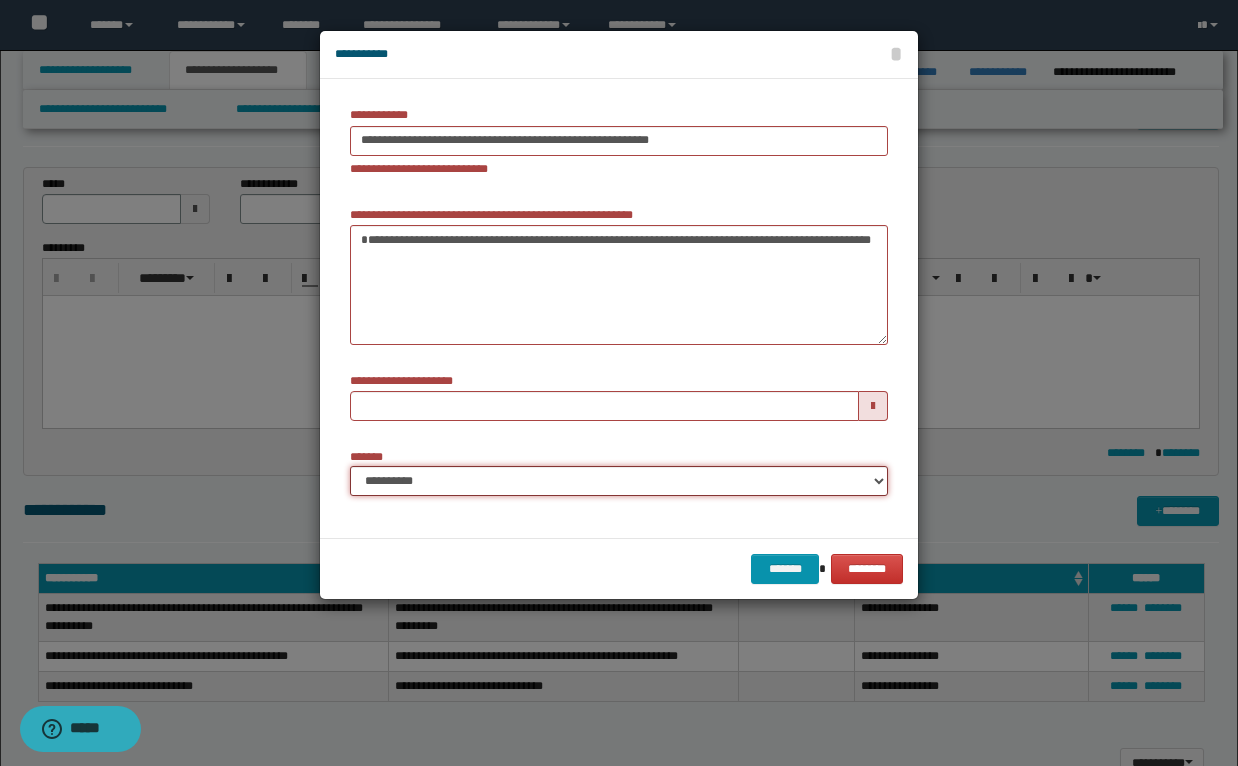 click on "**********" at bounding box center [619, 481] 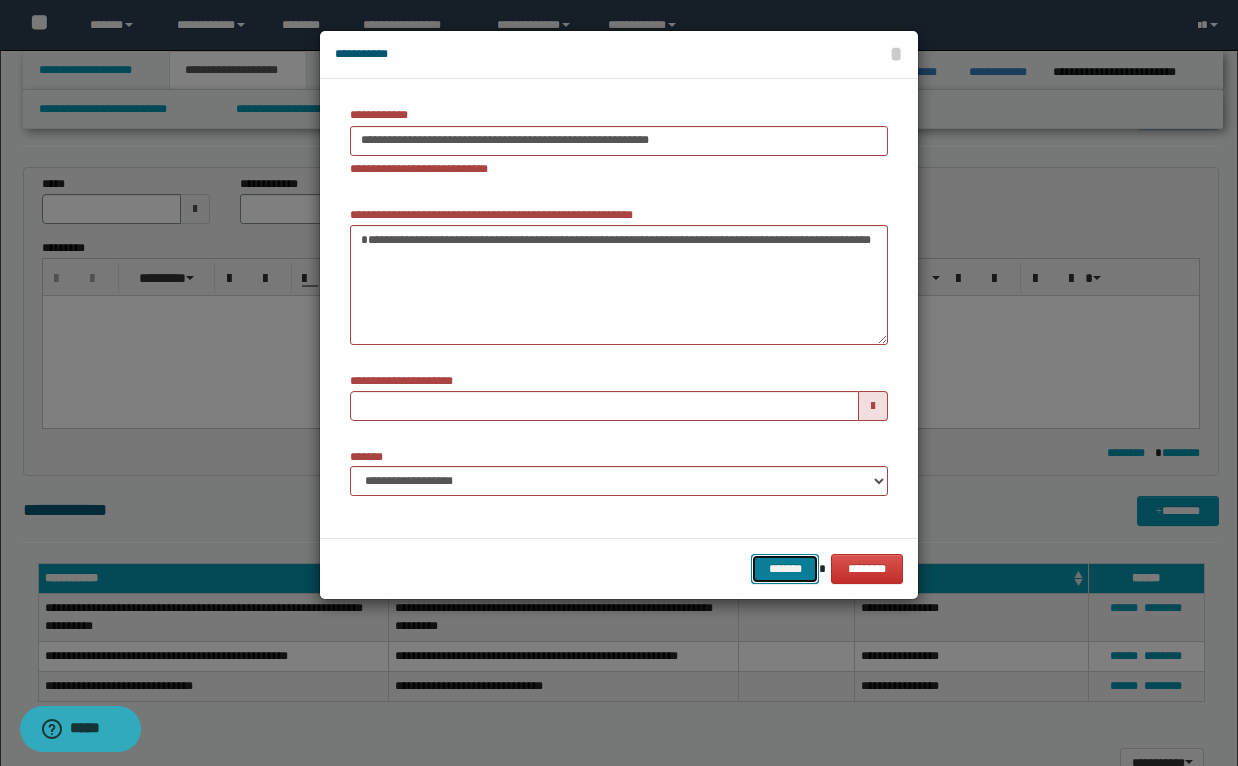 click on "*******" at bounding box center [785, 569] 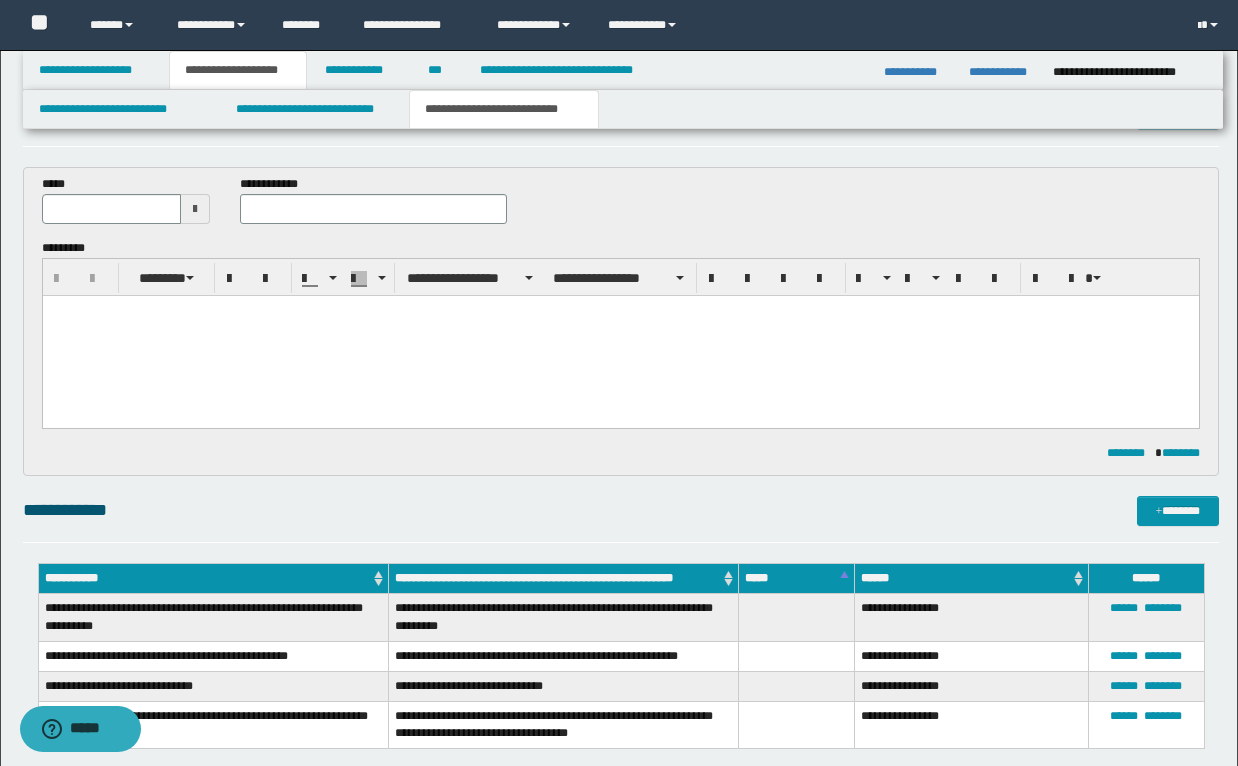 click on "**********" at bounding box center [563, 725] 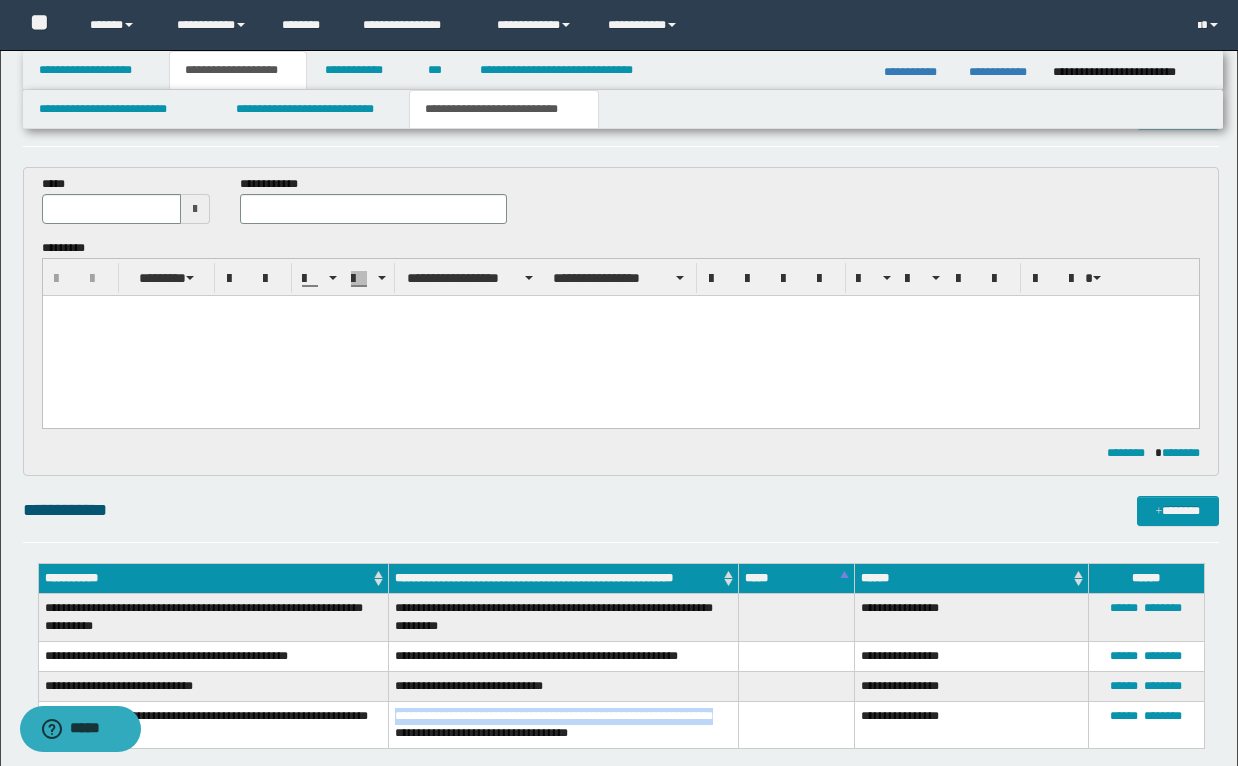 drag, startPoint x: 468, startPoint y: 733, endPoint x: 396, endPoint y: 706, distance: 76.896034 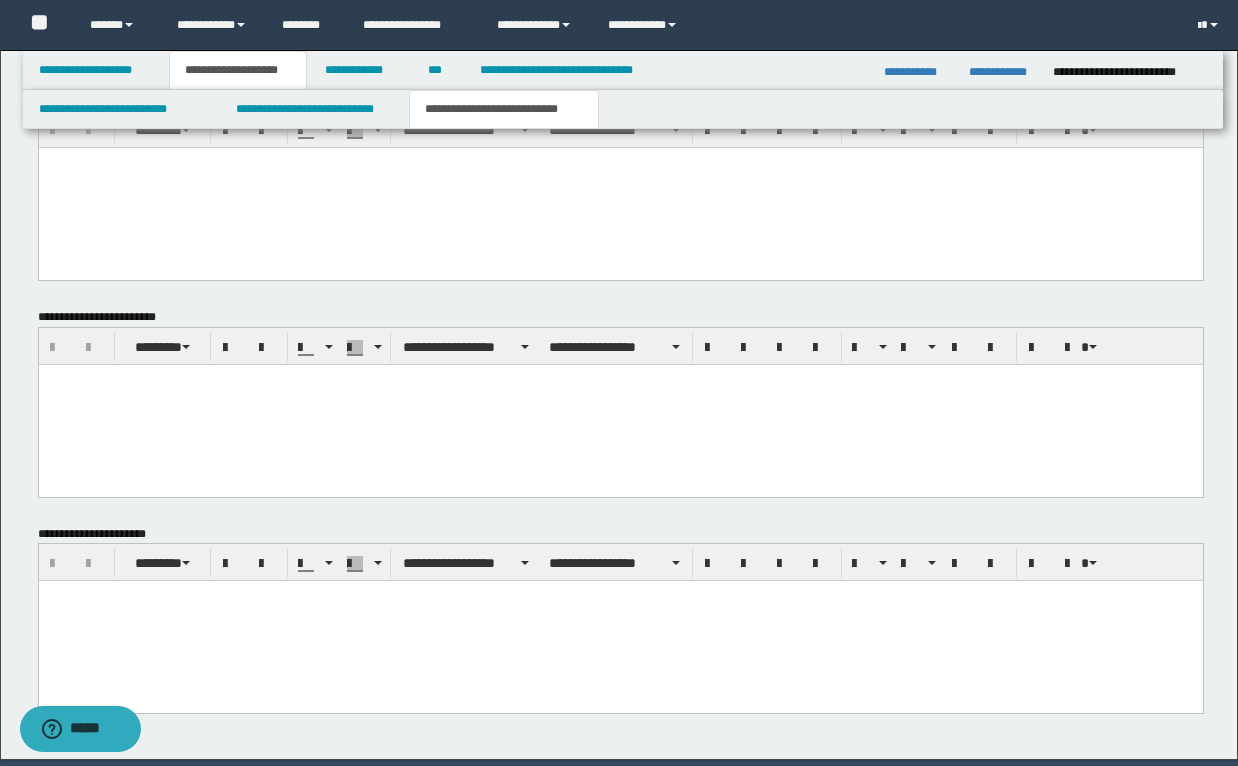 scroll, scrollTop: 877, scrollLeft: 0, axis: vertical 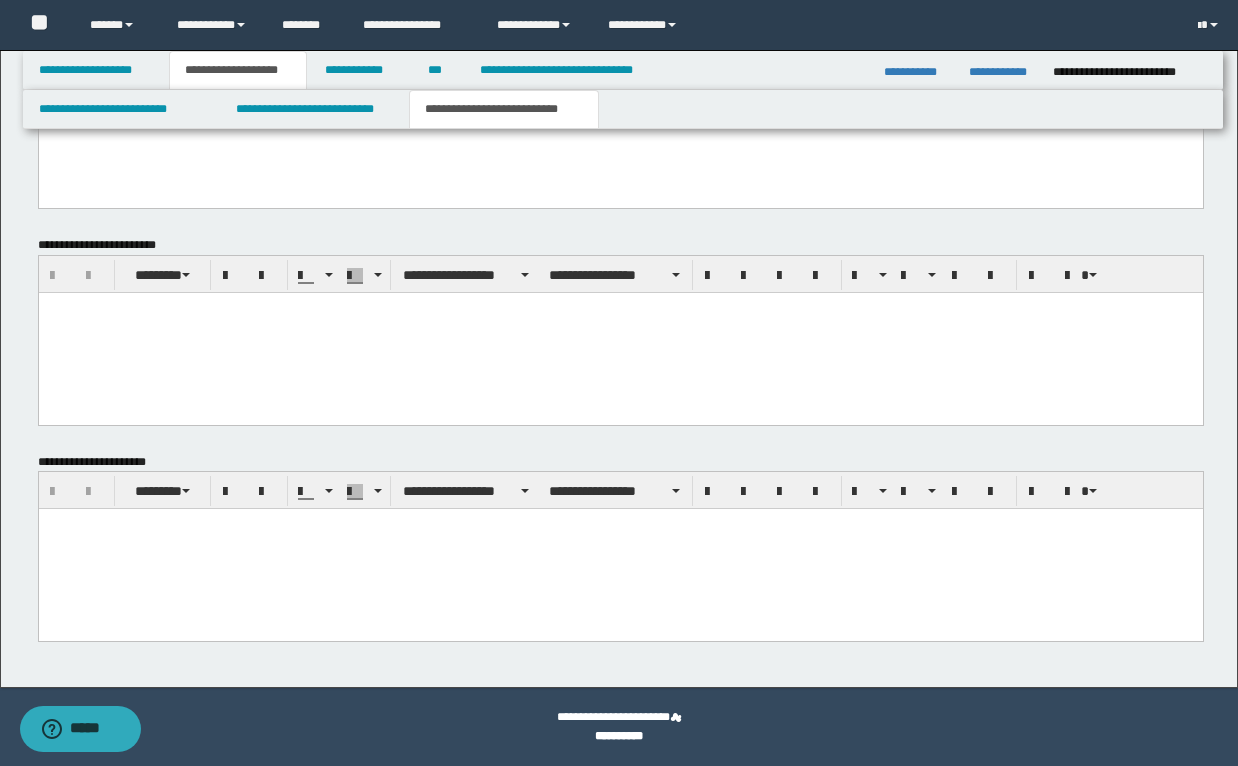 click at bounding box center [620, 115] 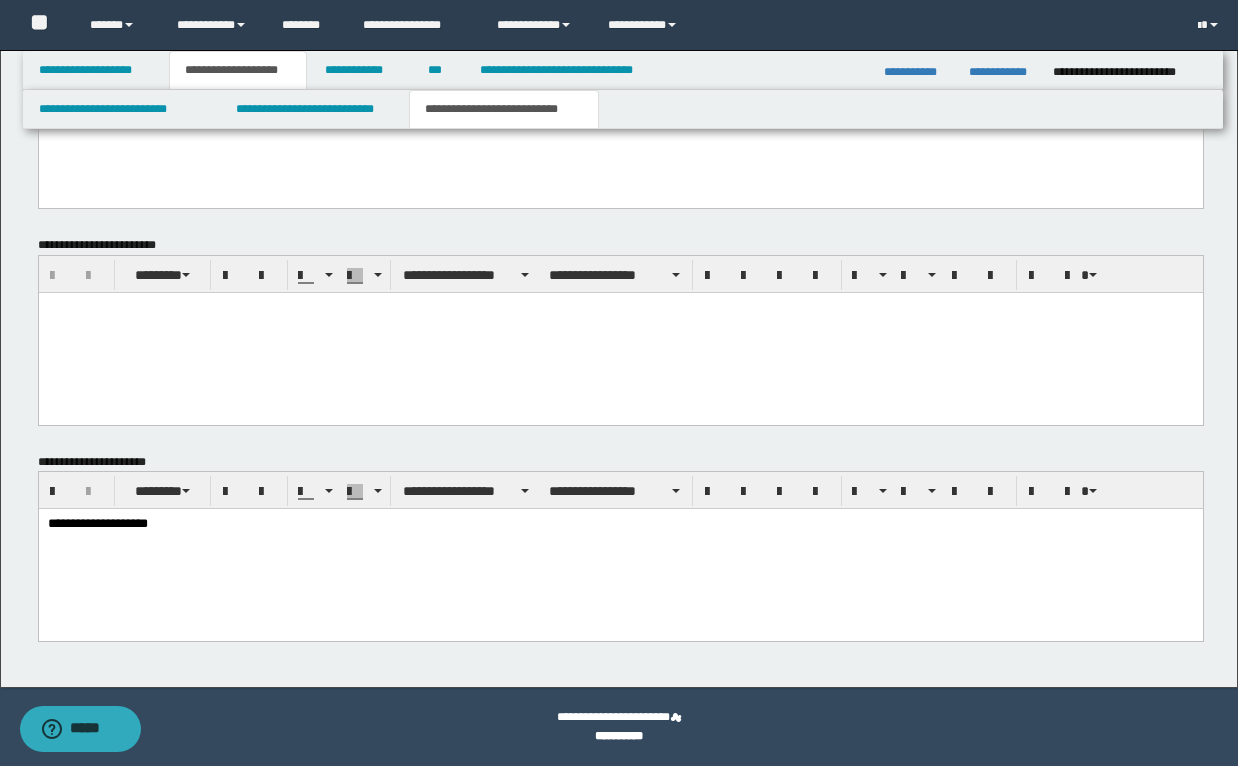 click on "**********" at bounding box center (621, 338) 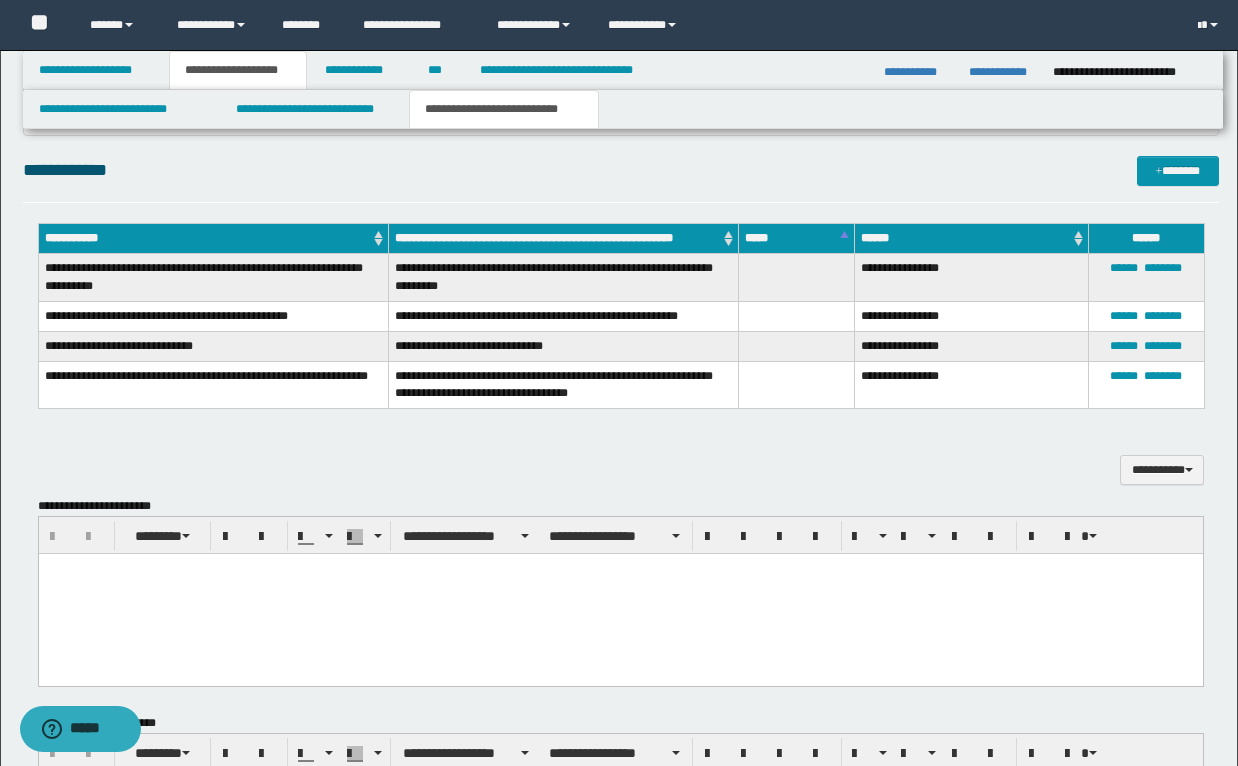 scroll, scrollTop: 397, scrollLeft: 0, axis: vertical 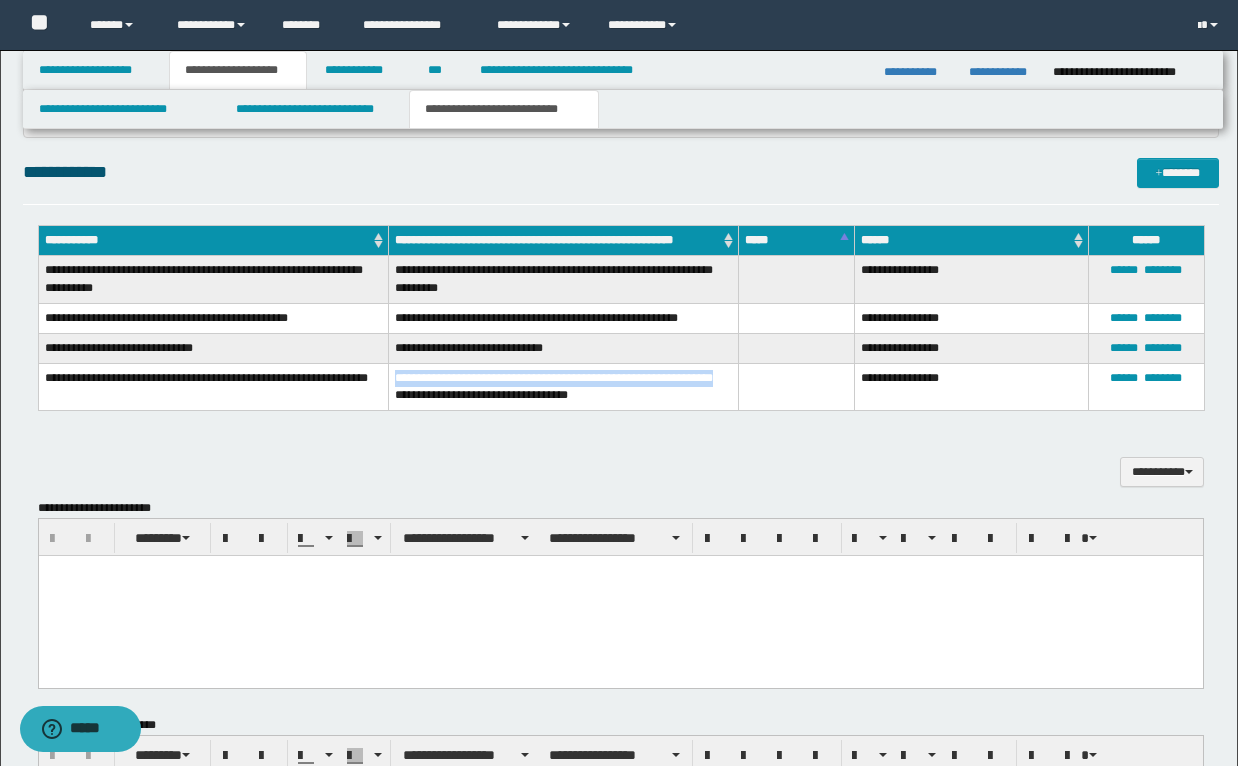 drag, startPoint x: 395, startPoint y: 377, endPoint x: 469, endPoint y: 394, distance: 75.9276 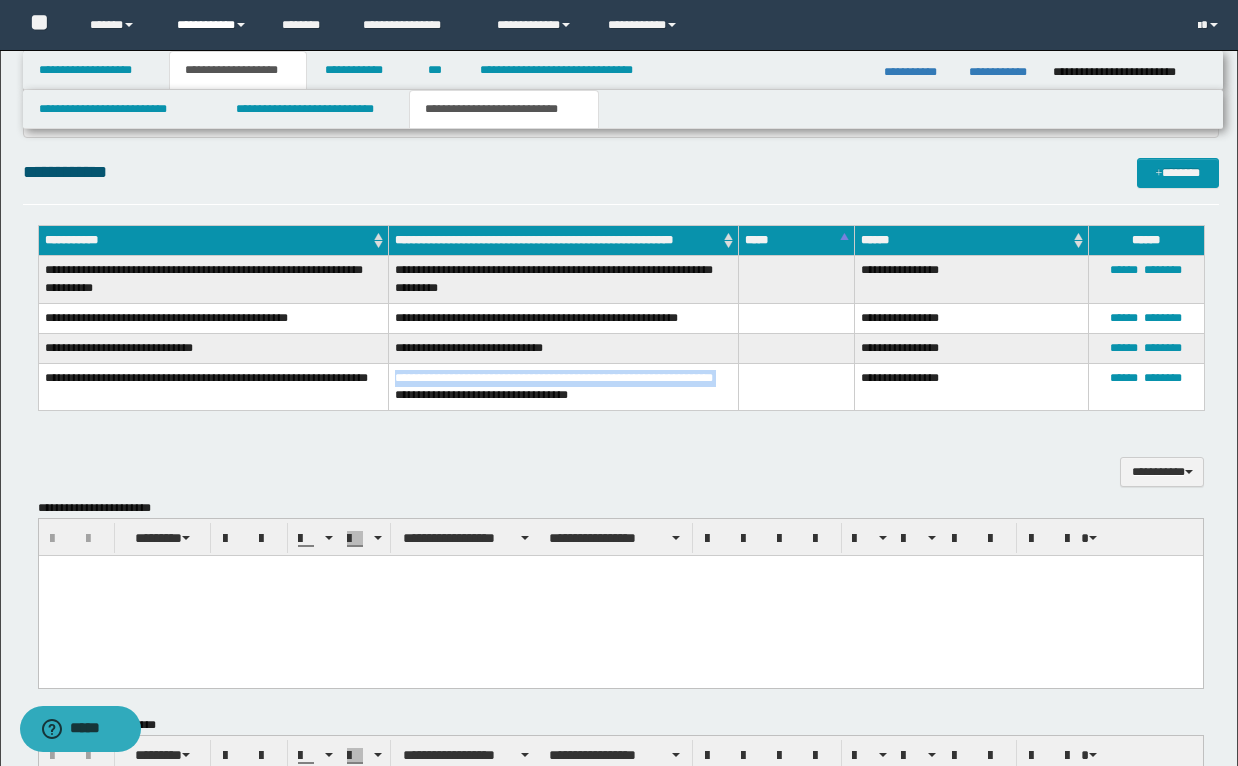 copy on "**********" 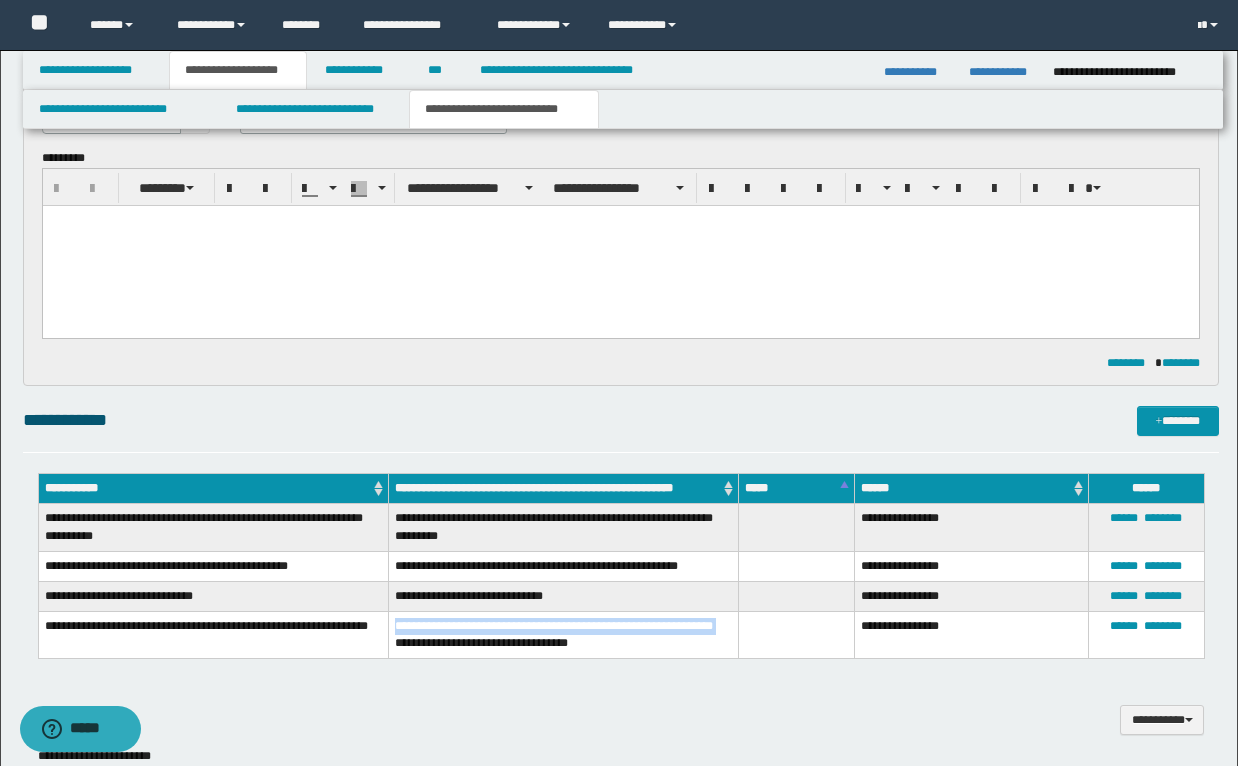 scroll, scrollTop: 117, scrollLeft: 0, axis: vertical 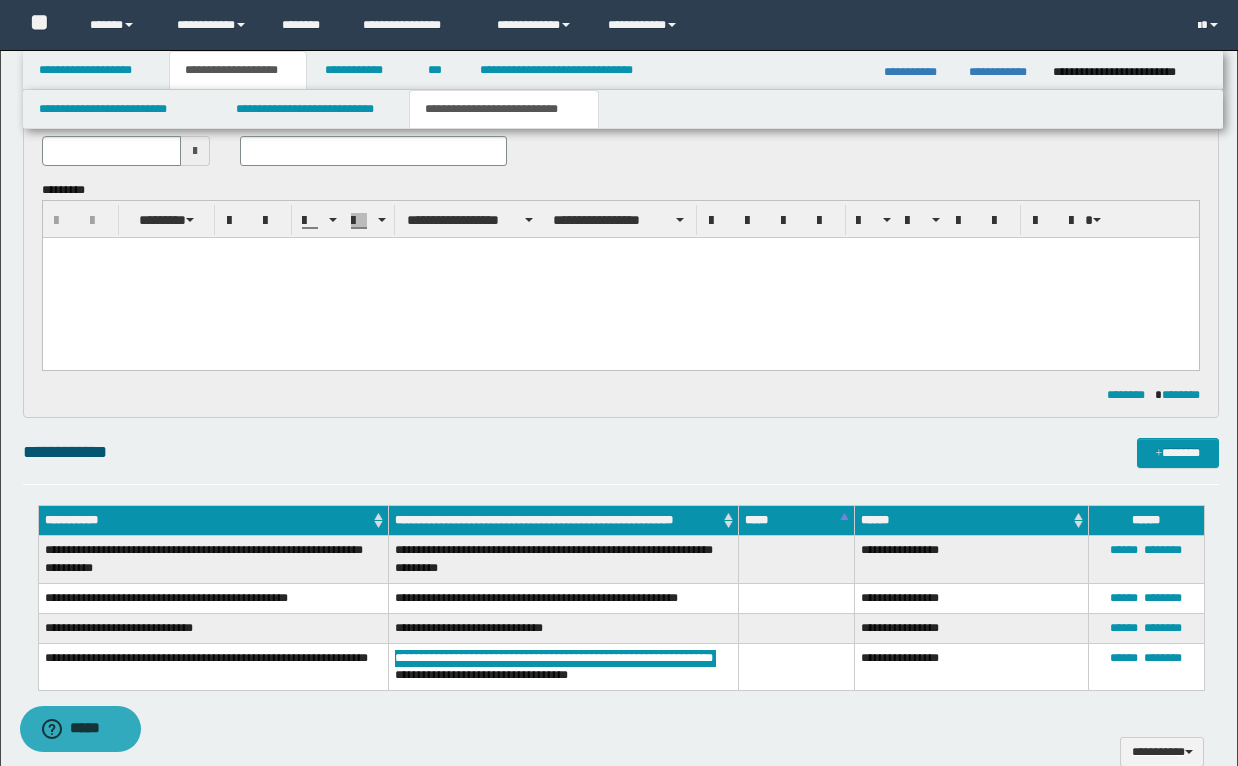 click at bounding box center (620, 278) 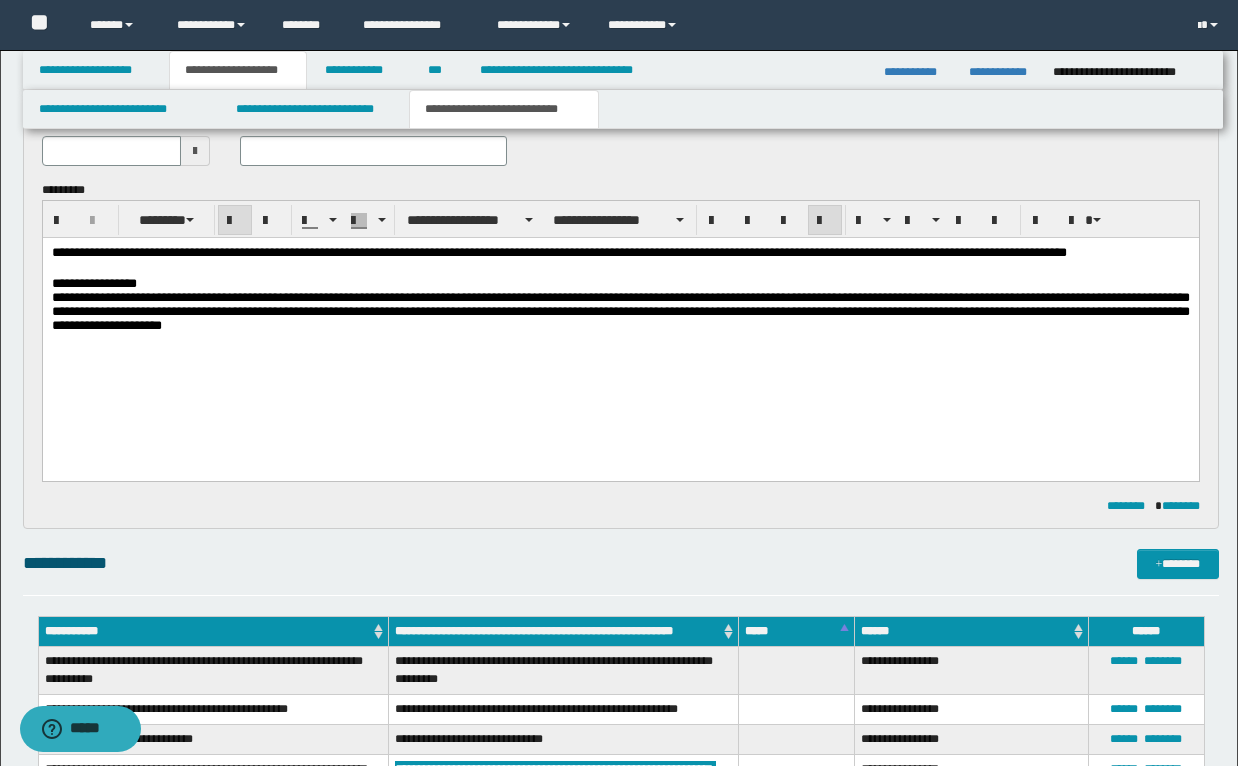 type 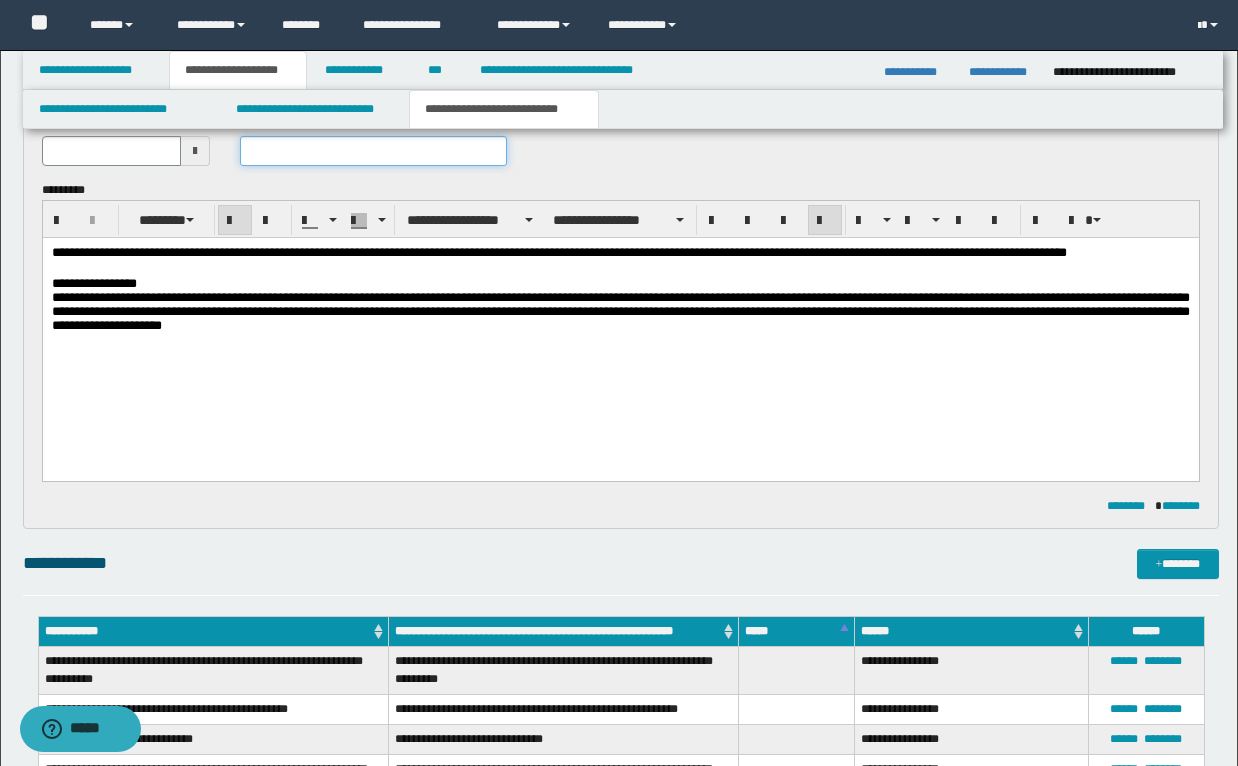 click at bounding box center (373, 151) 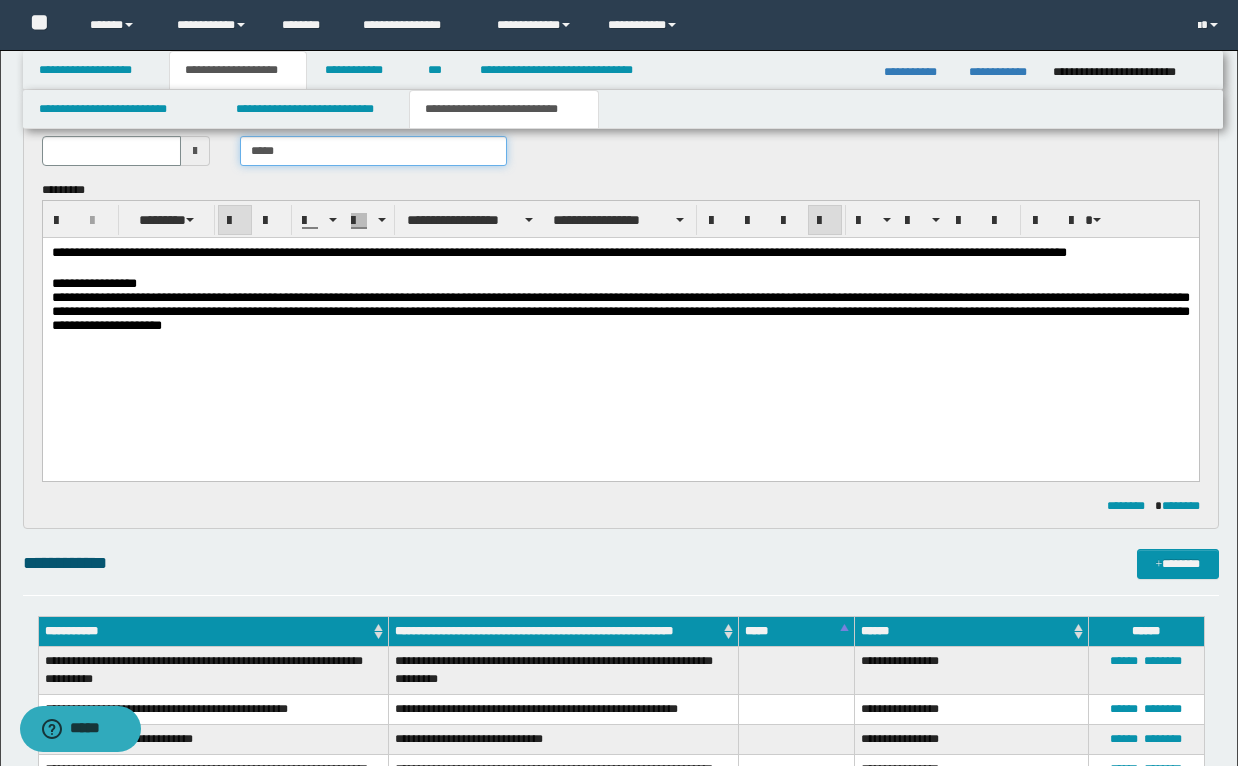 type on "******" 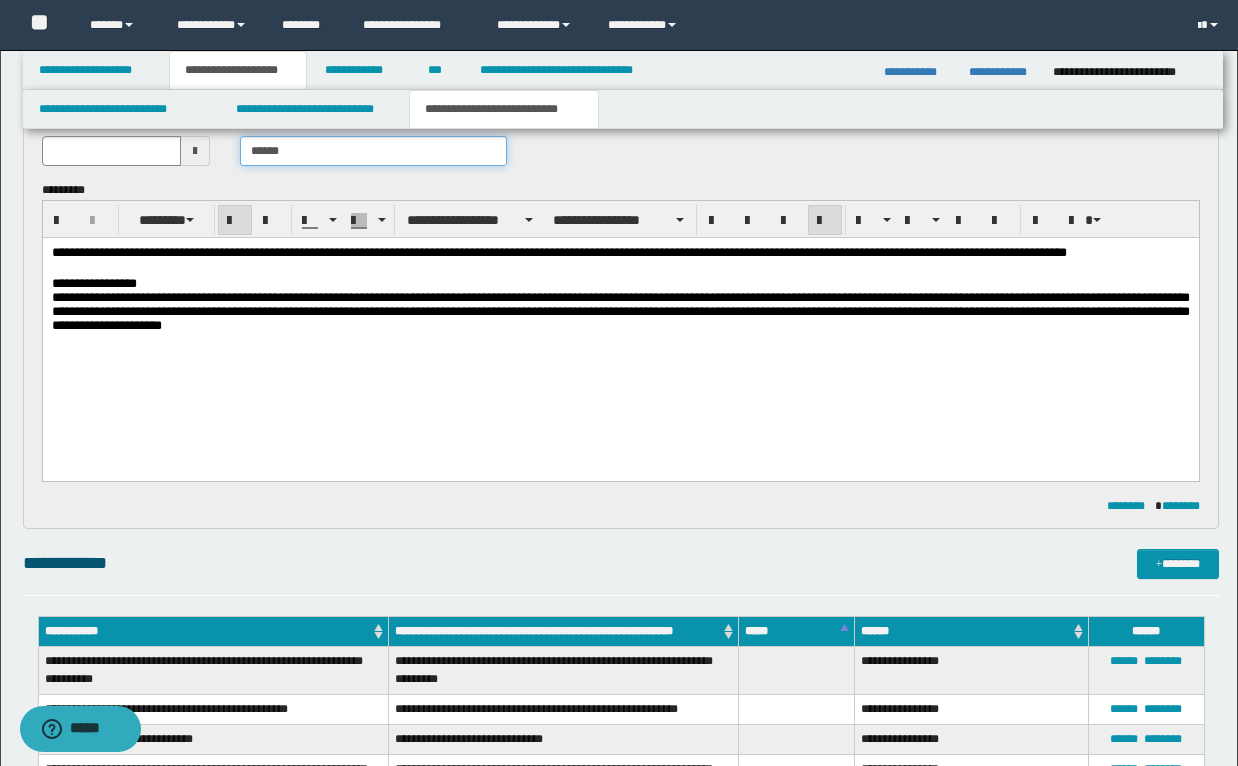 type 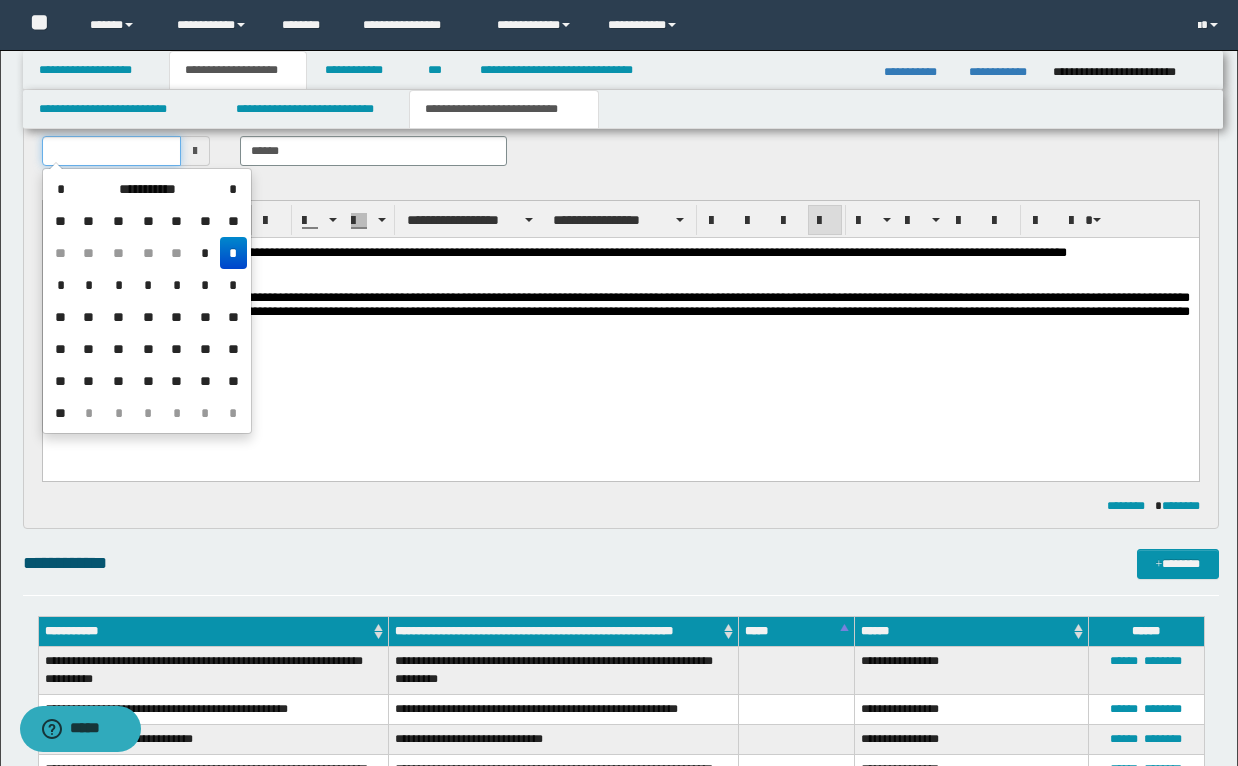 click at bounding box center (111, 151) 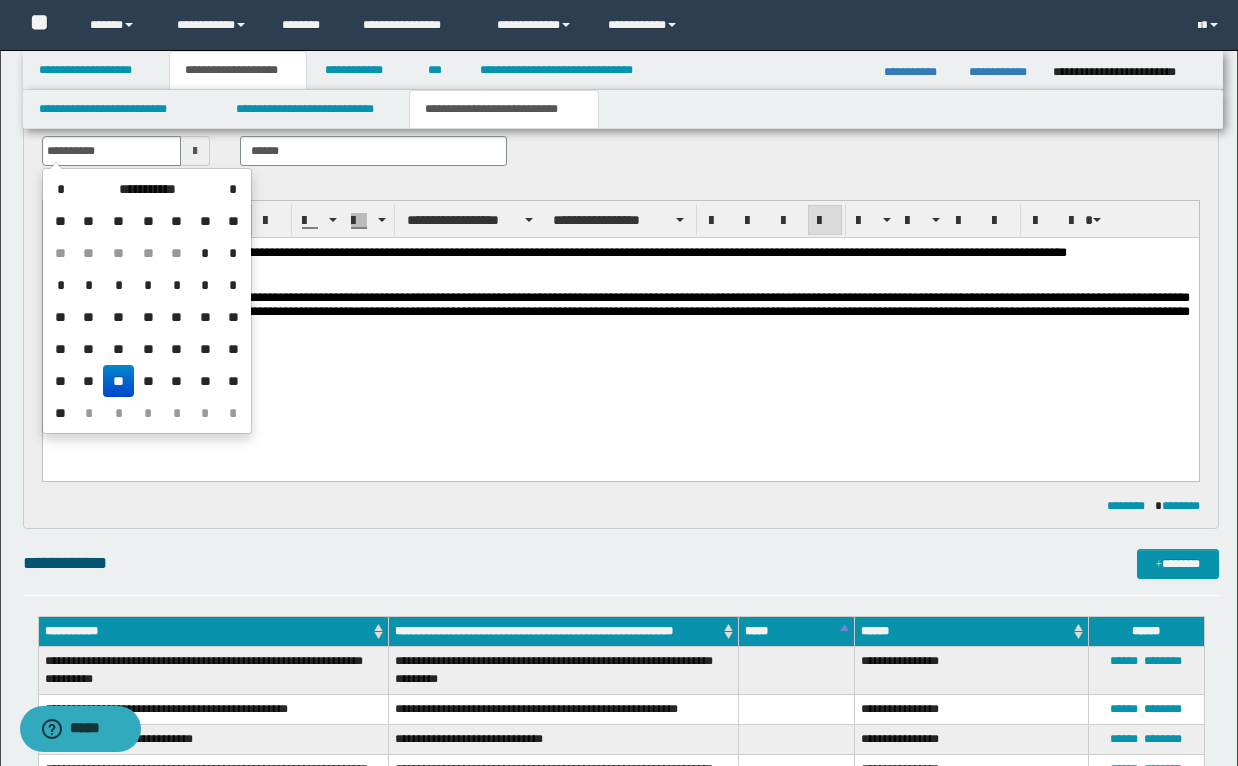 click on "**" at bounding box center (118, 381) 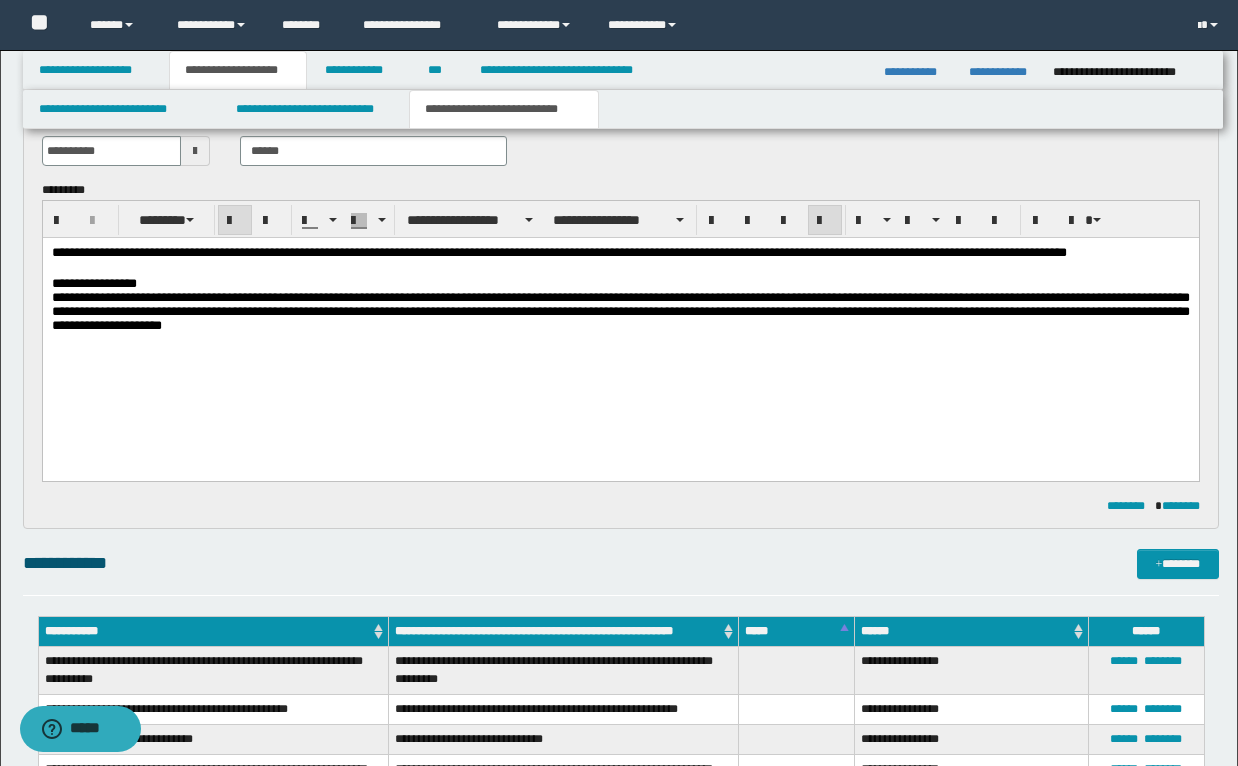 click on "**********" at bounding box center [619, 746] 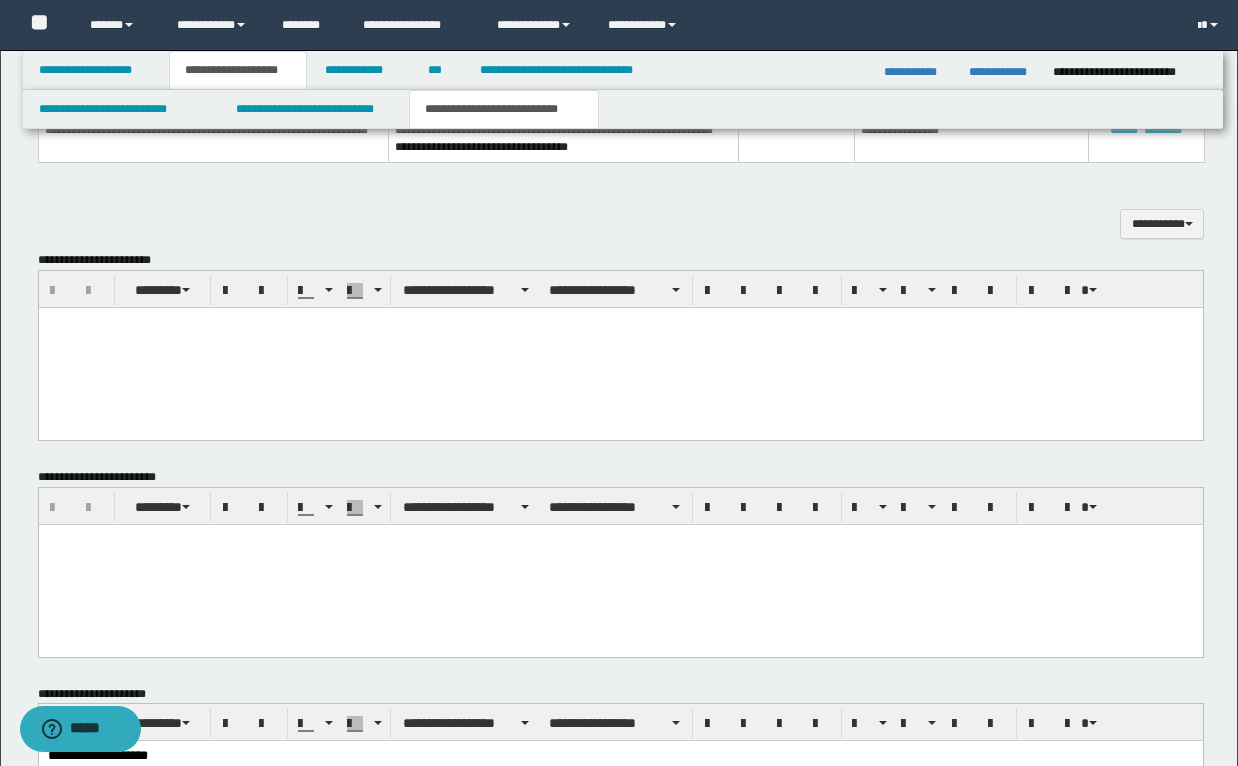 scroll, scrollTop: 668, scrollLeft: 0, axis: vertical 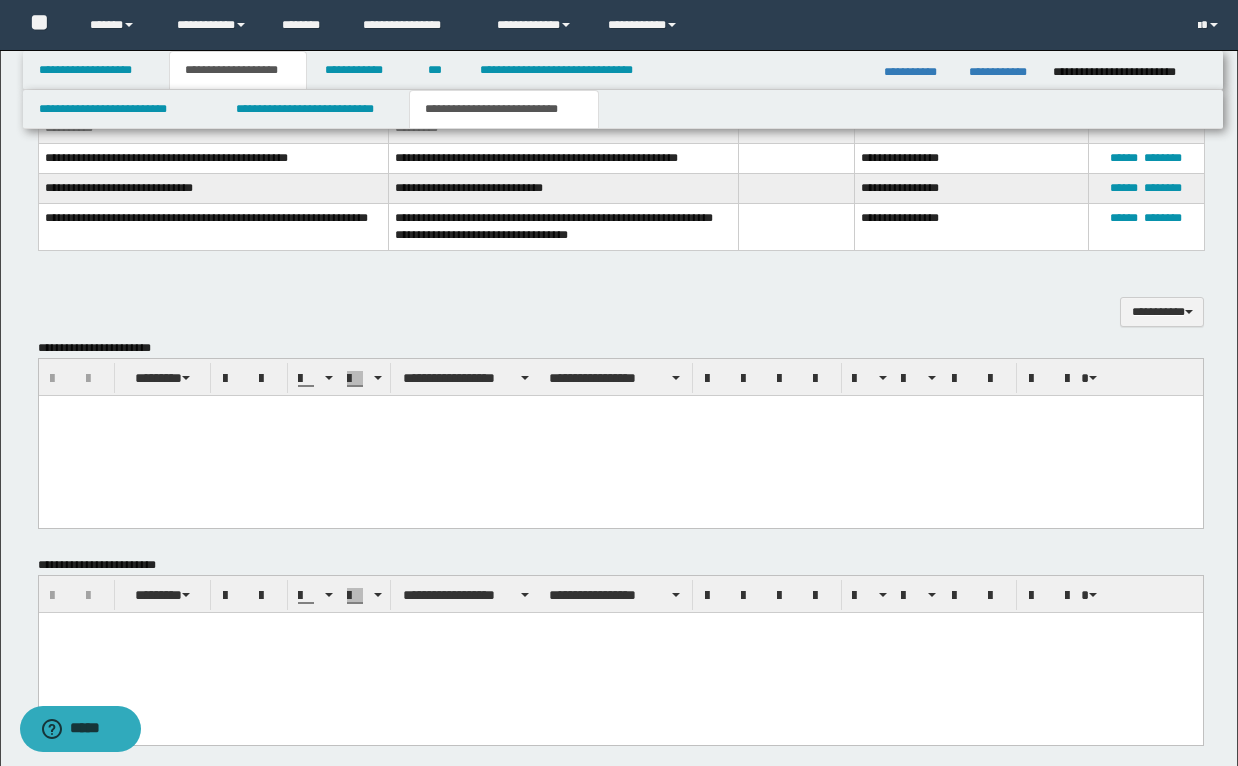 click at bounding box center (620, 410) 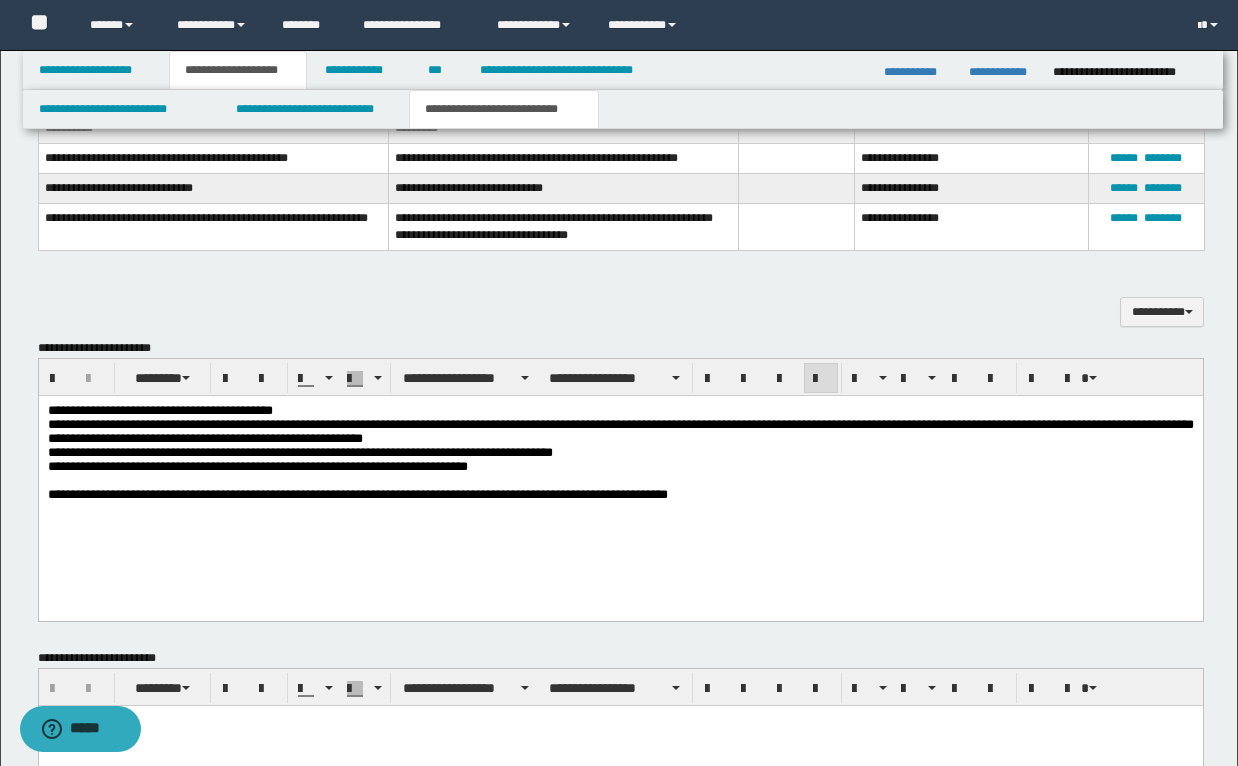 click on "**********" at bounding box center (621, 301) 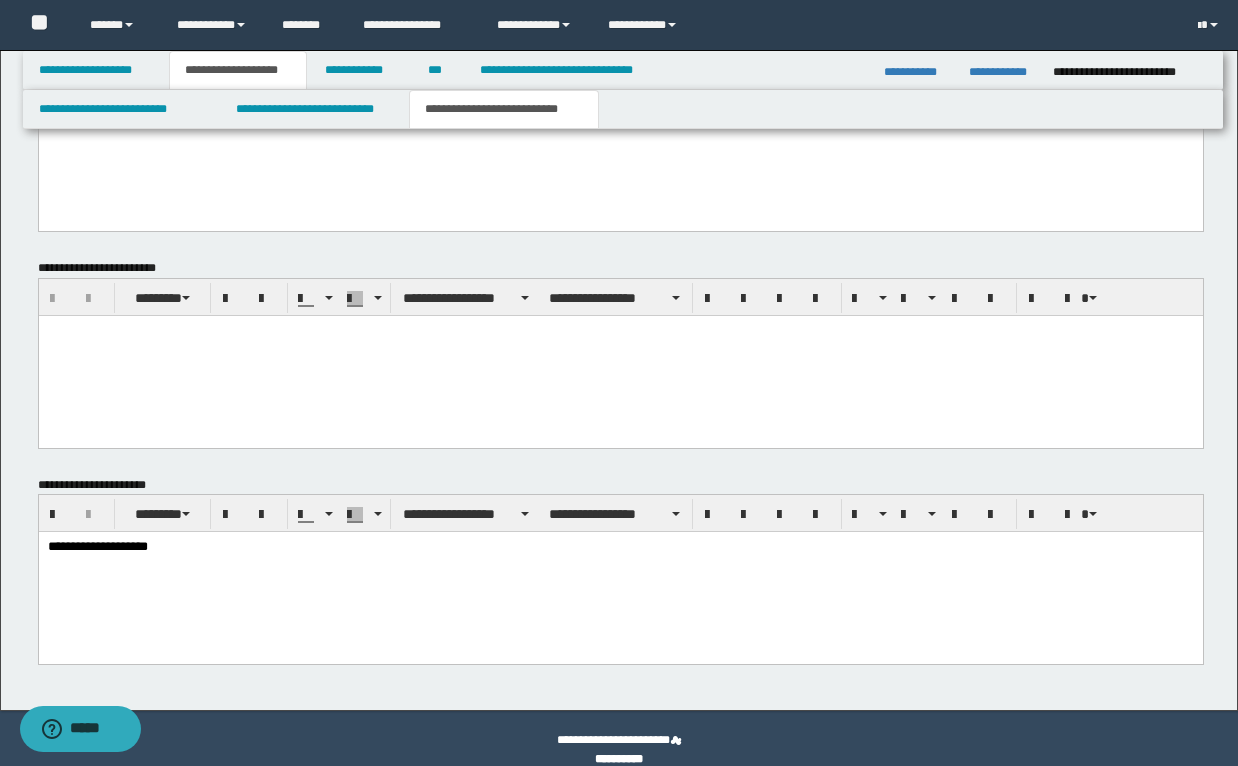 scroll, scrollTop: 1081, scrollLeft: 0, axis: vertical 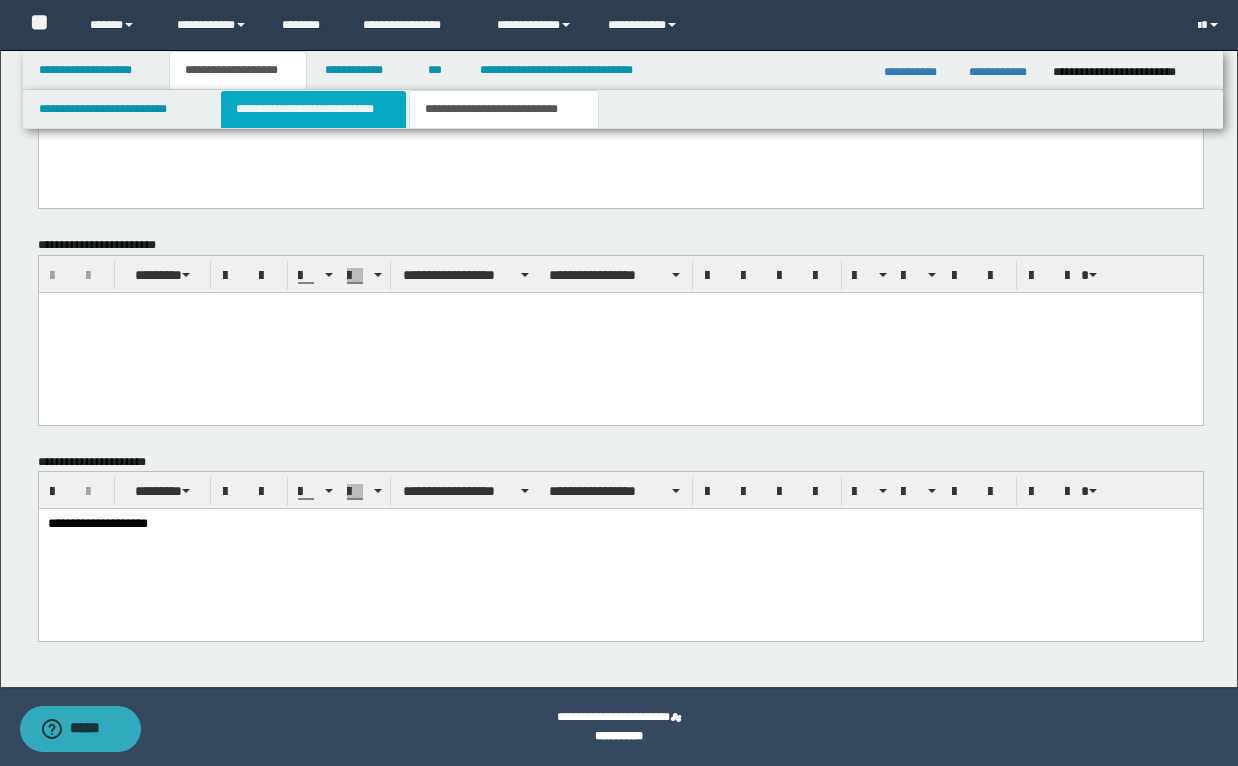 click on "**********" at bounding box center [314, 109] 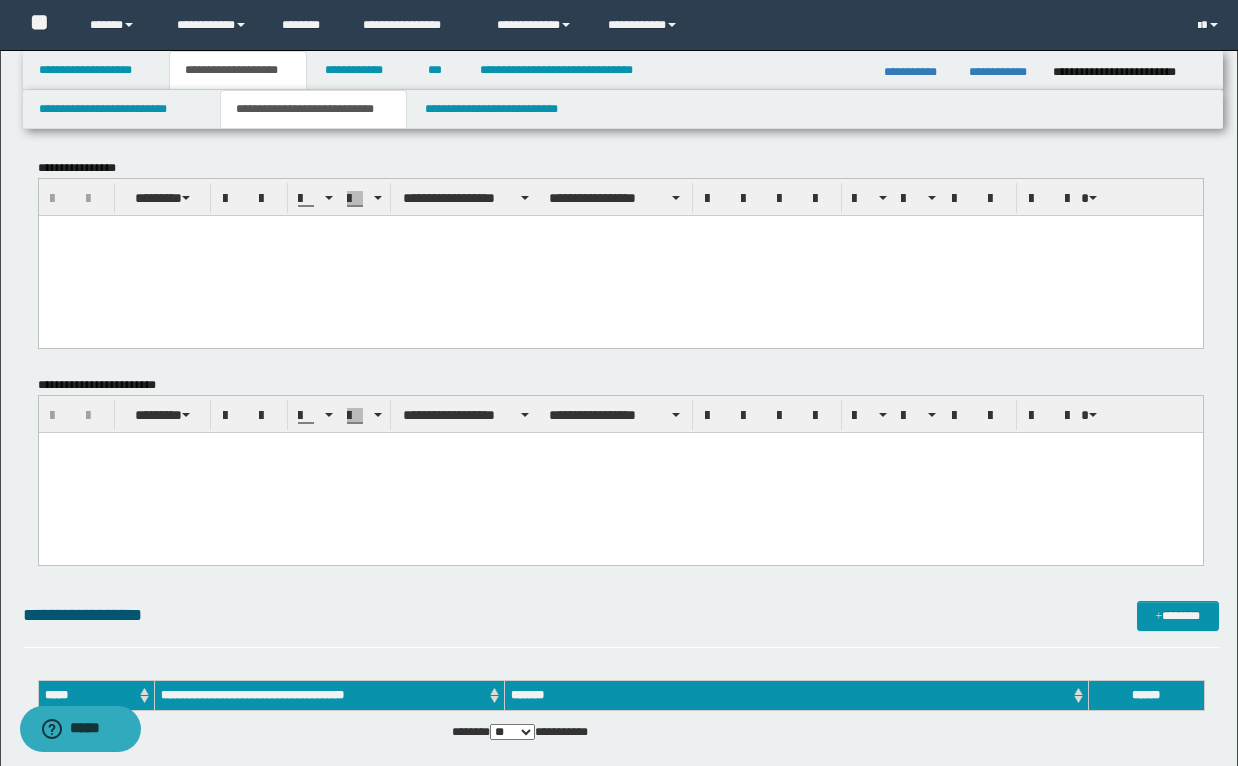 scroll, scrollTop: 0, scrollLeft: 0, axis: both 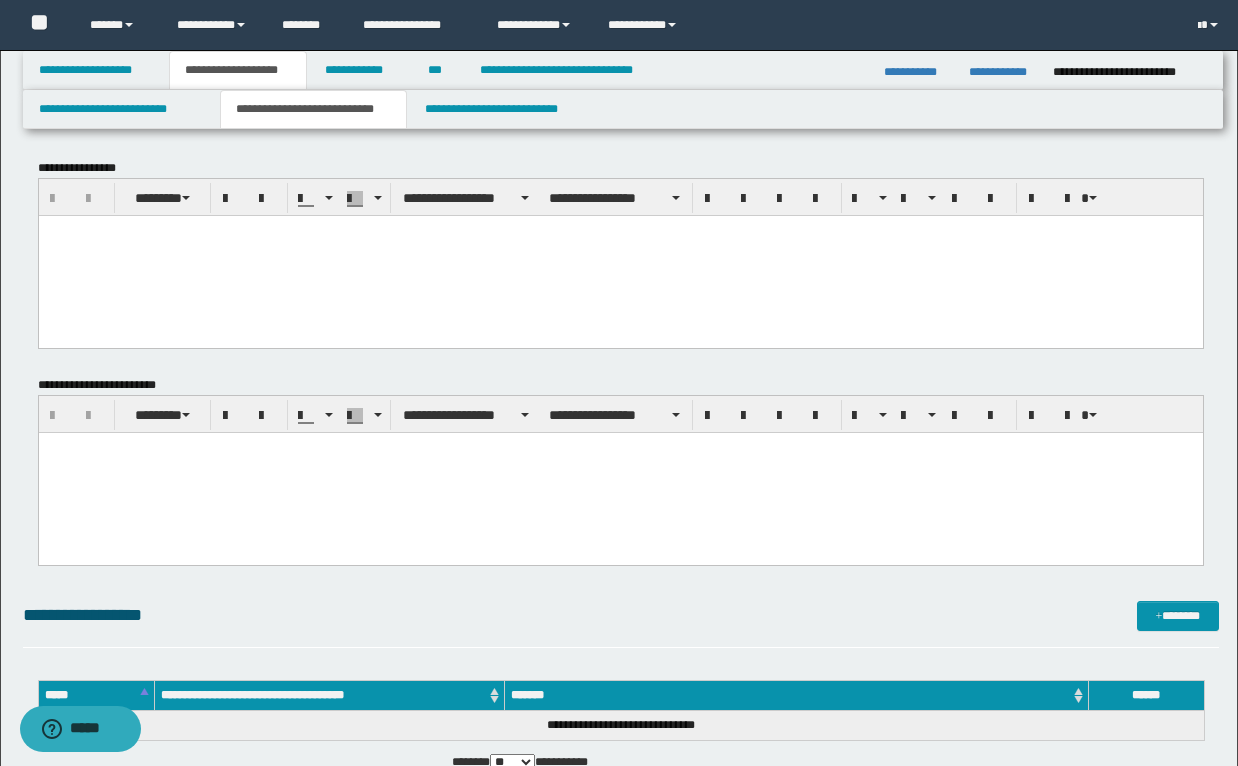 click at bounding box center [620, 230] 